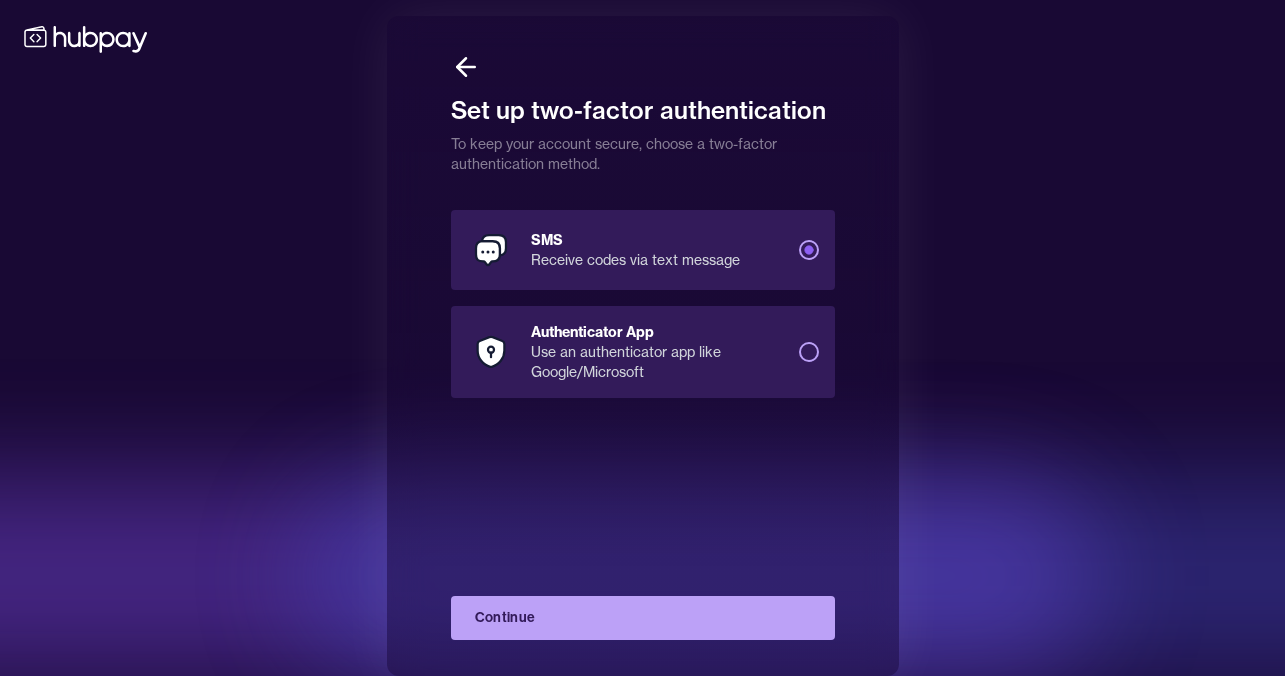 scroll, scrollTop: 0, scrollLeft: 0, axis: both 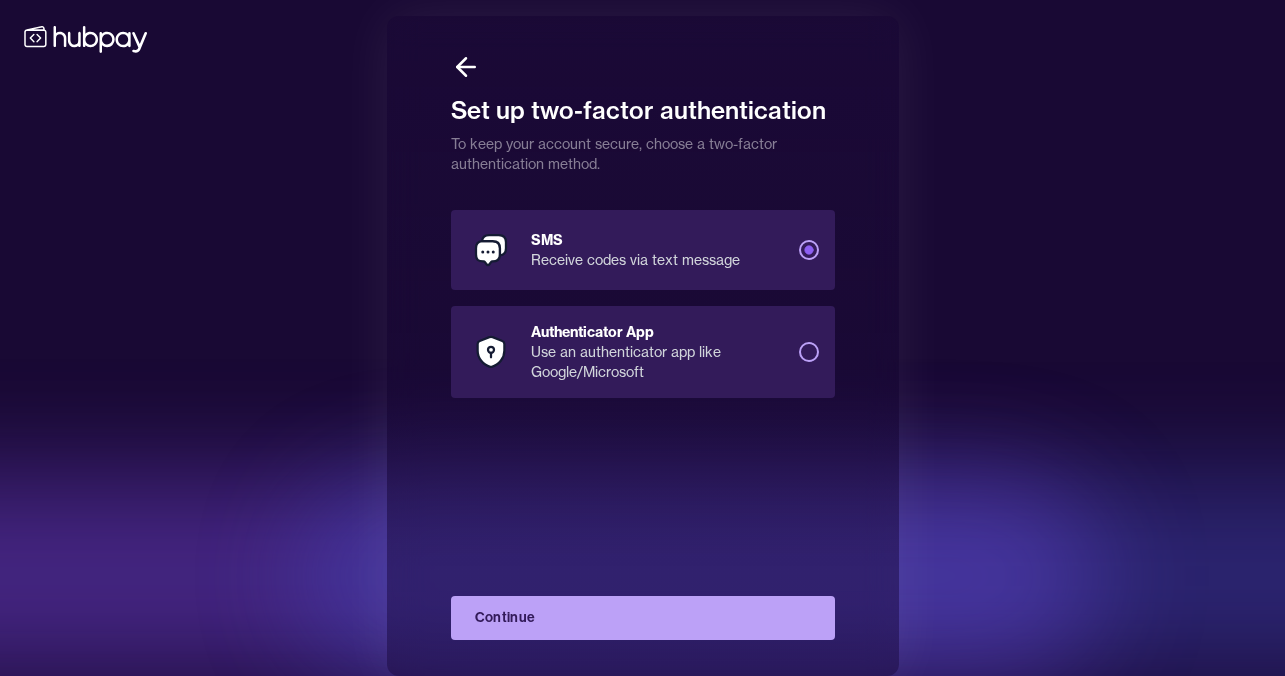 click on "Continue" at bounding box center [643, 618] 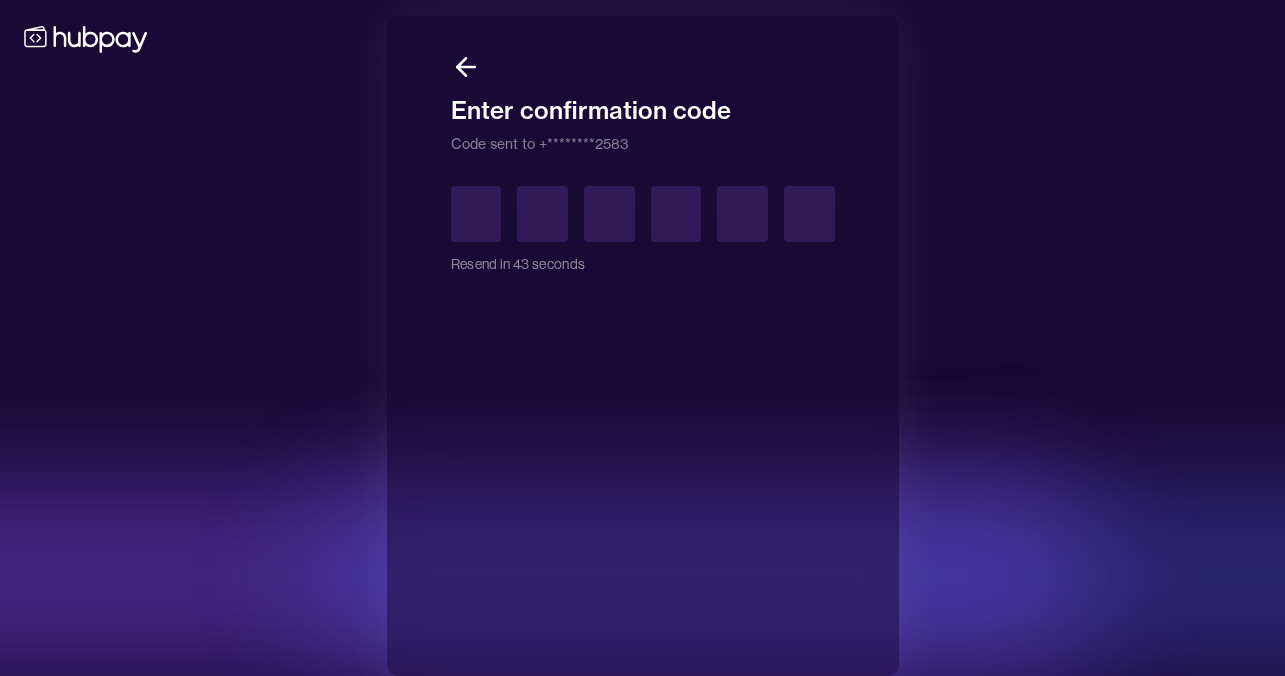 type on "*" 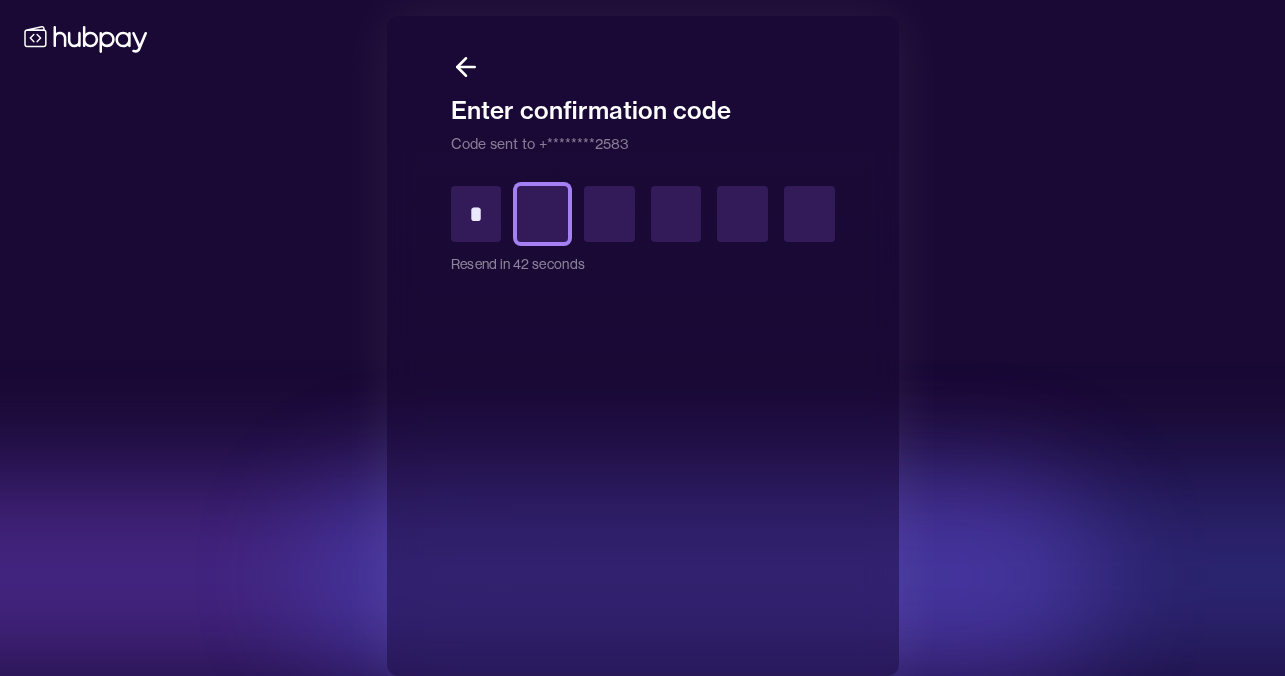 type on "*" 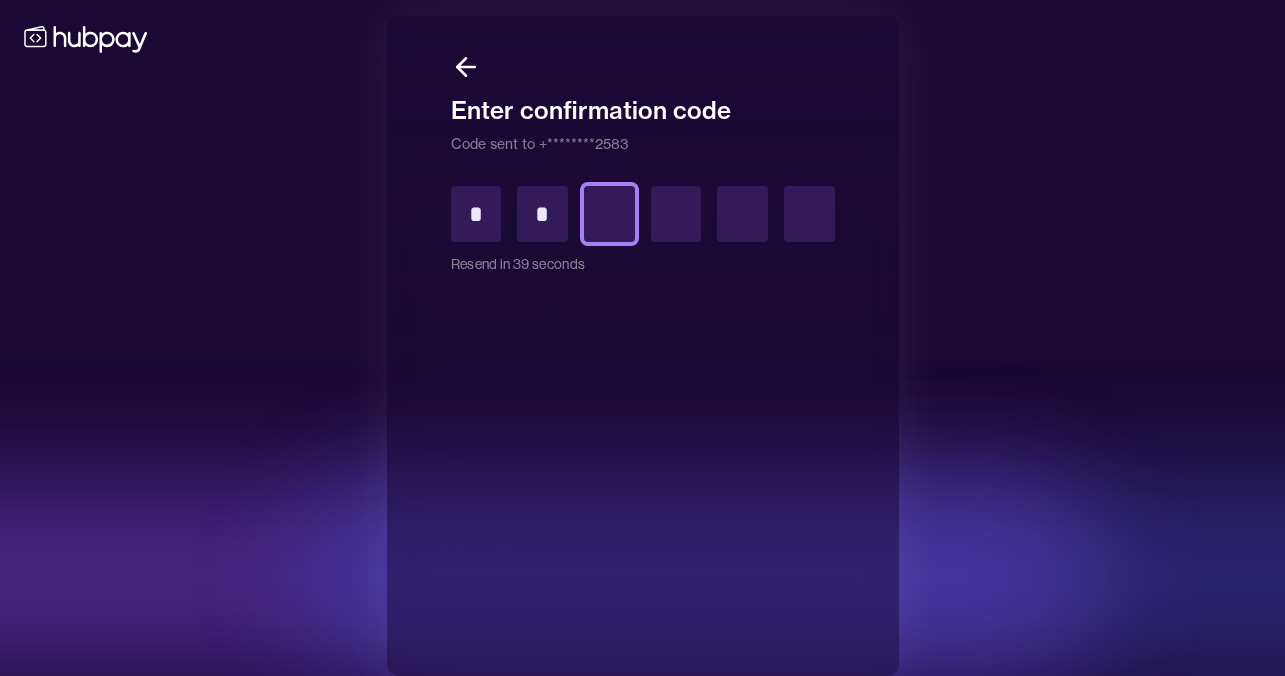 type on "*" 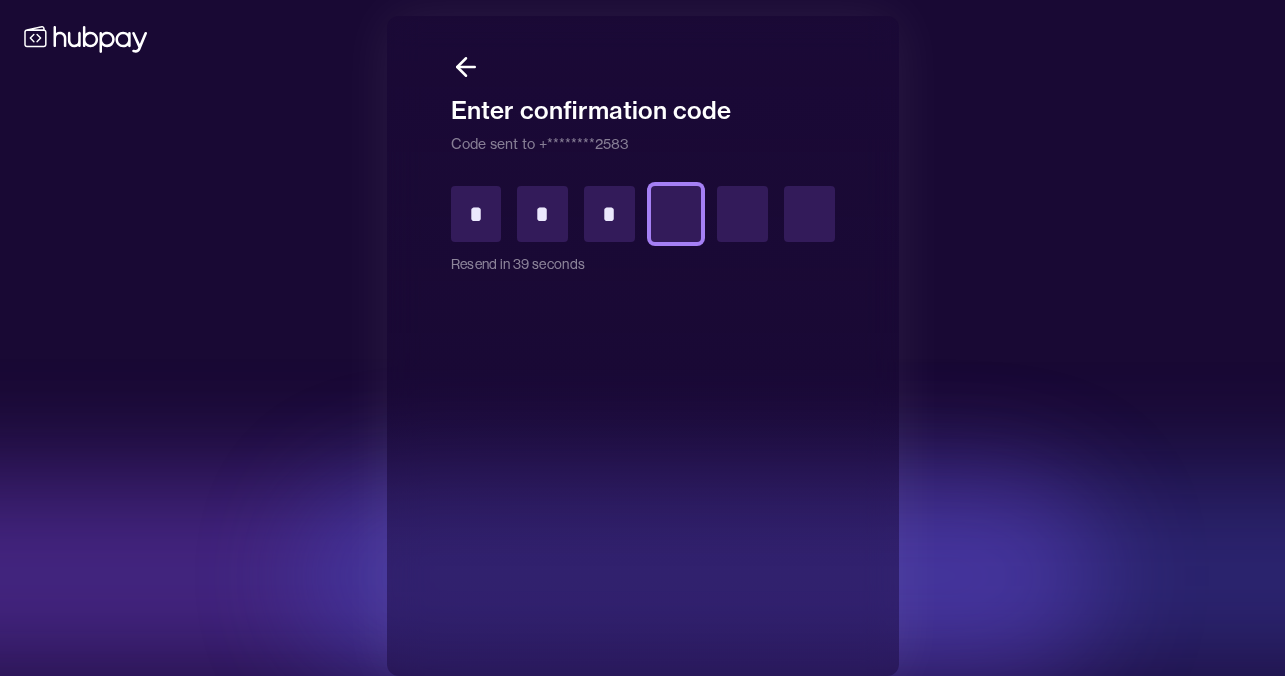type on "*" 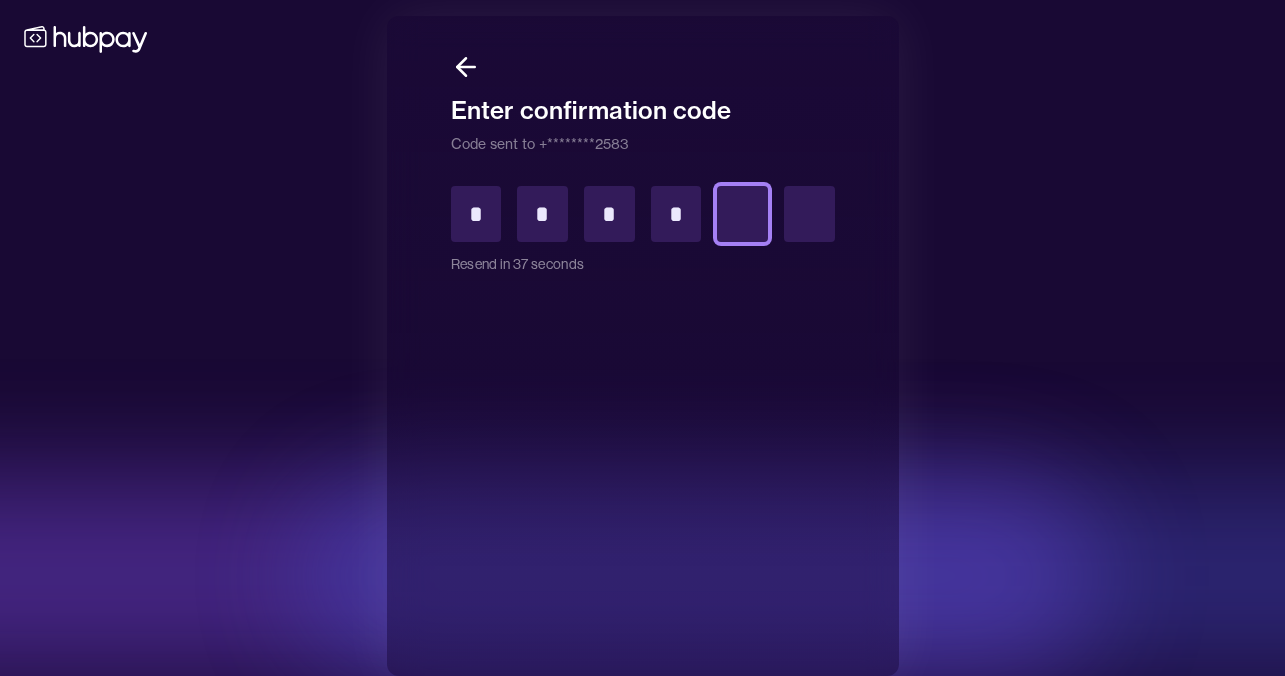 type on "*" 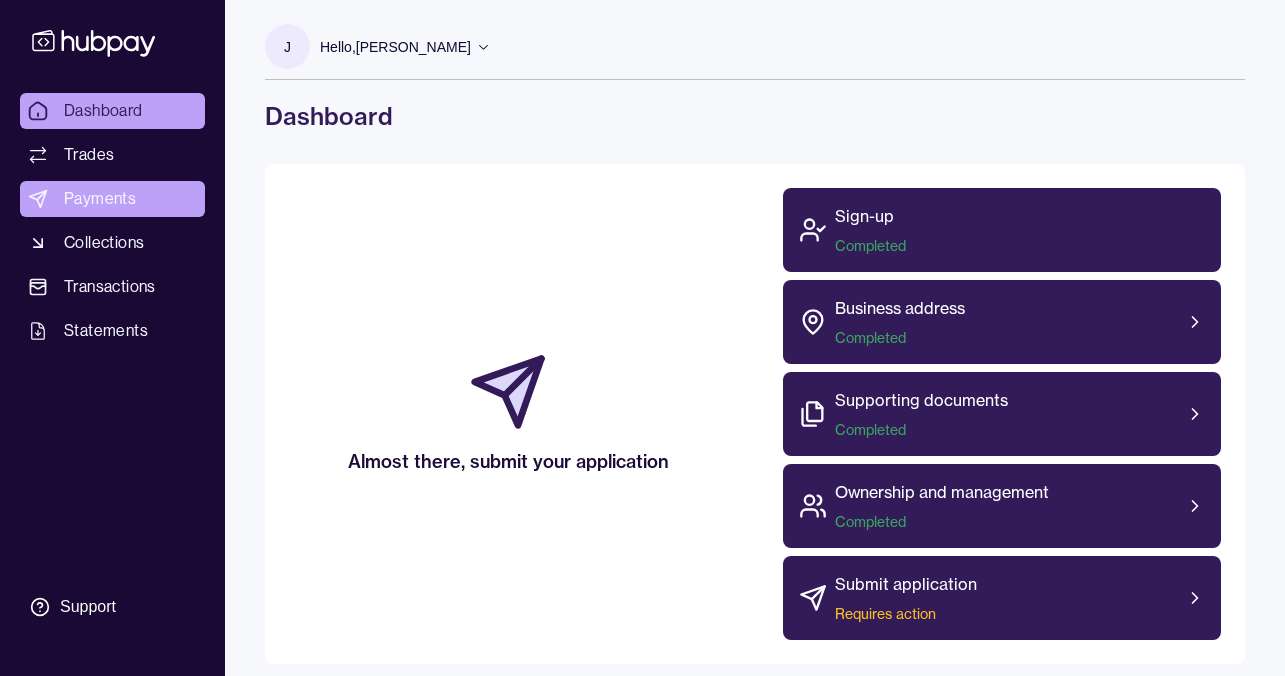 click on "Payments" at bounding box center (100, 199) 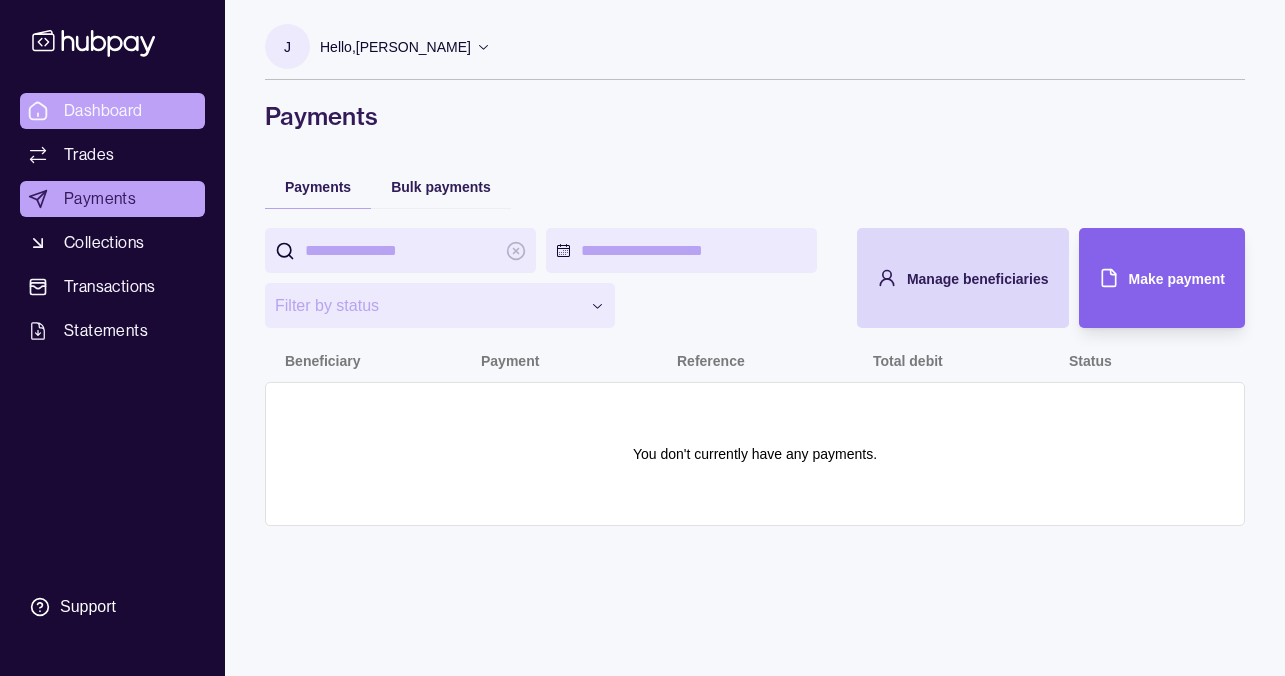click on "Dashboard" at bounding box center [103, 111] 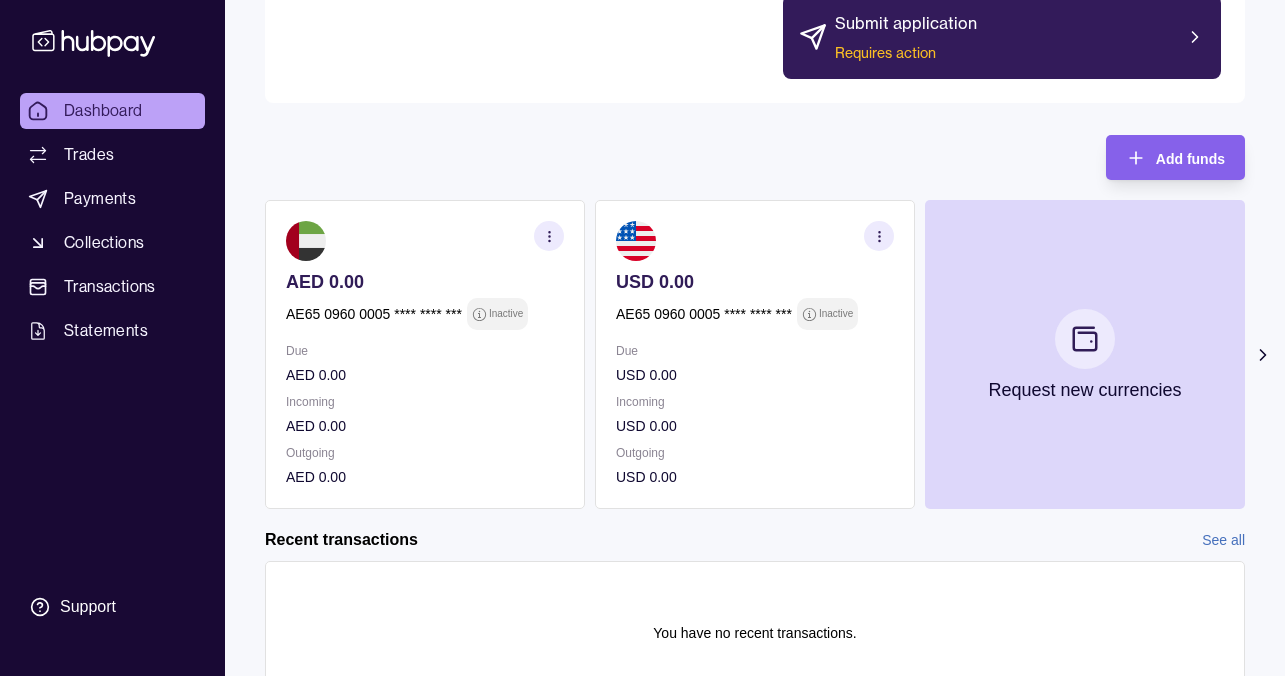 scroll, scrollTop: 562, scrollLeft: 0, axis: vertical 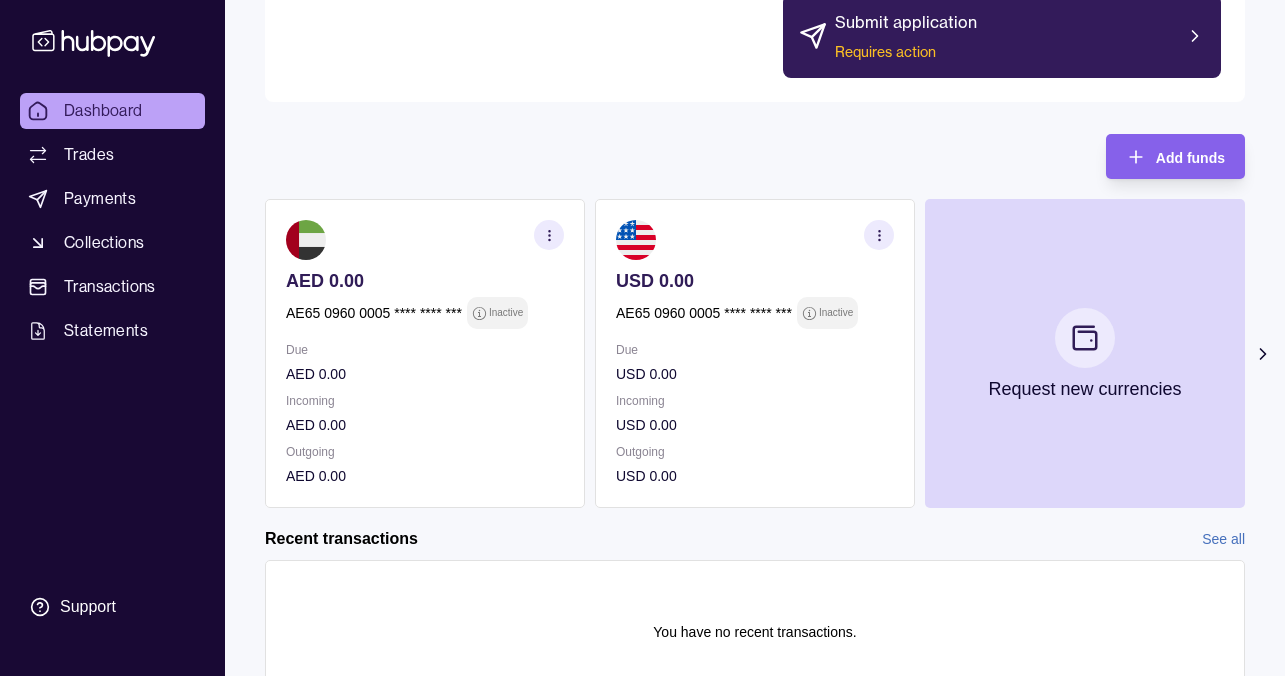 click 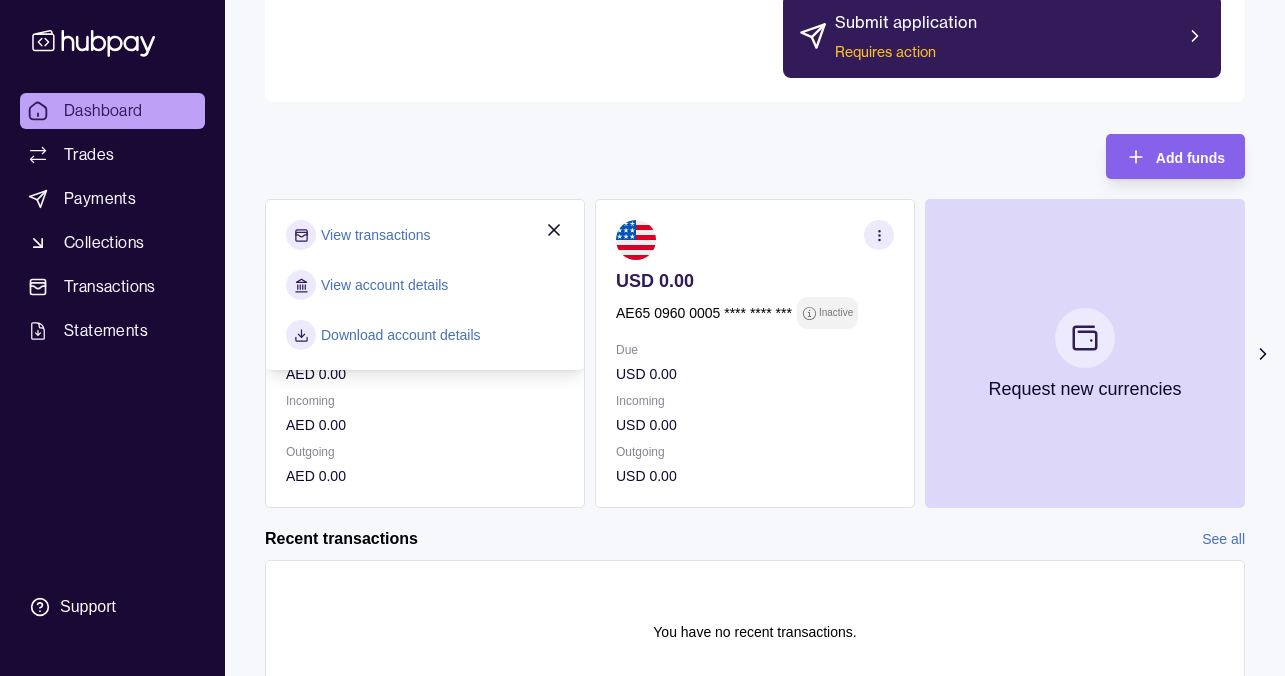 click on "View account details" at bounding box center (384, 285) 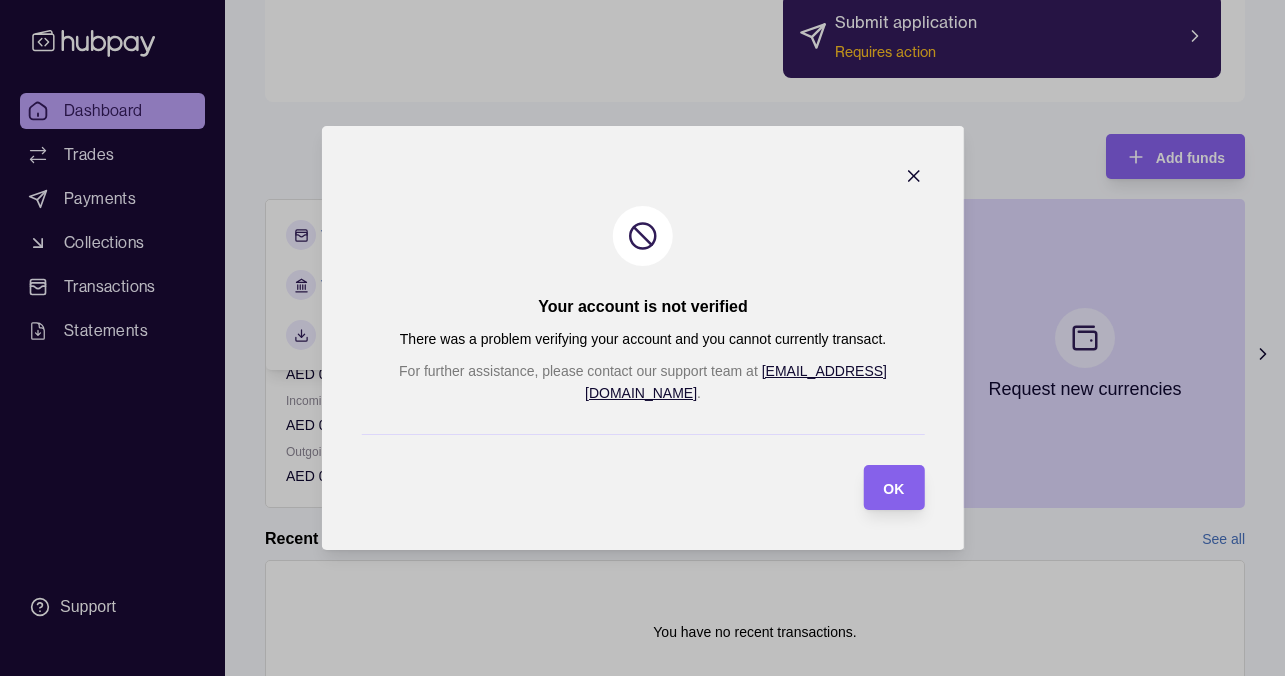 click 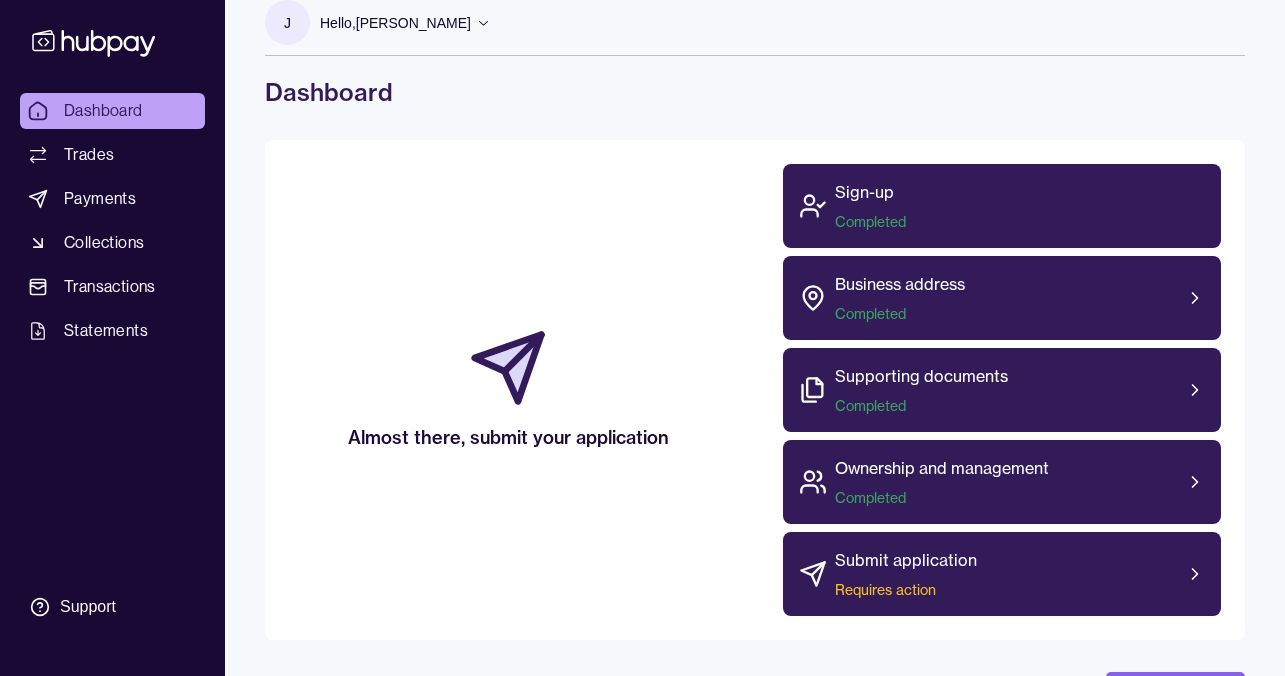 scroll, scrollTop: 0, scrollLeft: 0, axis: both 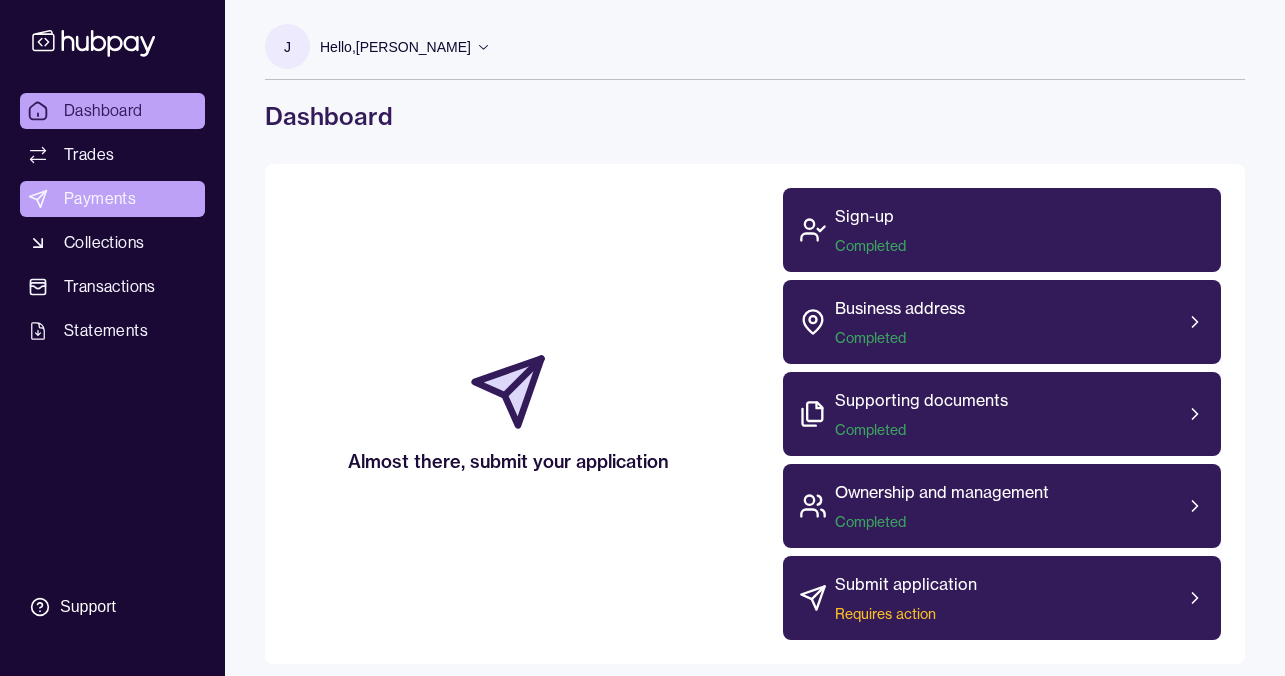 click on "Payments" at bounding box center [100, 199] 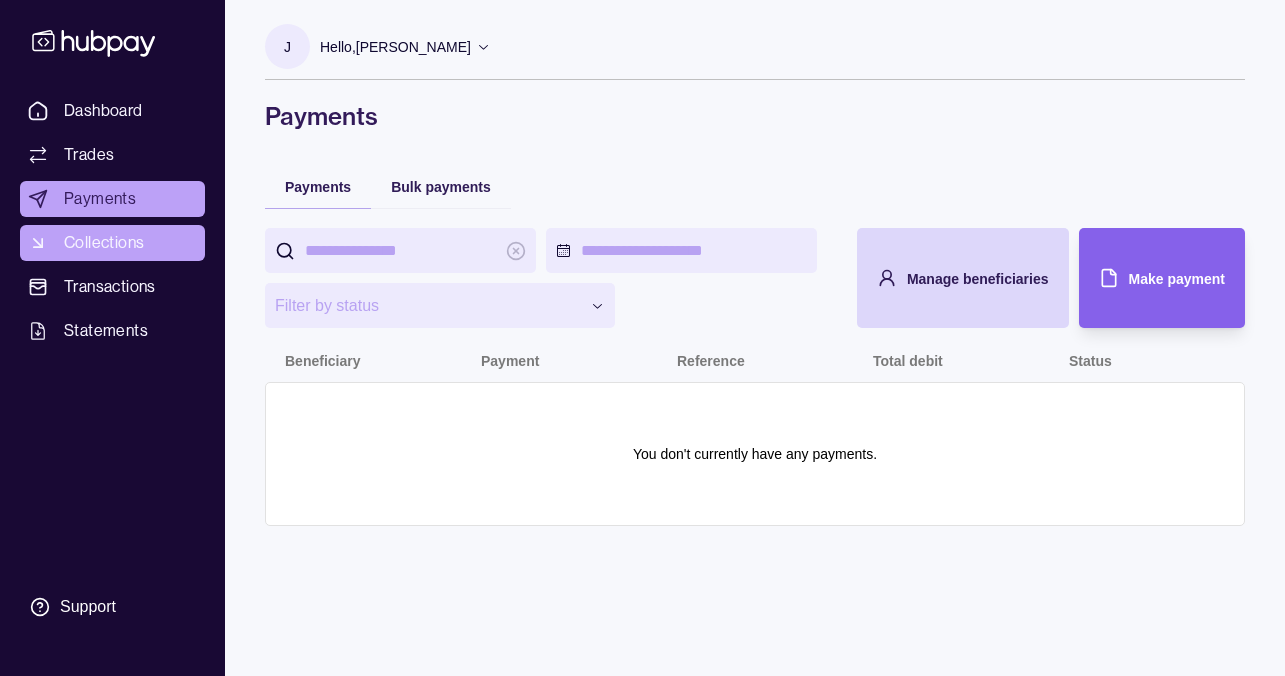 click on "Collections" at bounding box center (104, 243) 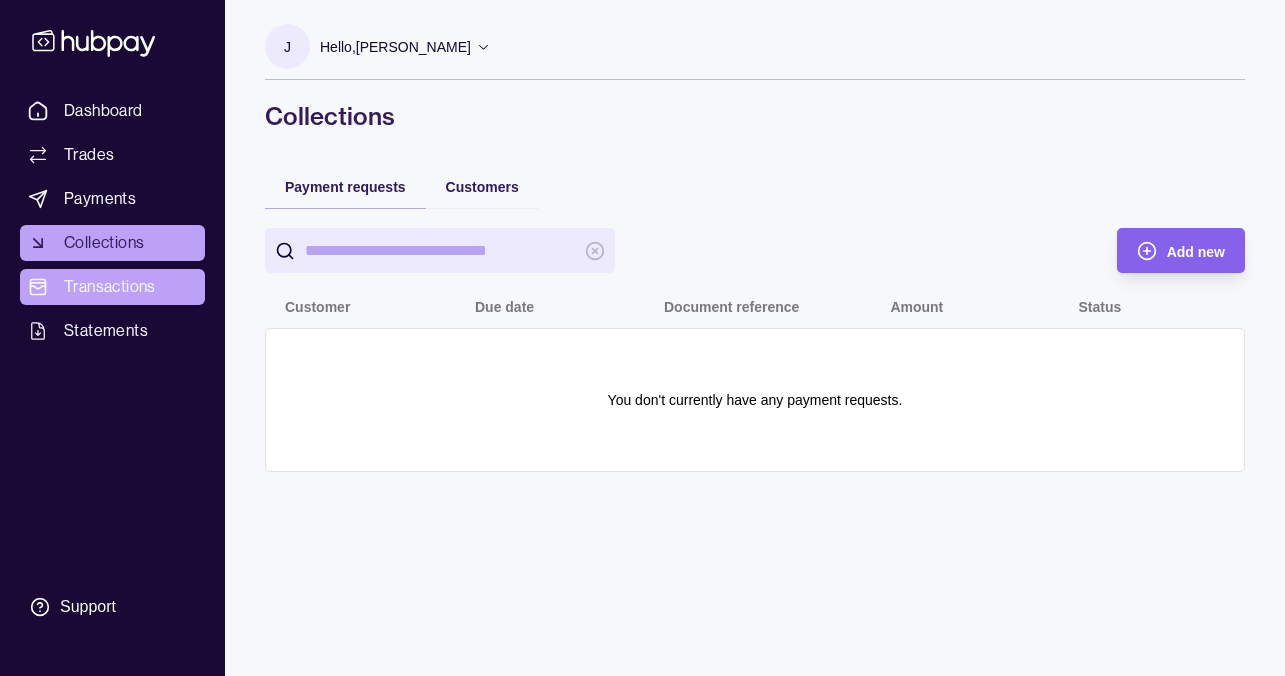 click on "Transactions" at bounding box center [110, 287] 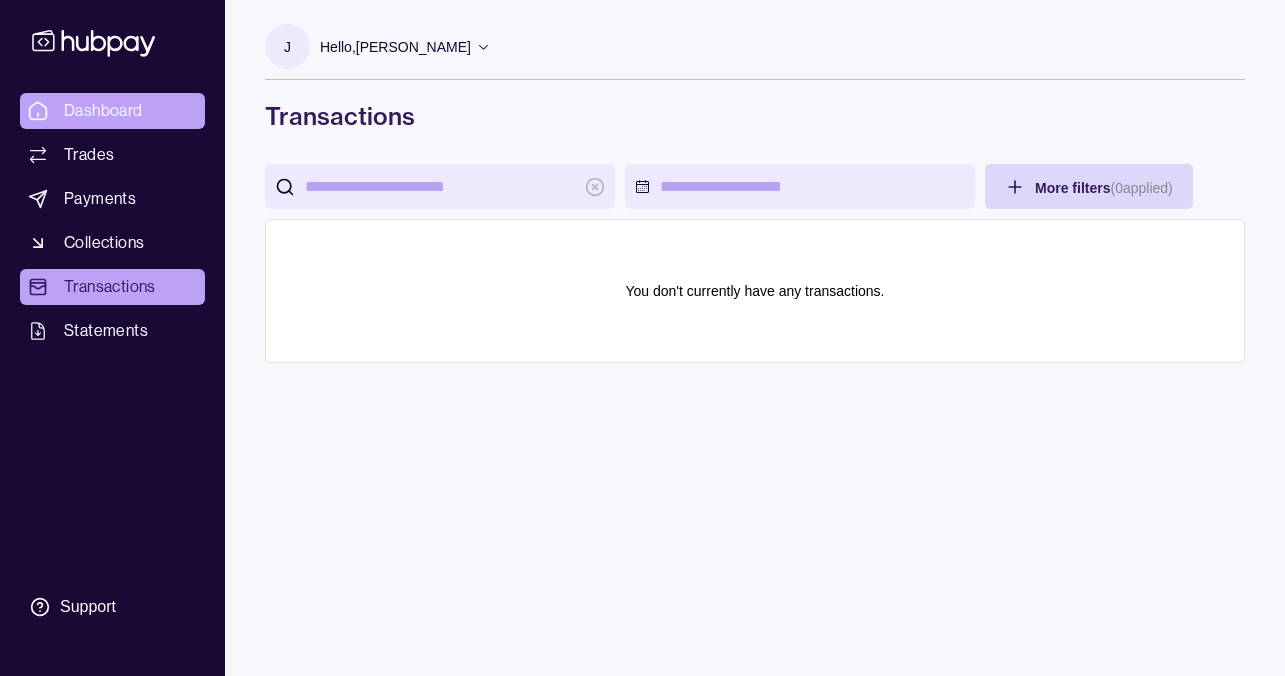 click on "Dashboard" at bounding box center (103, 111) 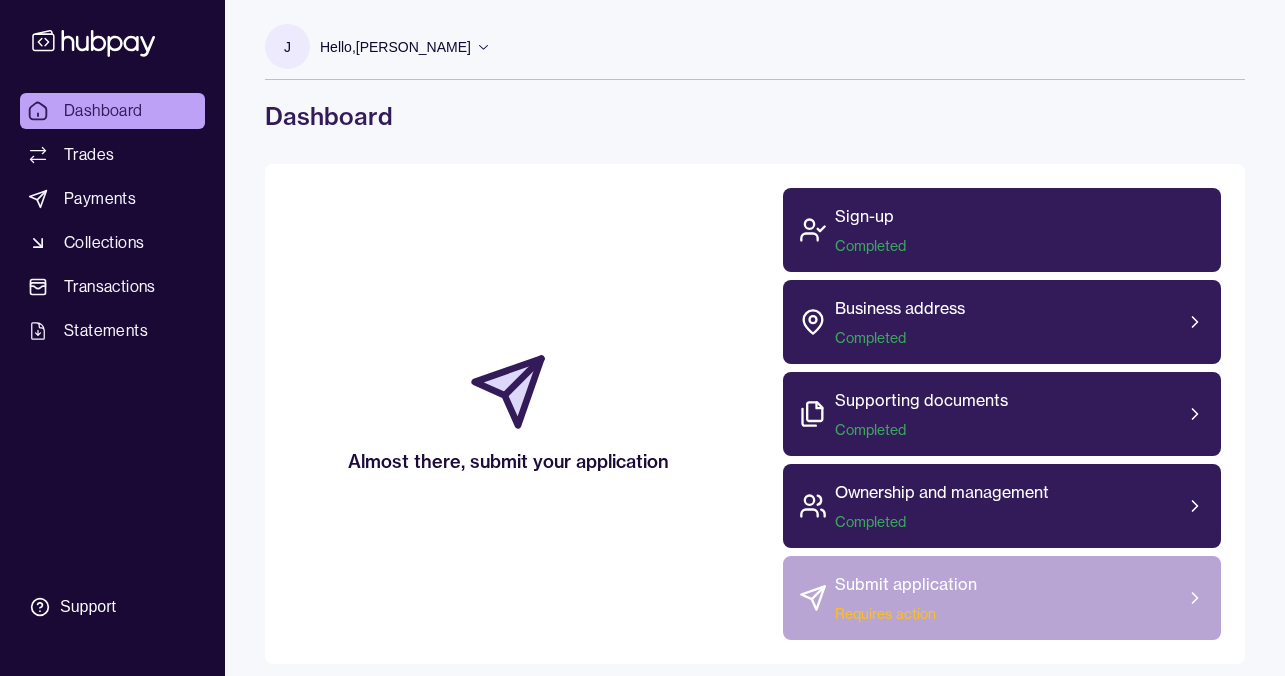 click 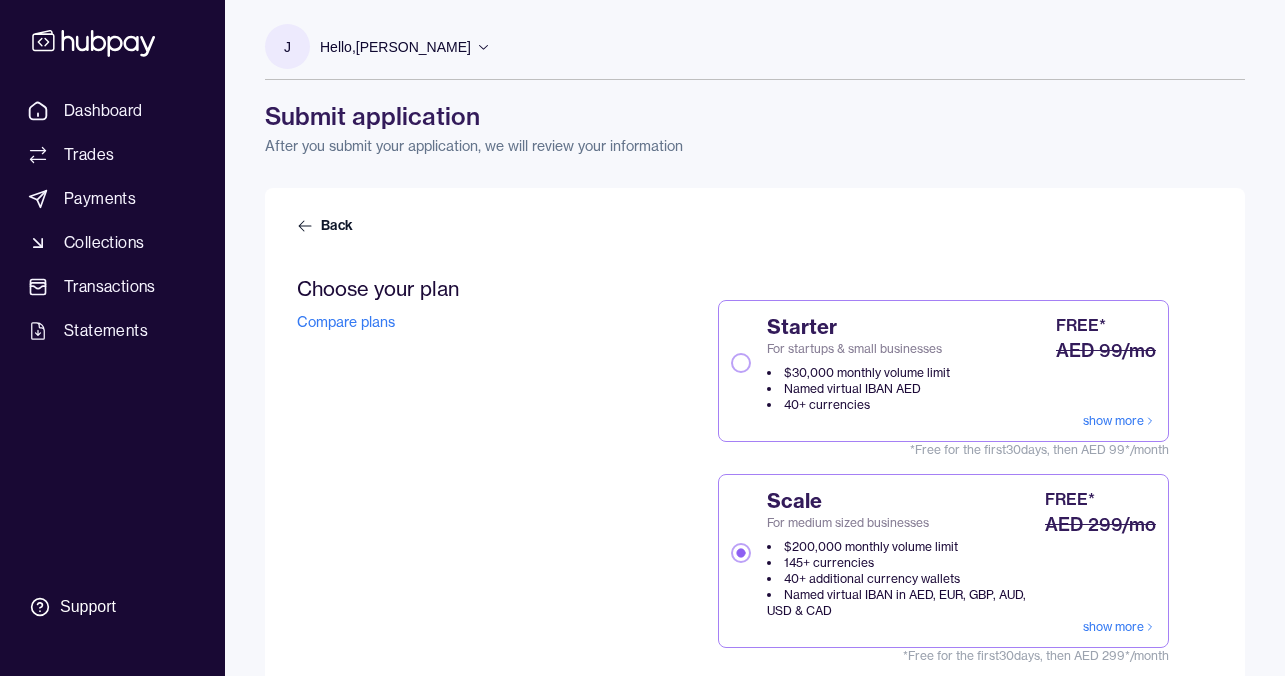 click on "Starter For startups & small businesses $30,000 monthly volume limit Named virtual IBAN AED 40+ currencies FREE* AED 99/mo show more" at bounding box center [741, 363] 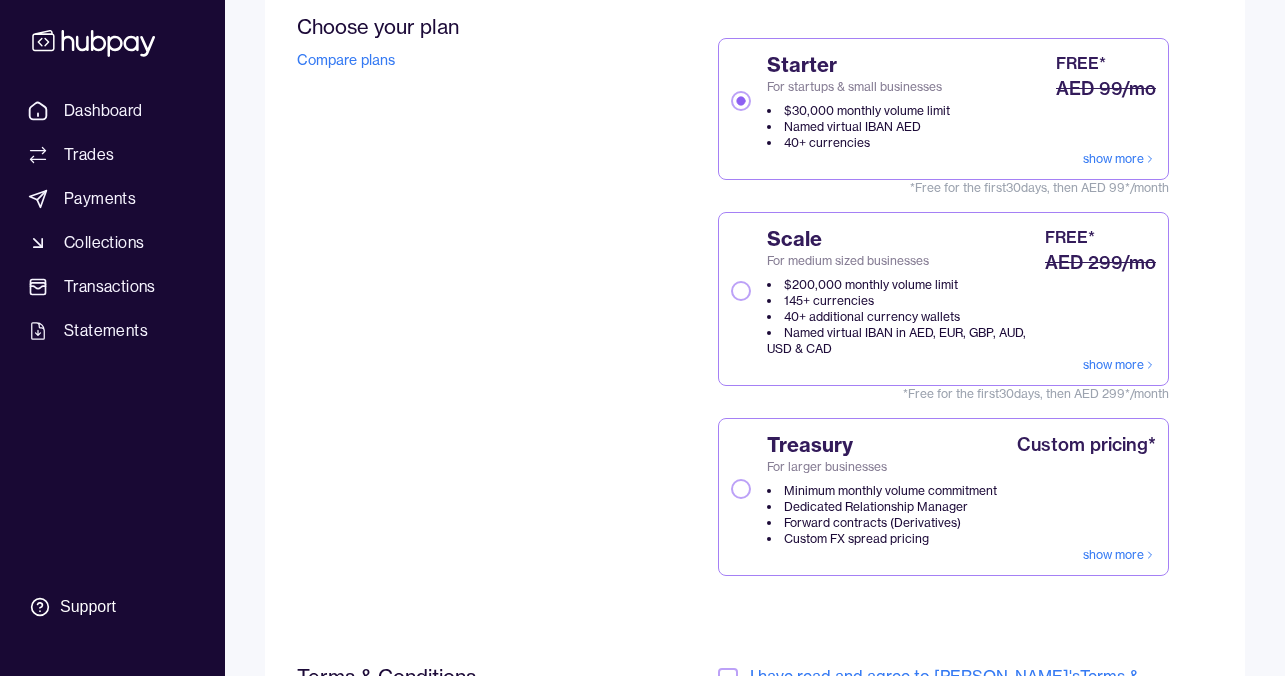 scroll, scrollTop: 498, scrollLeft: 0, axis: vertical 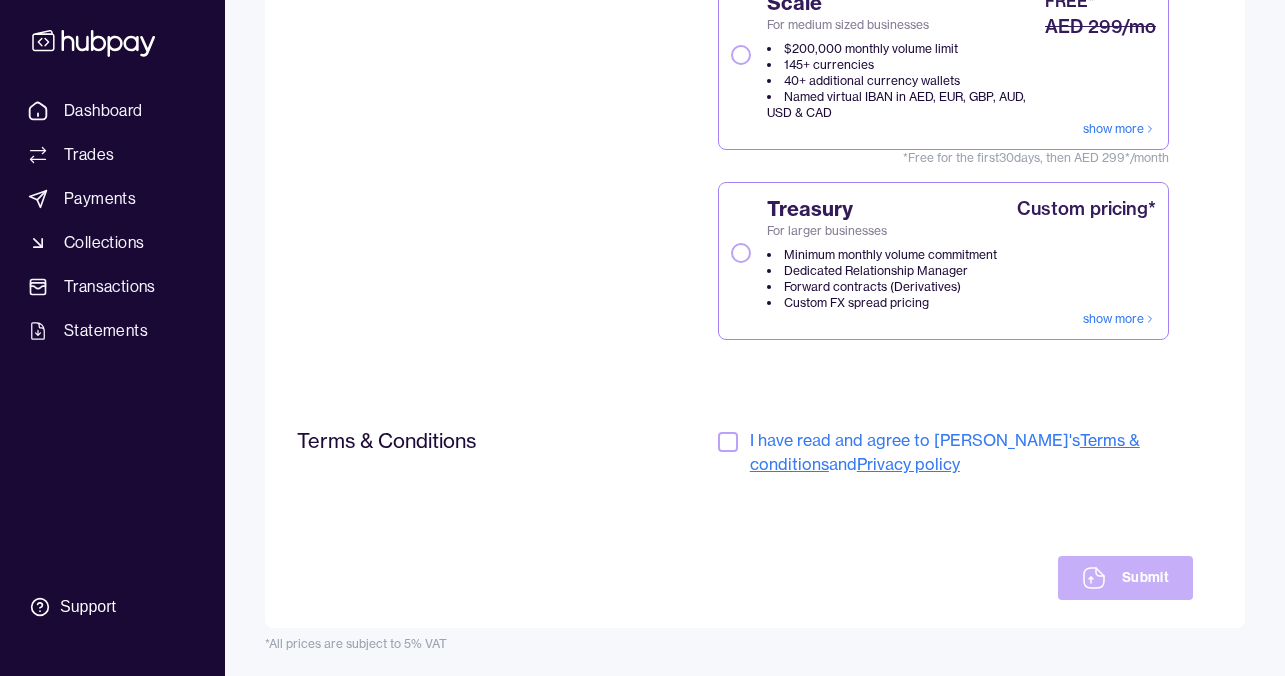 click at bounding box center [728, 442] 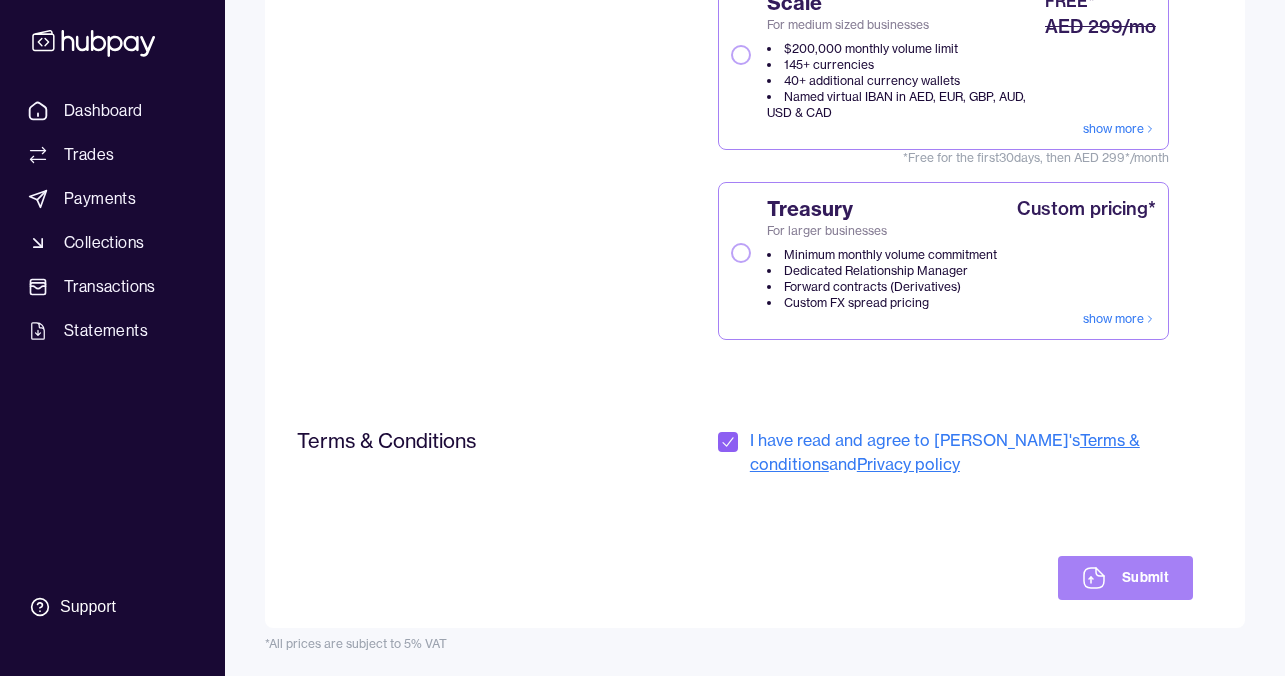 click on "Submit" at bounding box center (1125, 578) 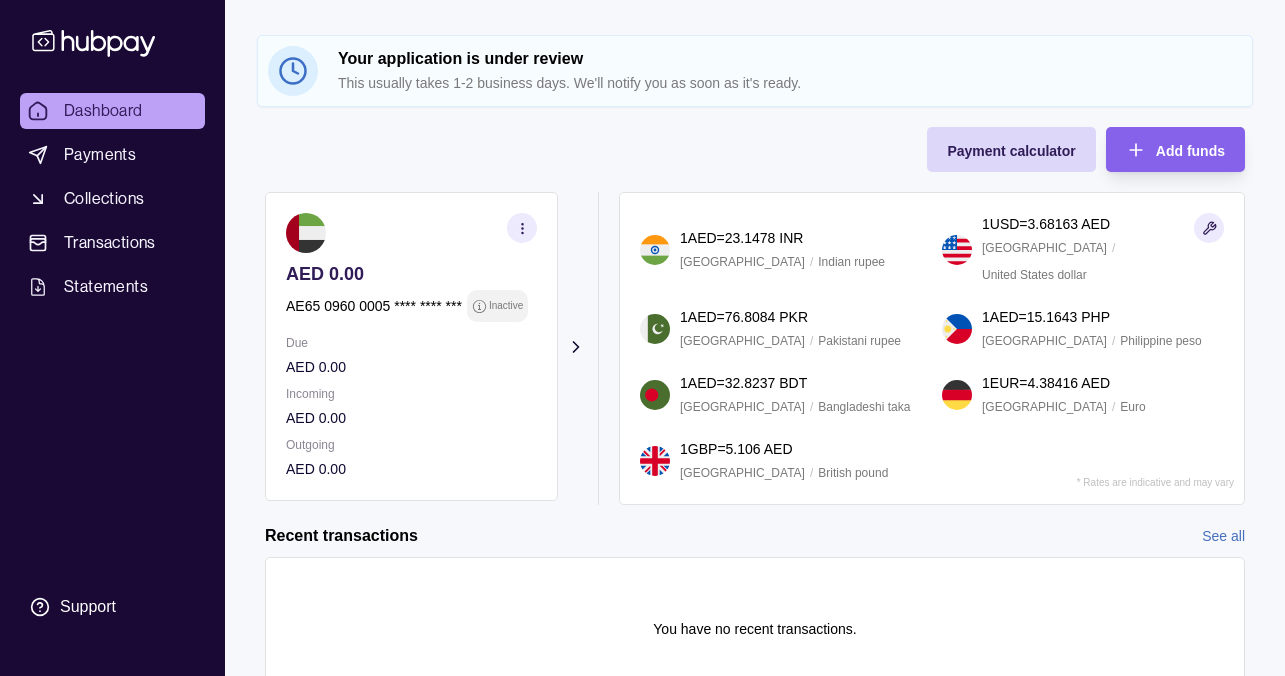 scroll, scrollTop: 214, scrollLeft: 0, axis: vertical 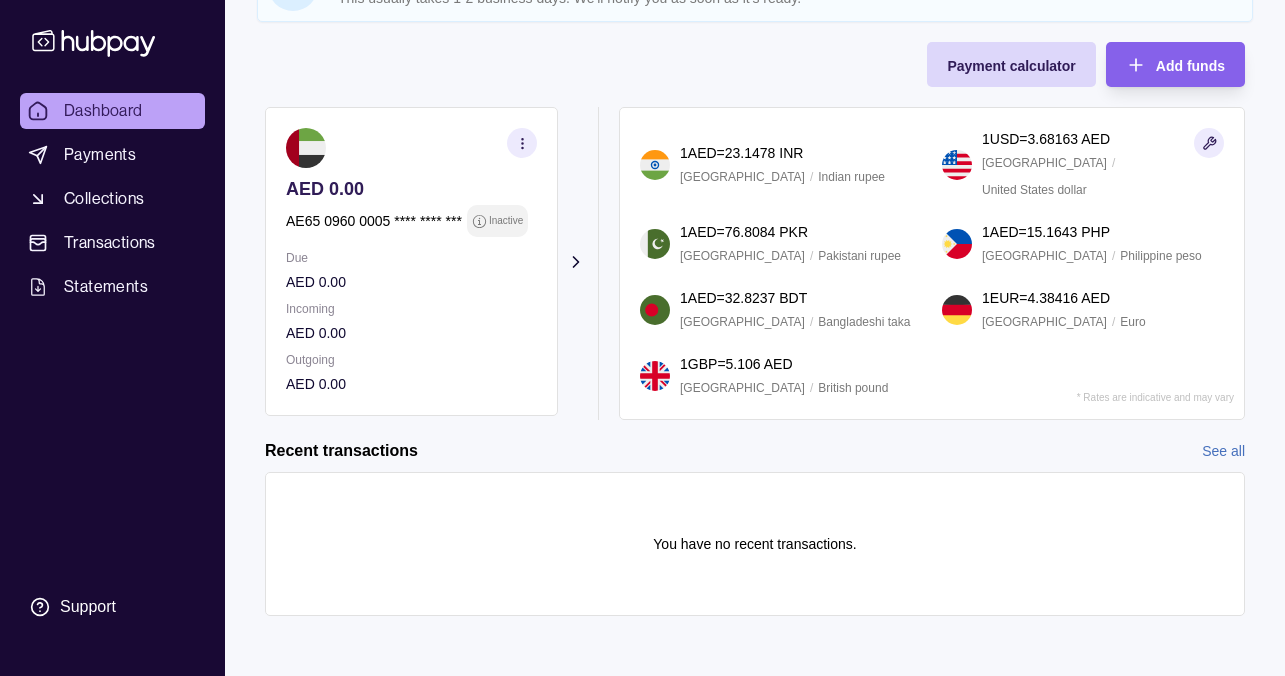 click on "Payment calculator Add funds AED 0.00 AE65 0960 0005 **** **** *** Inactive Due AED 0.00 Incoming AED 0.00 Outgoing AED 0.00 USD 0.00 AE65 0960 0005 **** **** *** Inactive Due USD 0.00 Incoming USD 0.00 Outgoing USD 0.00 Request new currencies 1  AED  =  23.1478   INR India / Indian rupee 1  USD  =  3.68163   AED United States / United States dollar 1  AED  =  76.8084   PKR Pakistan / Pakistani rupee 1  AED  =  15.1643   PHP Philippines / Philippine peso 1  AED  =  32.8237   BDT Bangladesh / Bangladeshi taka 1  EUR  =  4.38416   AED Germany / Euro 1  GBP  =  5.106   AED United Kingdom / British pound * Rates are indicative and may vary" at bounding box center (755, 231) 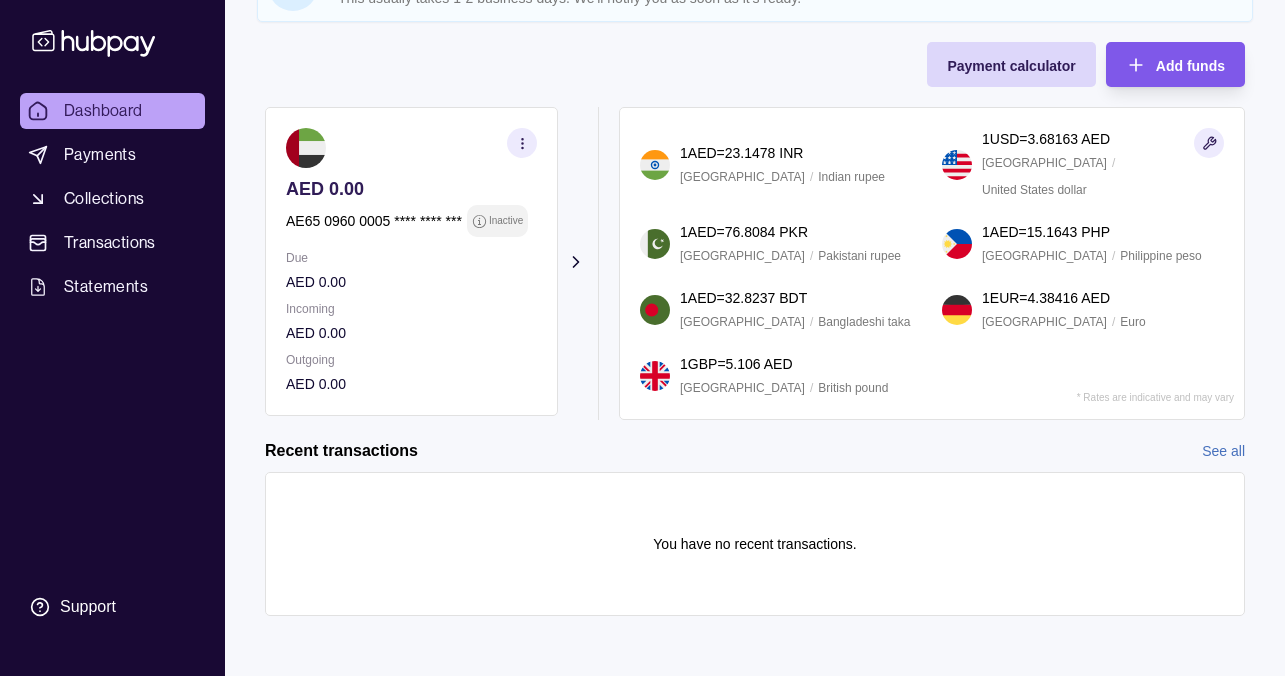 click on "Add funds" at bounding box center [1190, 66] 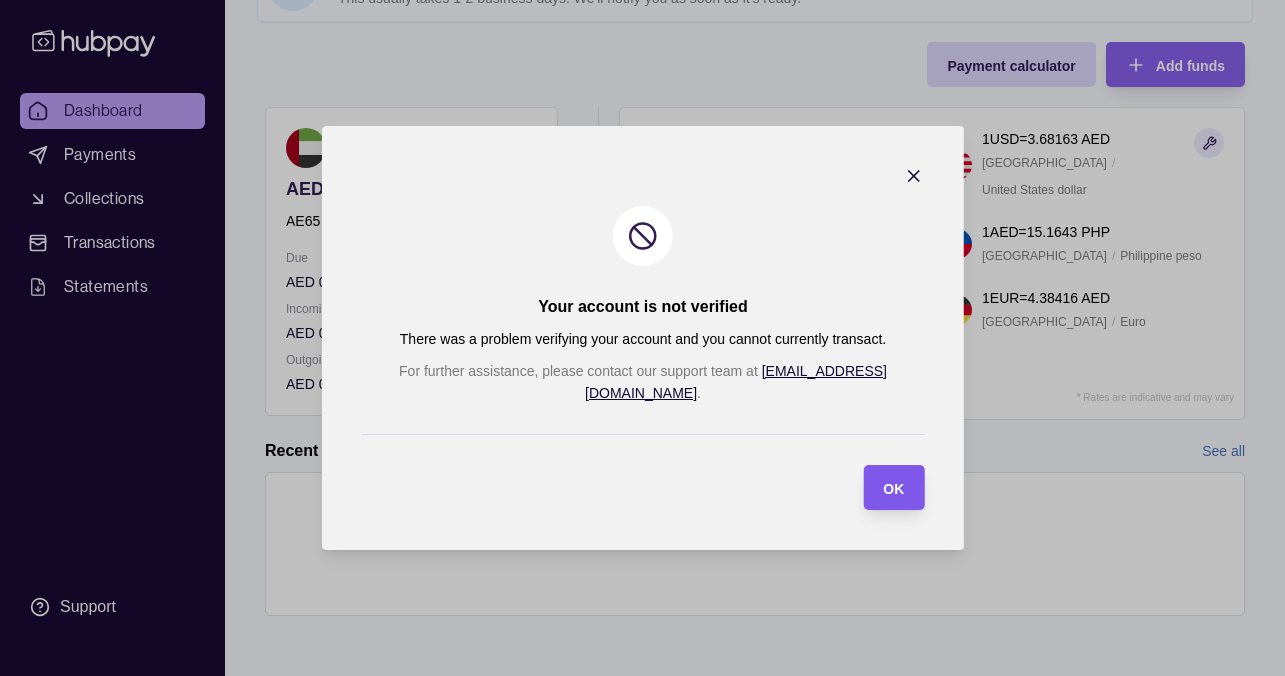 click on "OK" at bounding box center [893, 487] 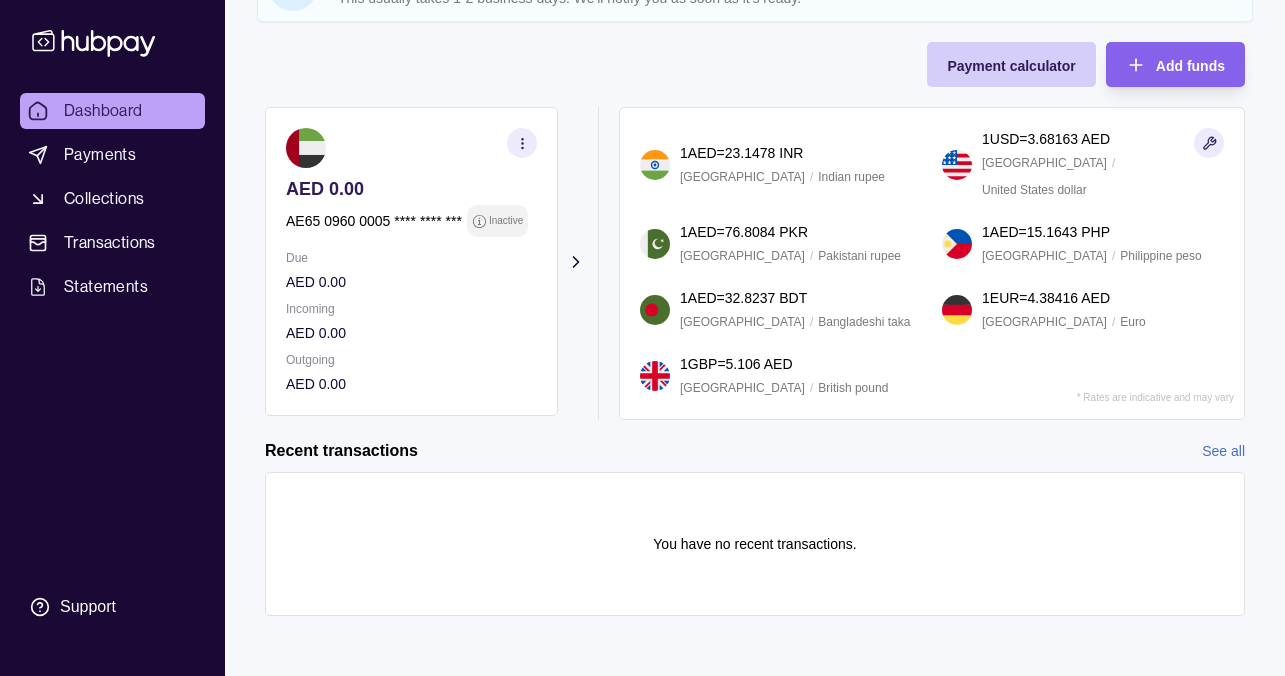click on "Payment calculator" at bounding box center (1011, 66) 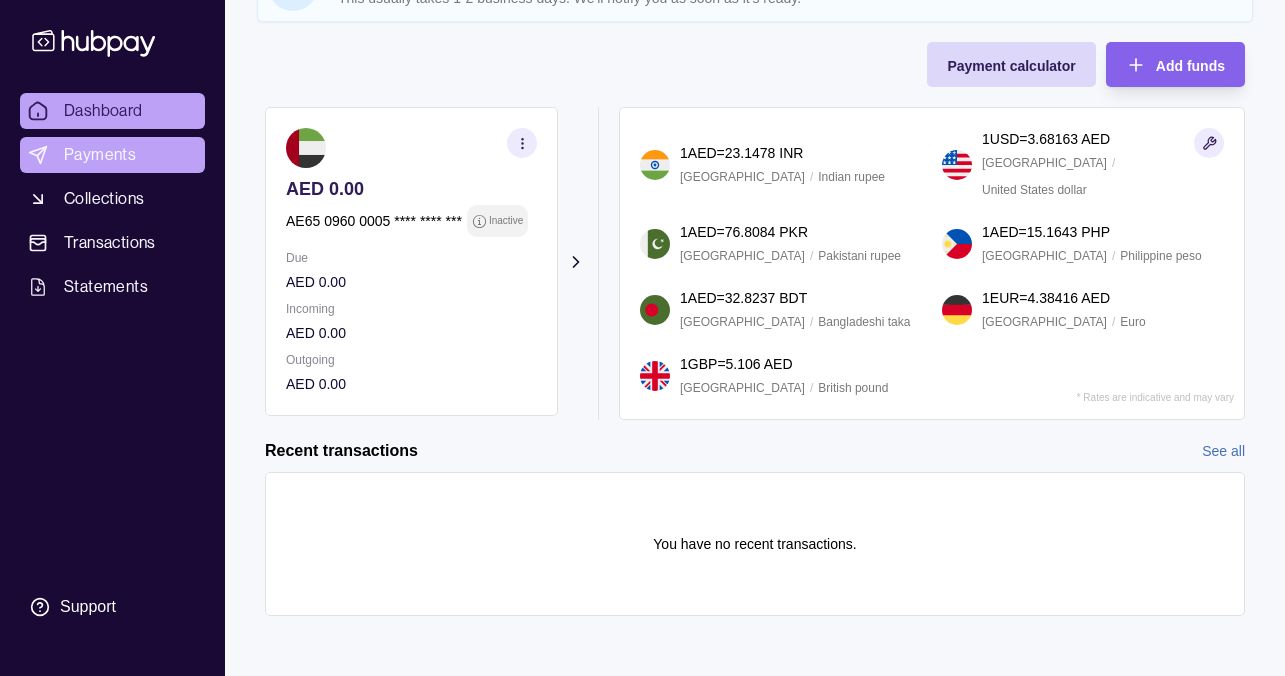 click on "Payments" at bounding box center [100, 155] 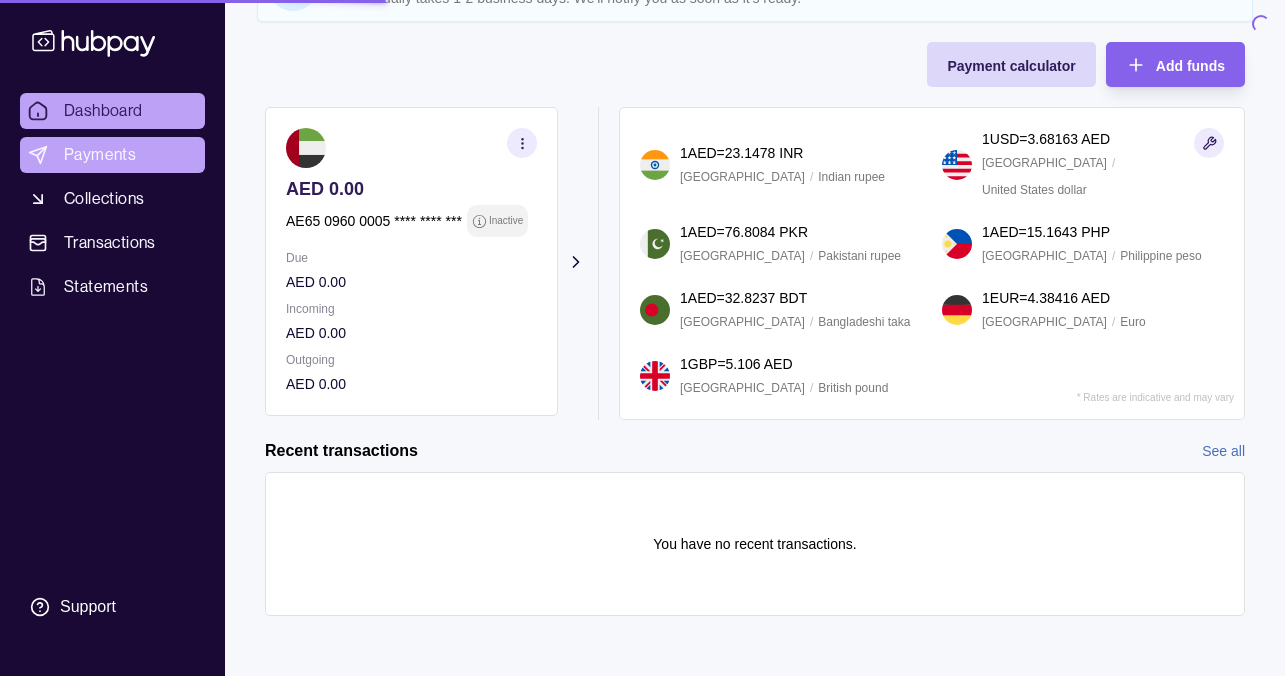 scroll, scrollTop: 0, scrollLeft: 0, axis: both 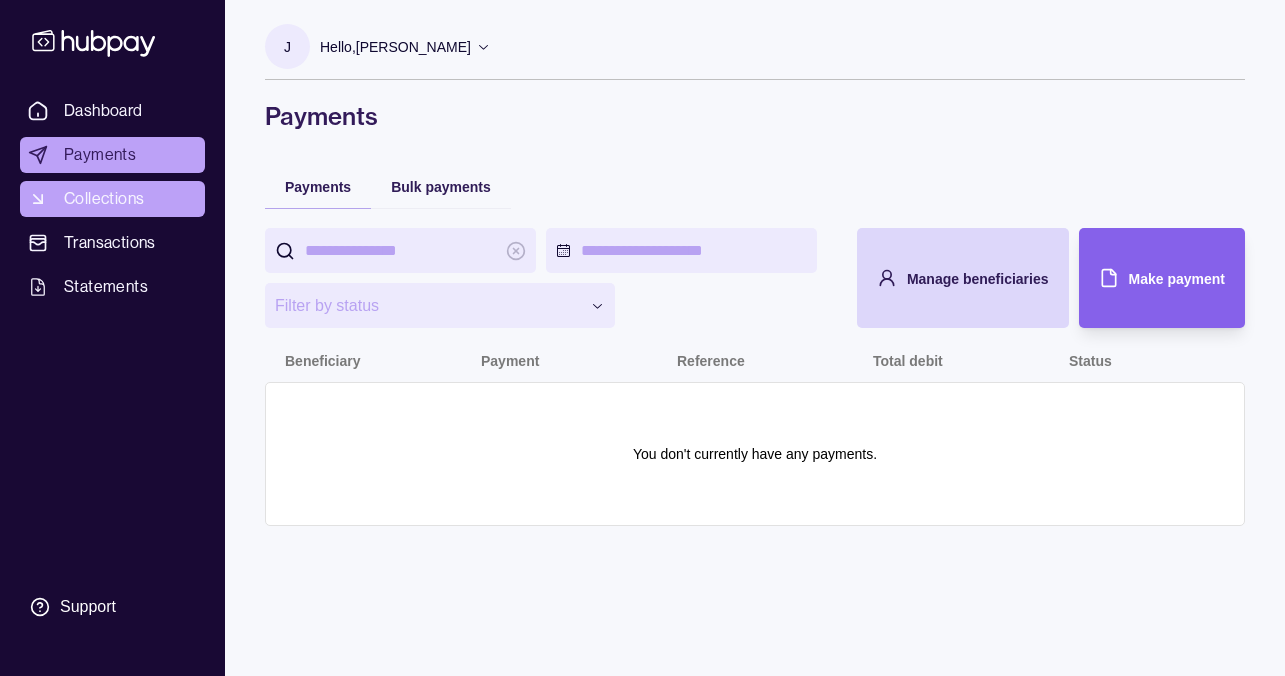 click on "Collections" at bounding box center [104, 199] 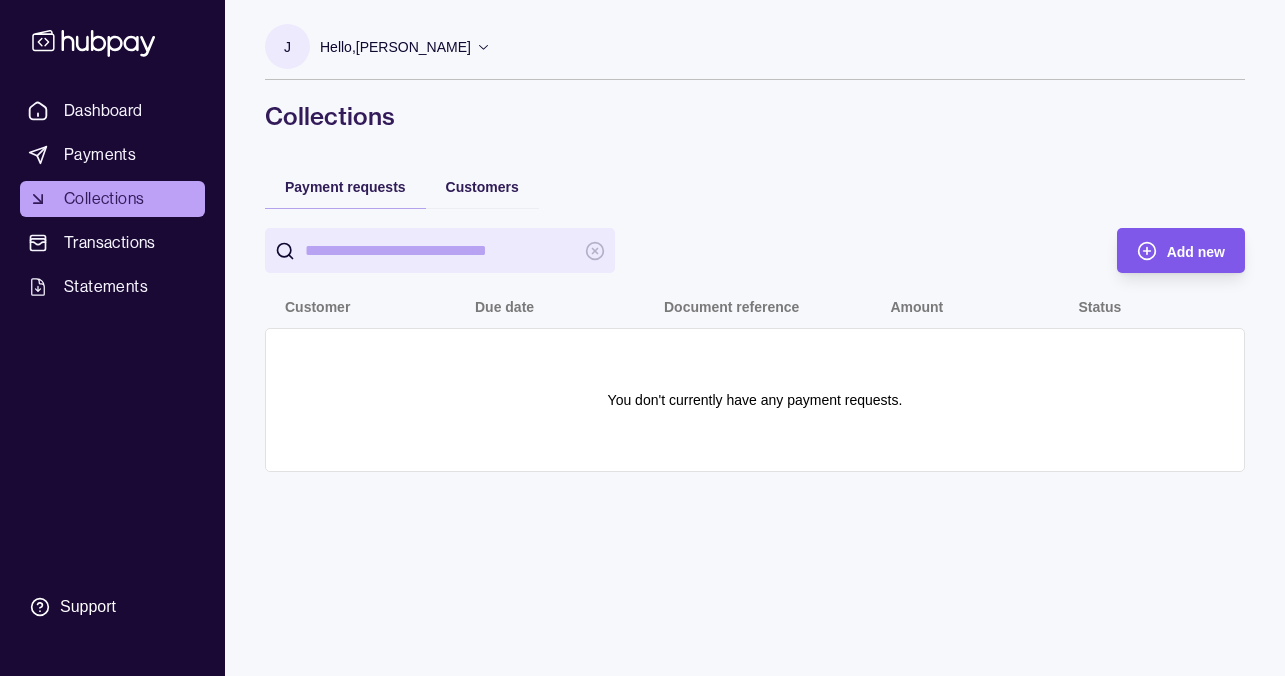 click on "Add new" at bounding box center (1196, 252) 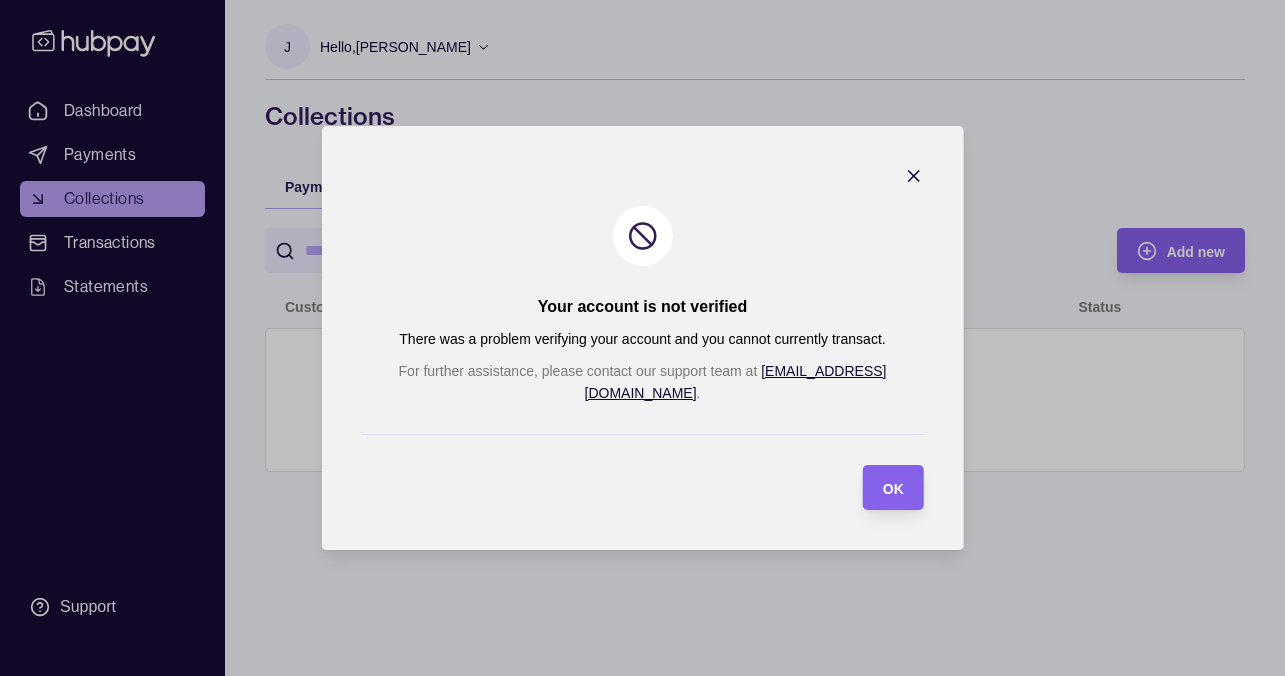 click 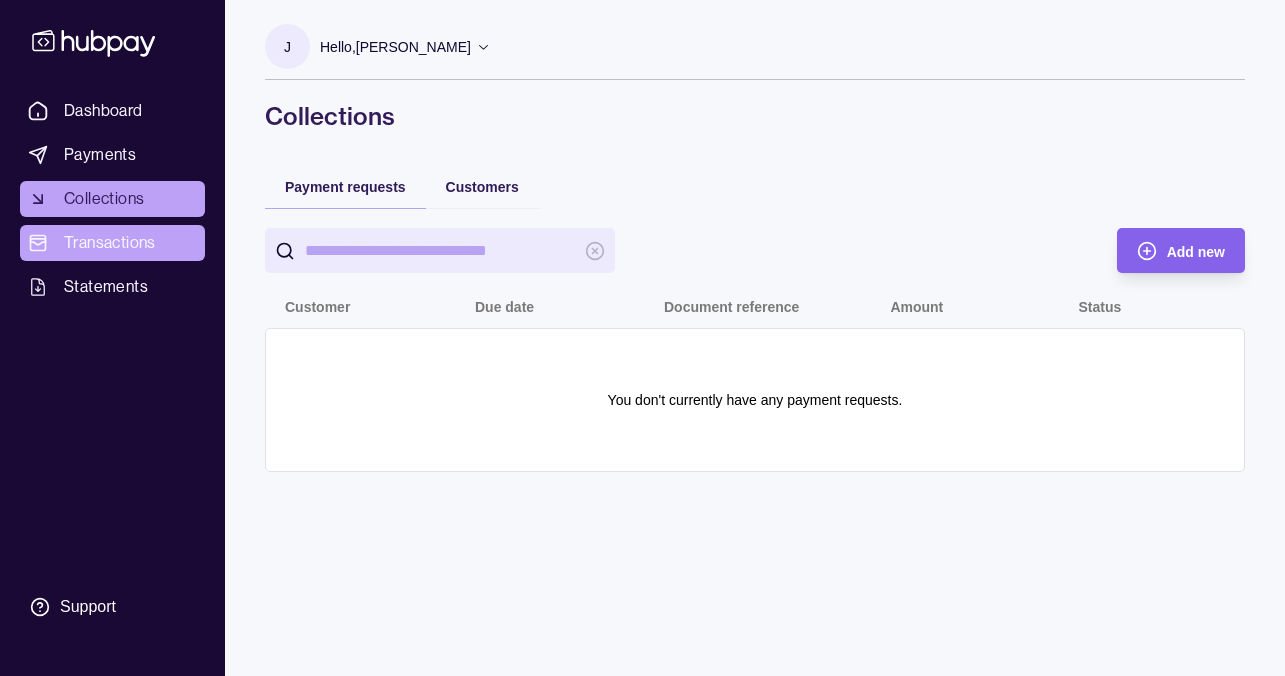 click on "Transactions" at bounding box center [110, 243] 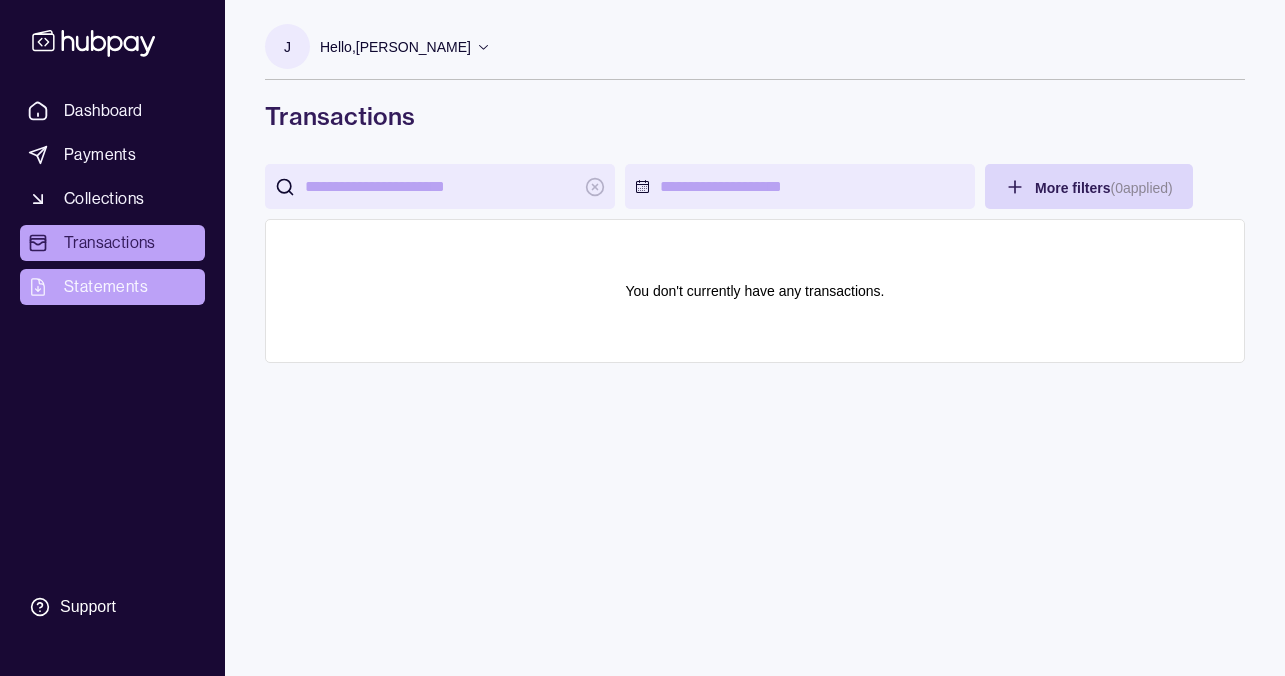 click on "Statements" at bounding box center [106, 287] 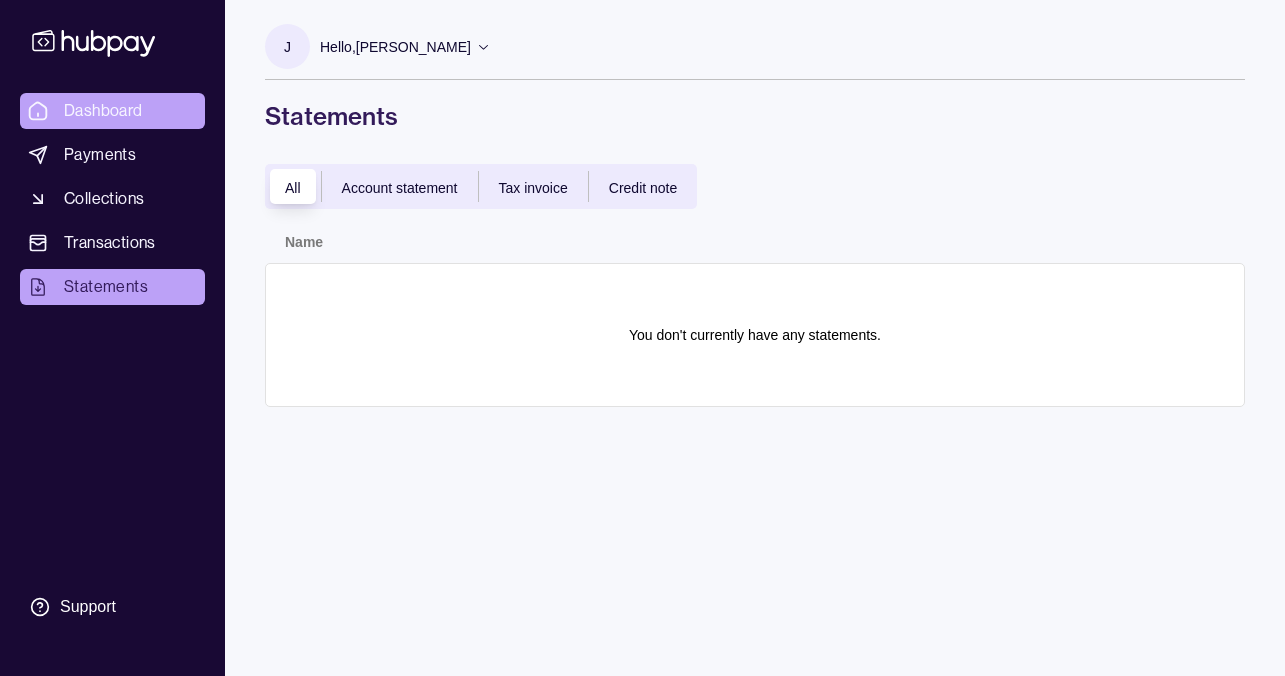 click on "Dashboard" at bounding box center [103, 111] 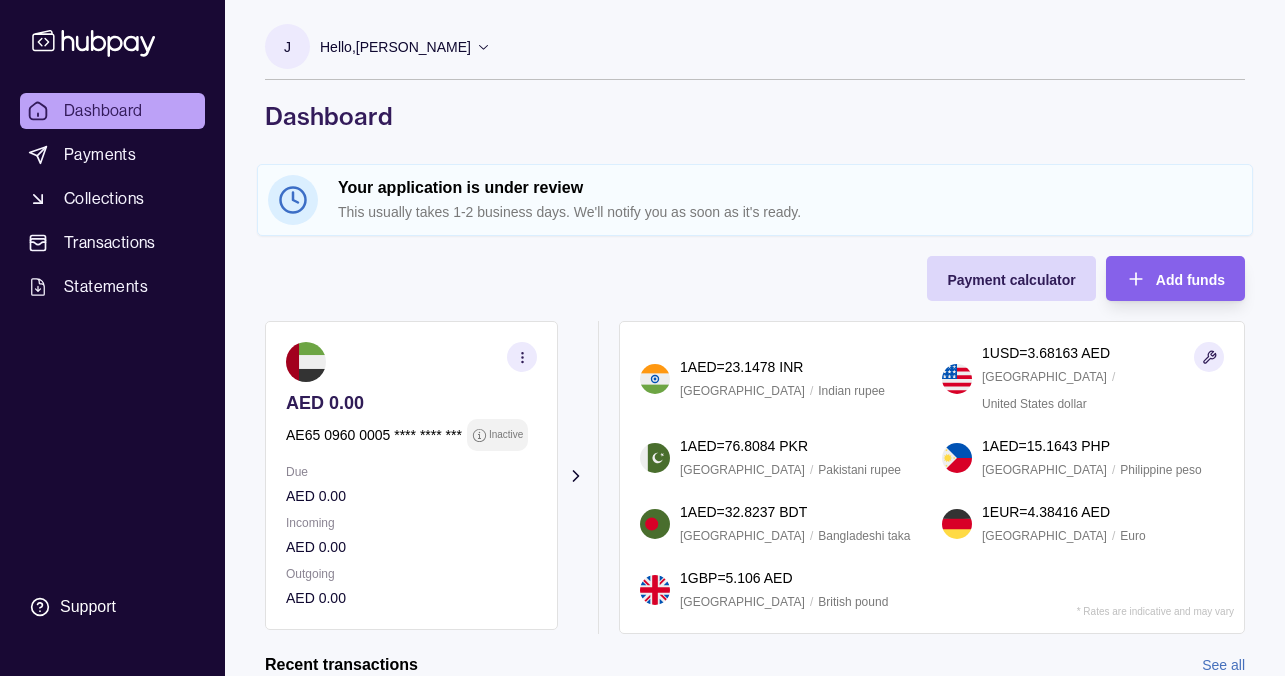 click on "1  USD  =  3.68163   AED United States / United States dollar" at bounding box center [1103, 378] 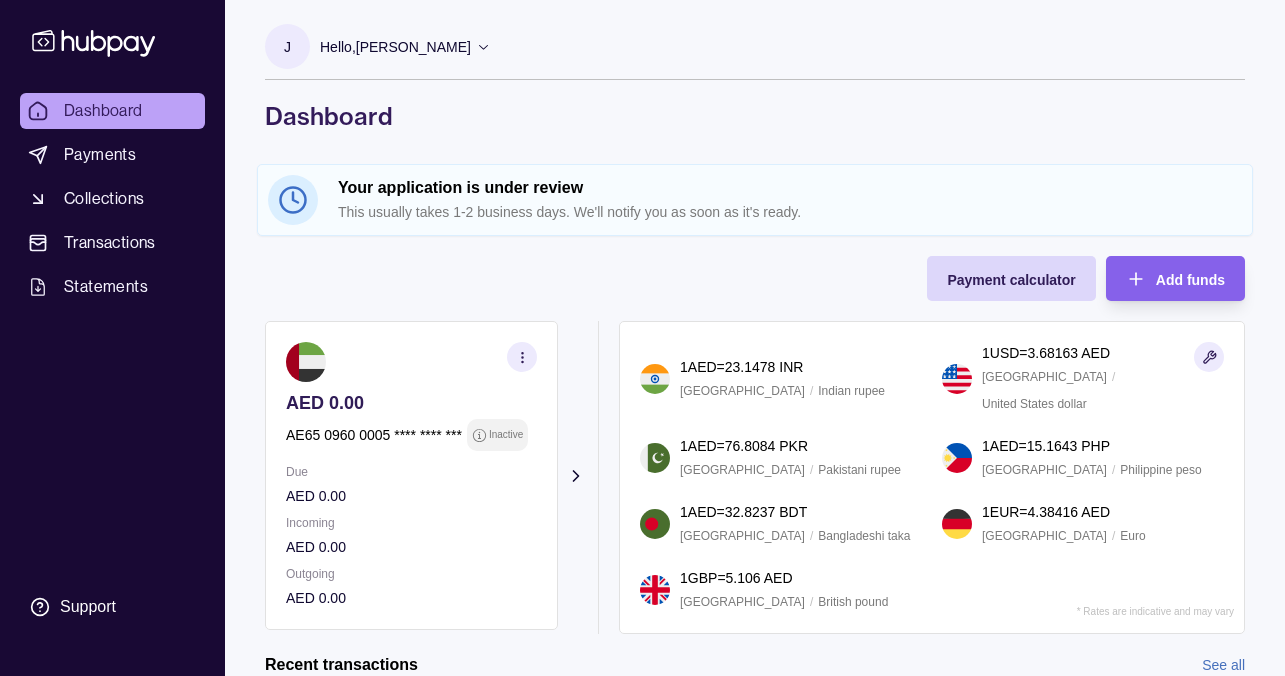 click 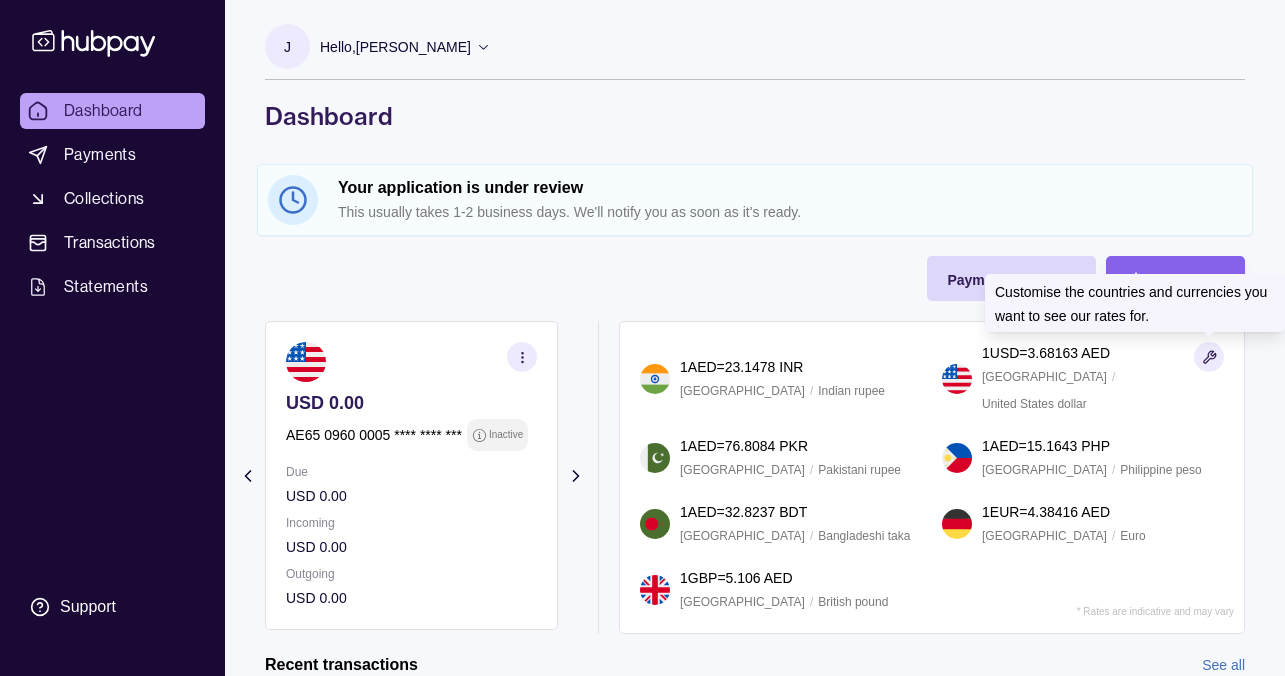 click 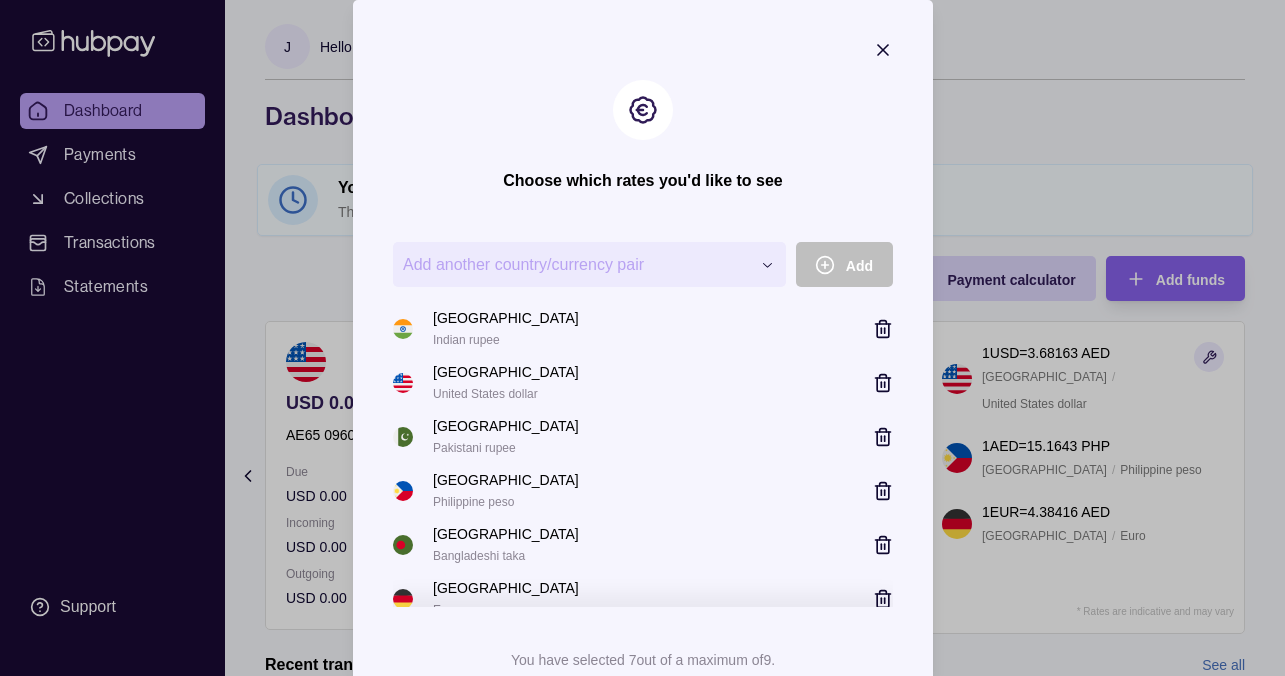 click 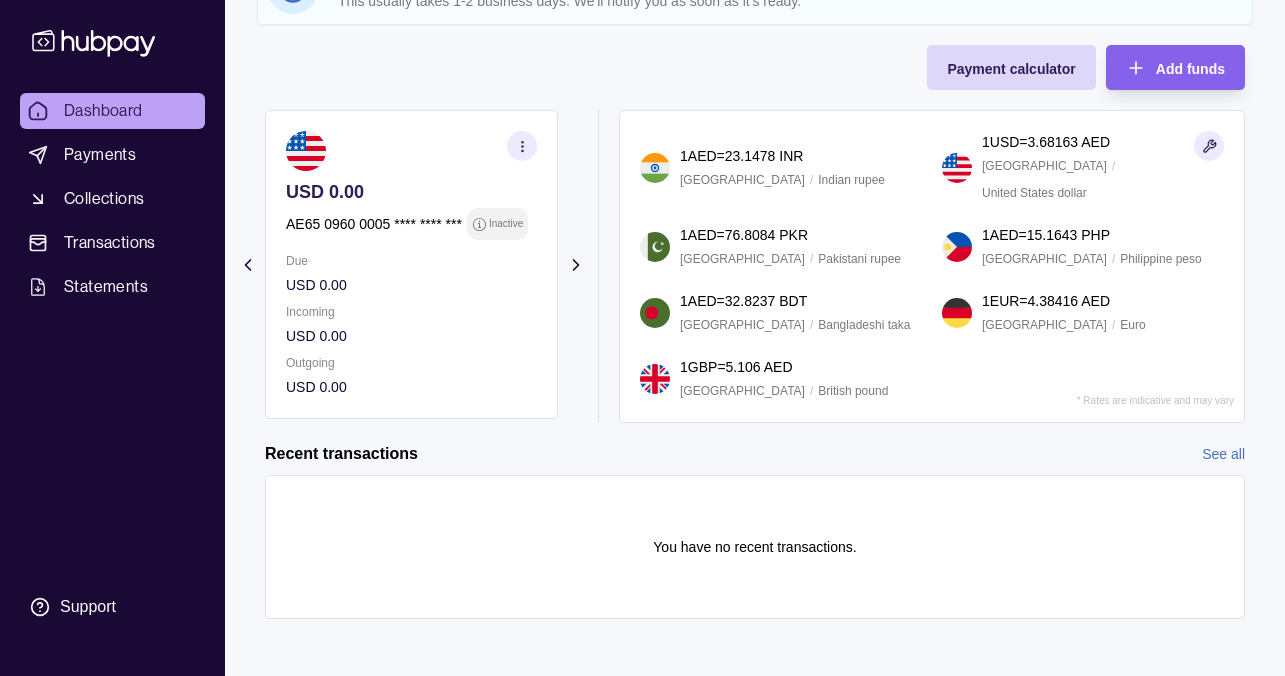 scroll, scrollTop: 214, scrollLeft: 0, axis: vertical 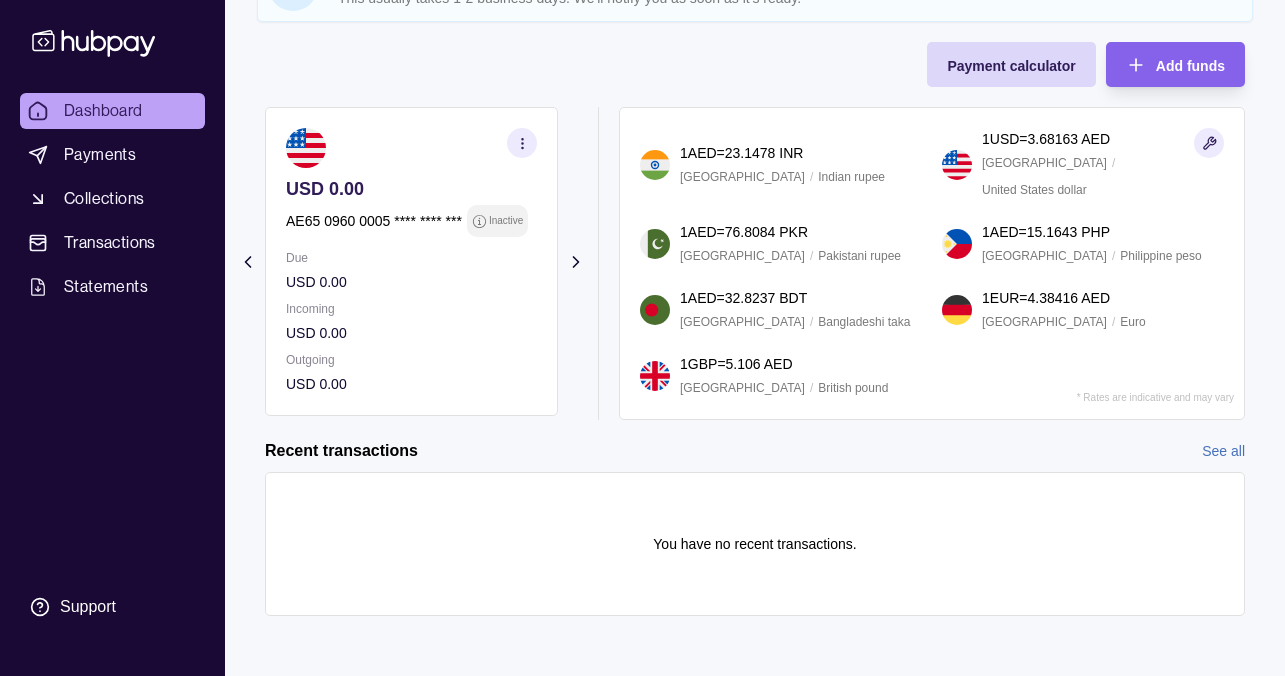 click on "See all" at bounding box center (1223, 451) 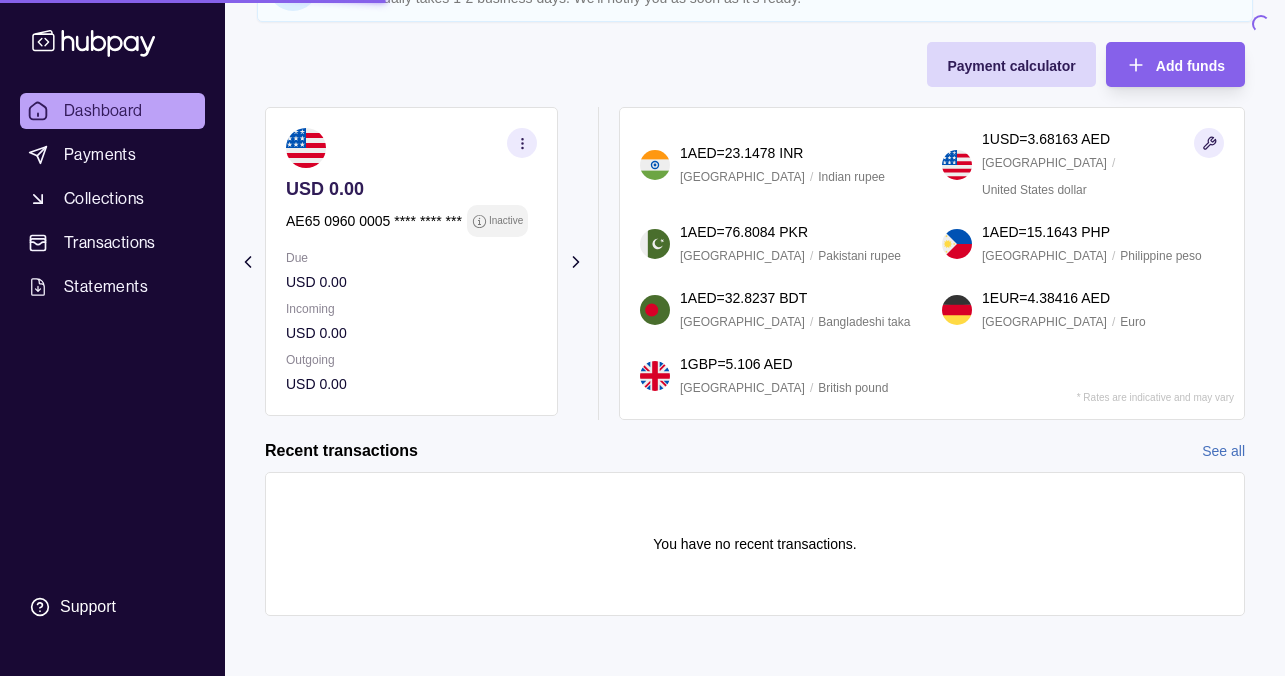 scroll, scrollTop: 0, scrollLeft: 0, axis: both 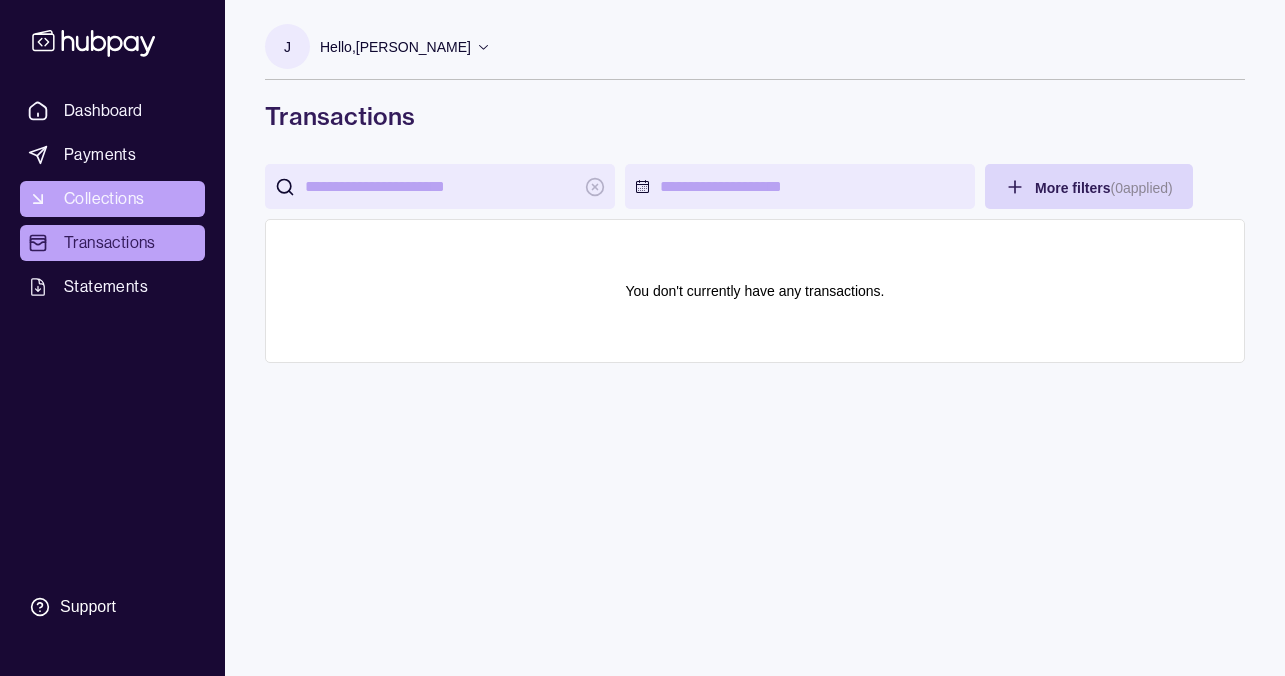 click on "Collections" at bounding box center [104, 199] 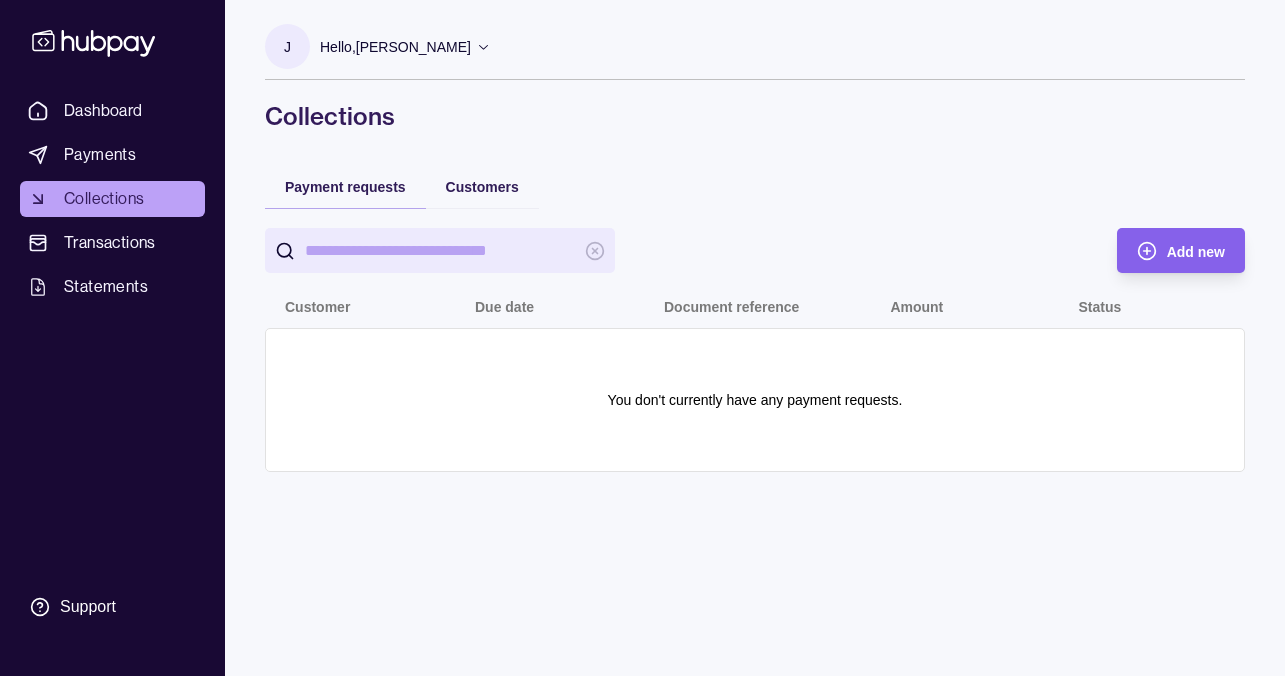click 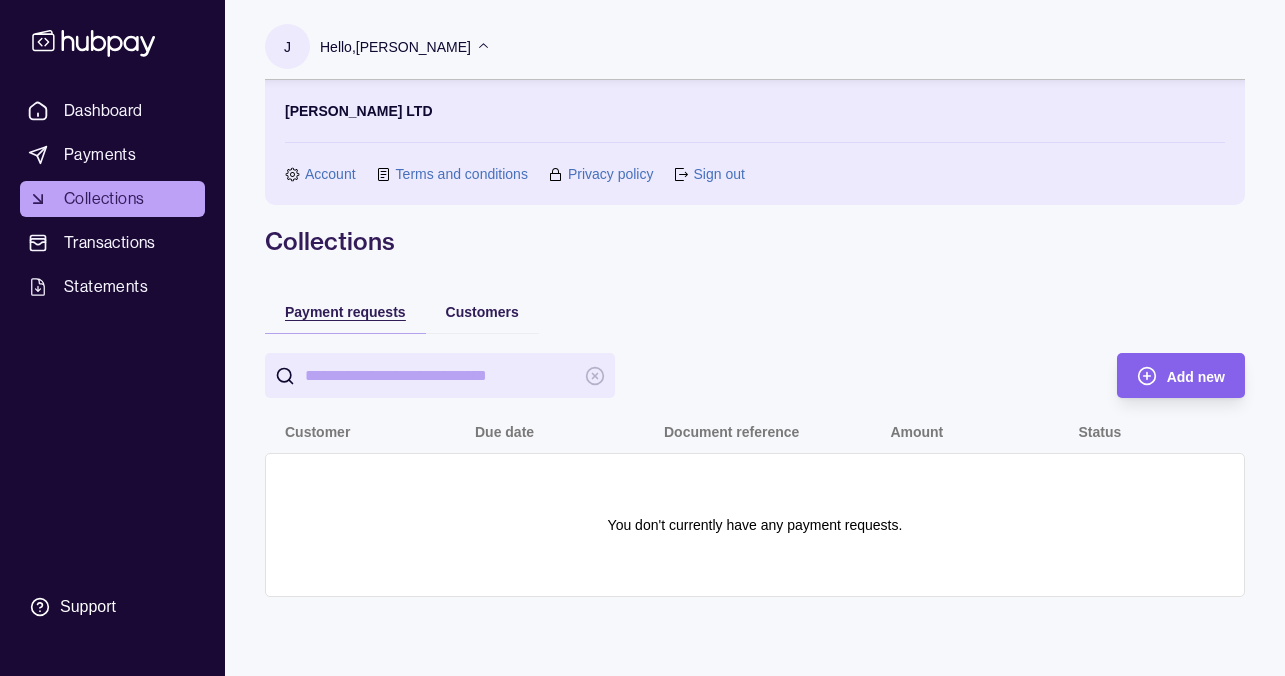 click on "Payment requests" at bounding box center (345, 312) 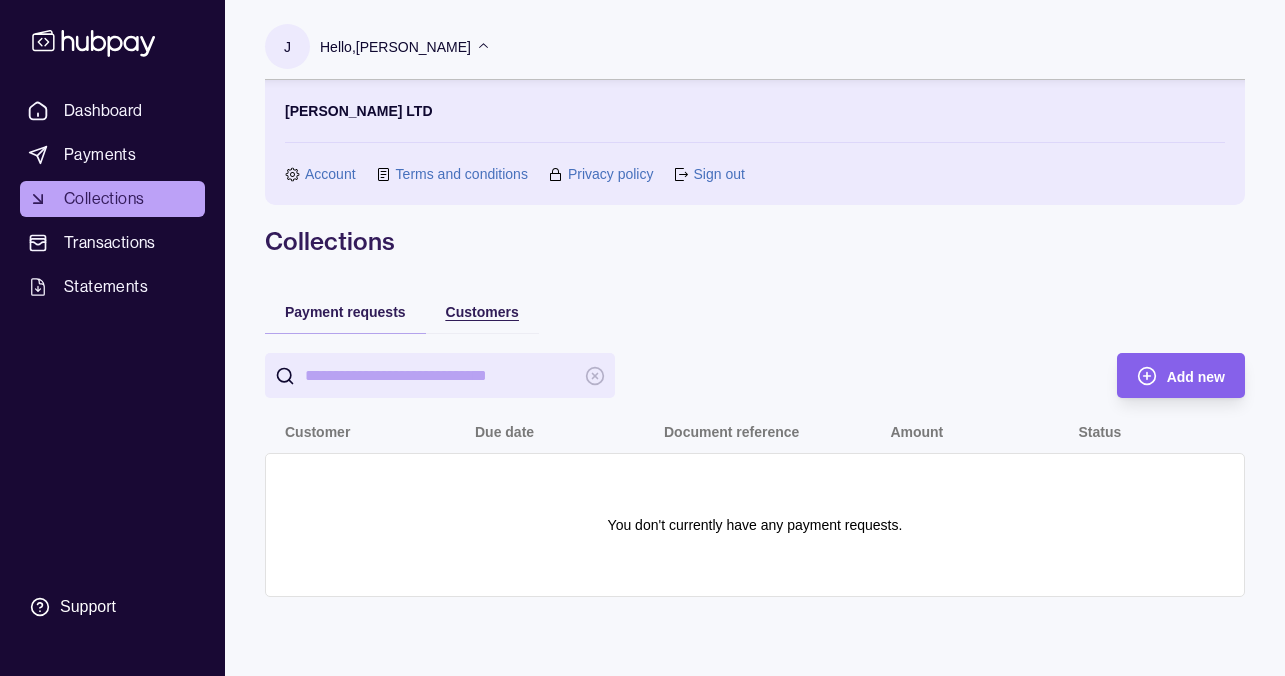click on "Customers" at bounding box center (482, 312) 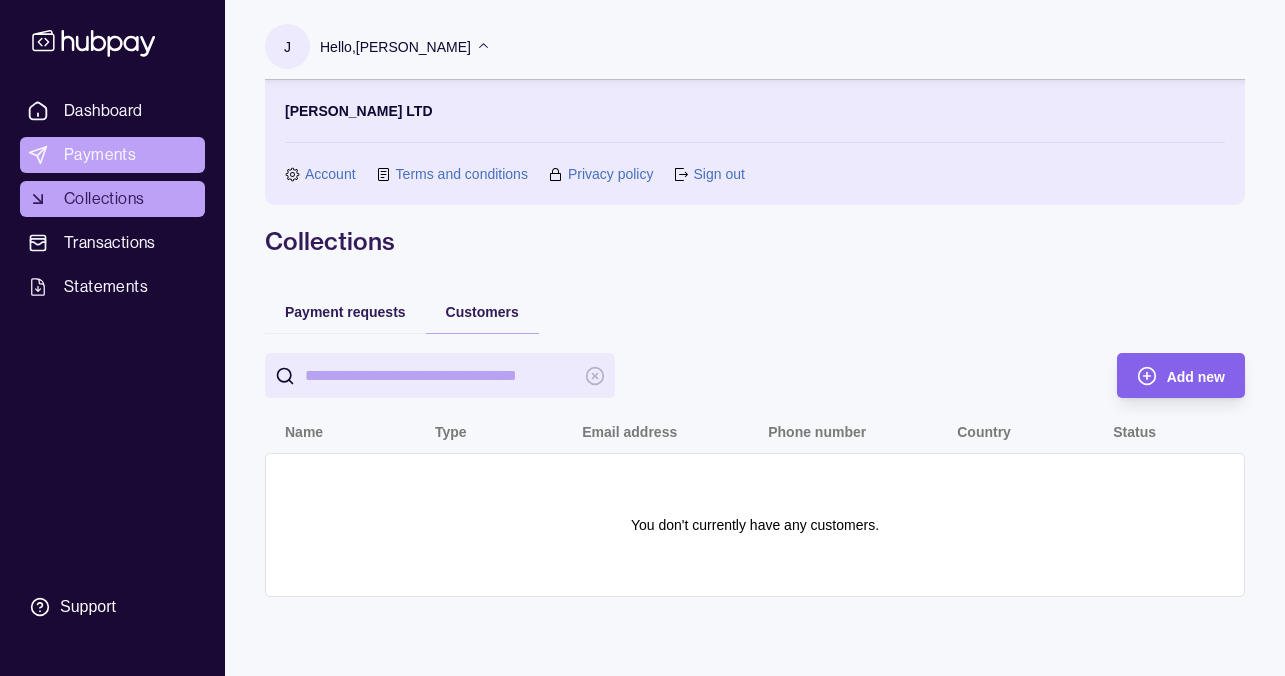 click on "Payments" at bounding box center (100, 155) 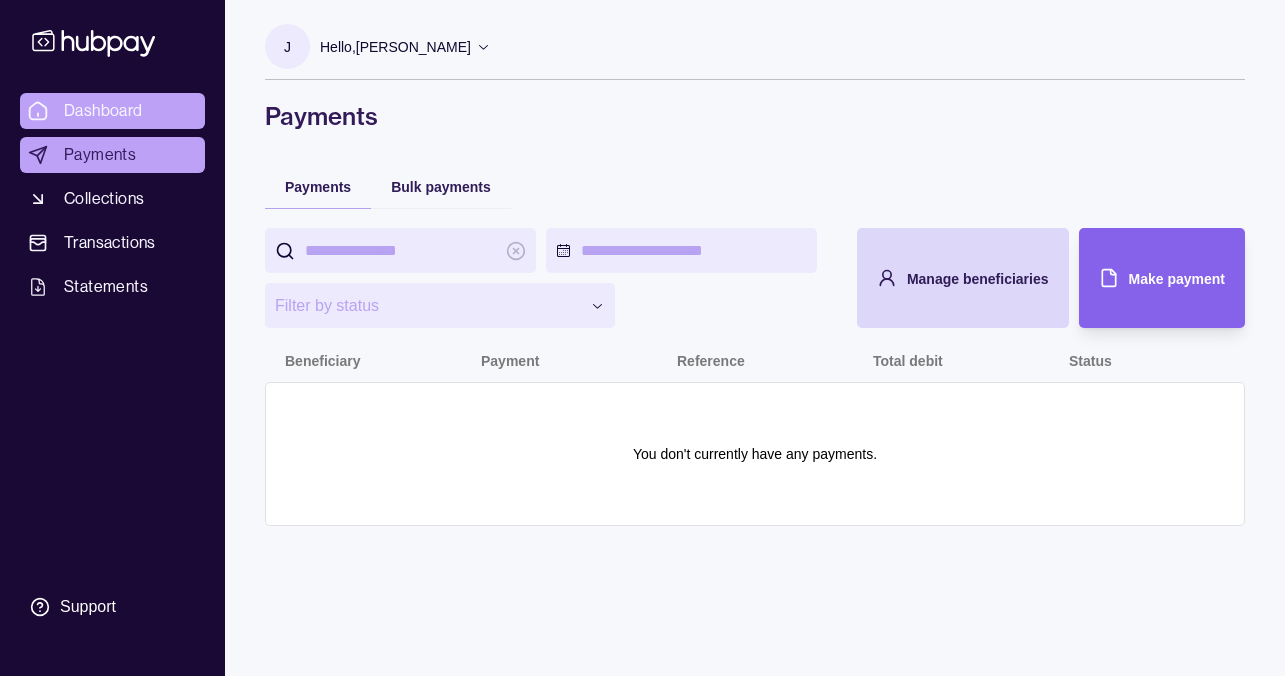 click on "Dashboard" at bounding box center [103, 111] 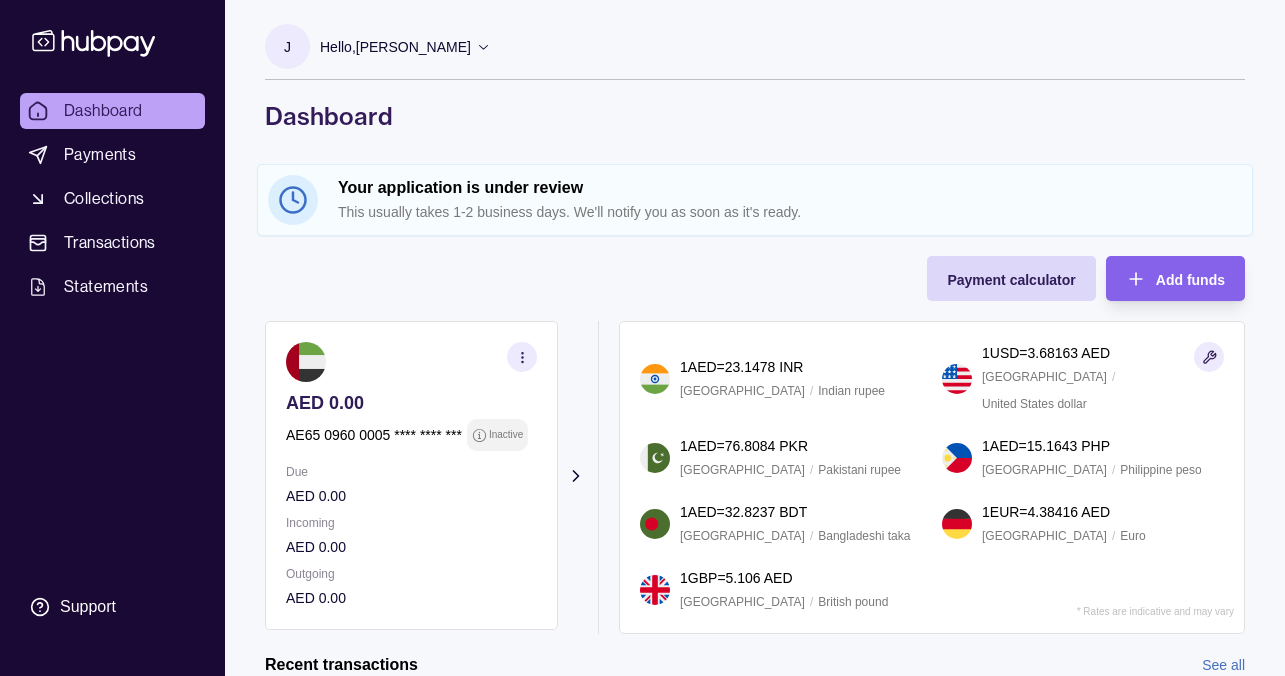 scroll, scrollTop: 101, scrollLeft: 0, axis: vertical 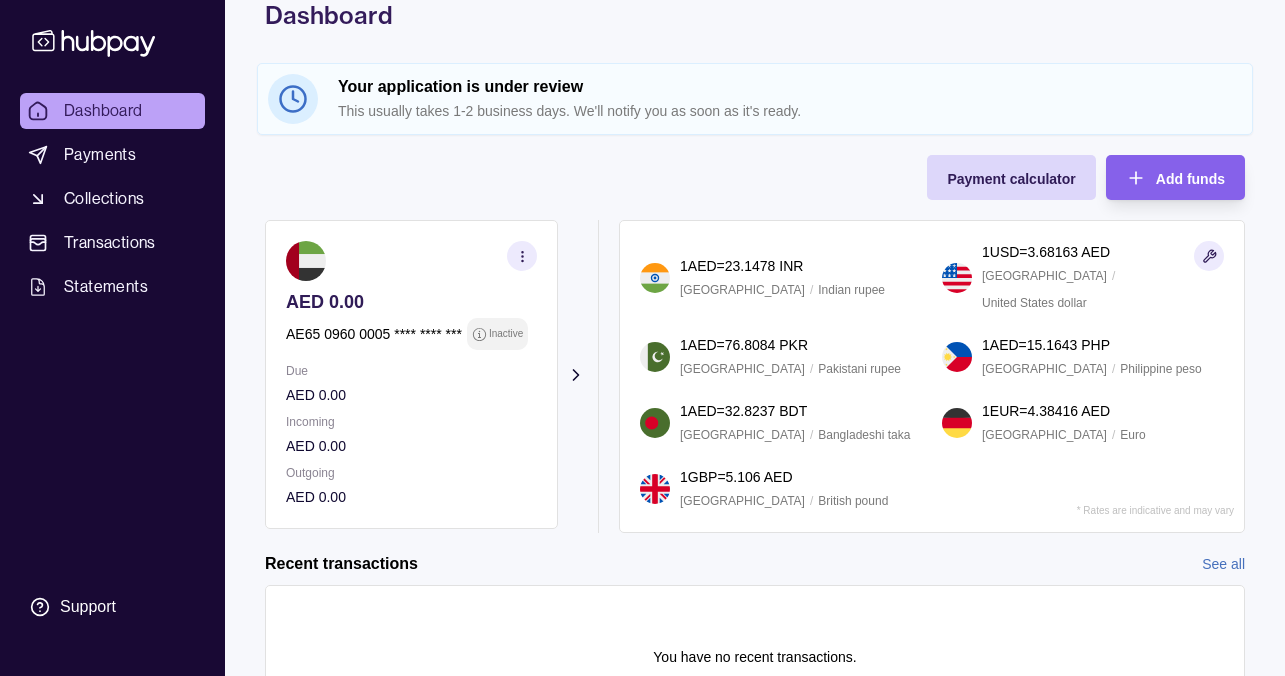 click 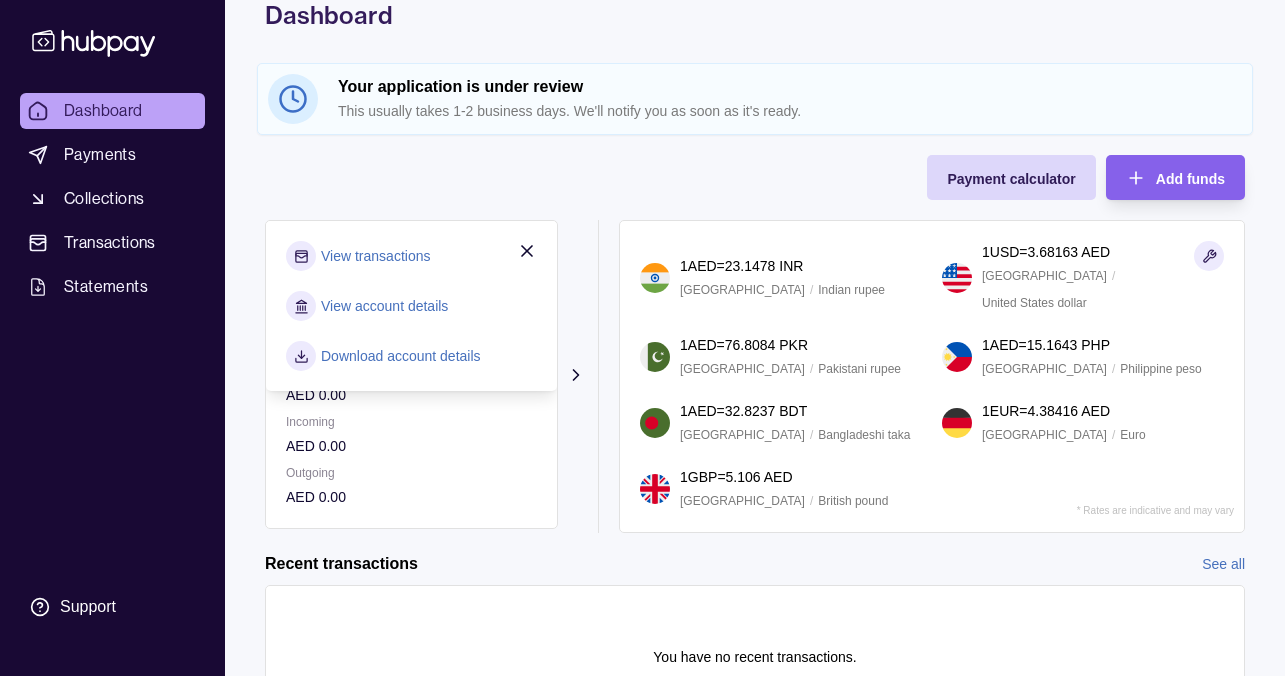click on "View account details" at bounding box center (384, 306) 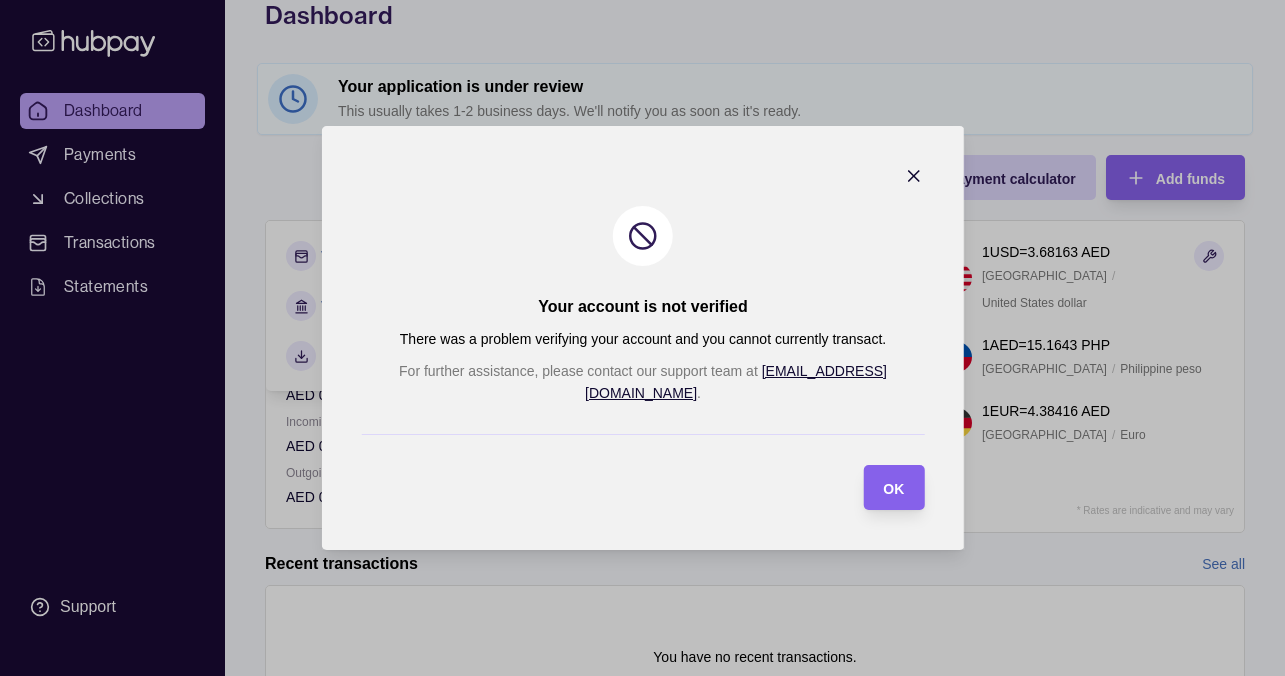 click 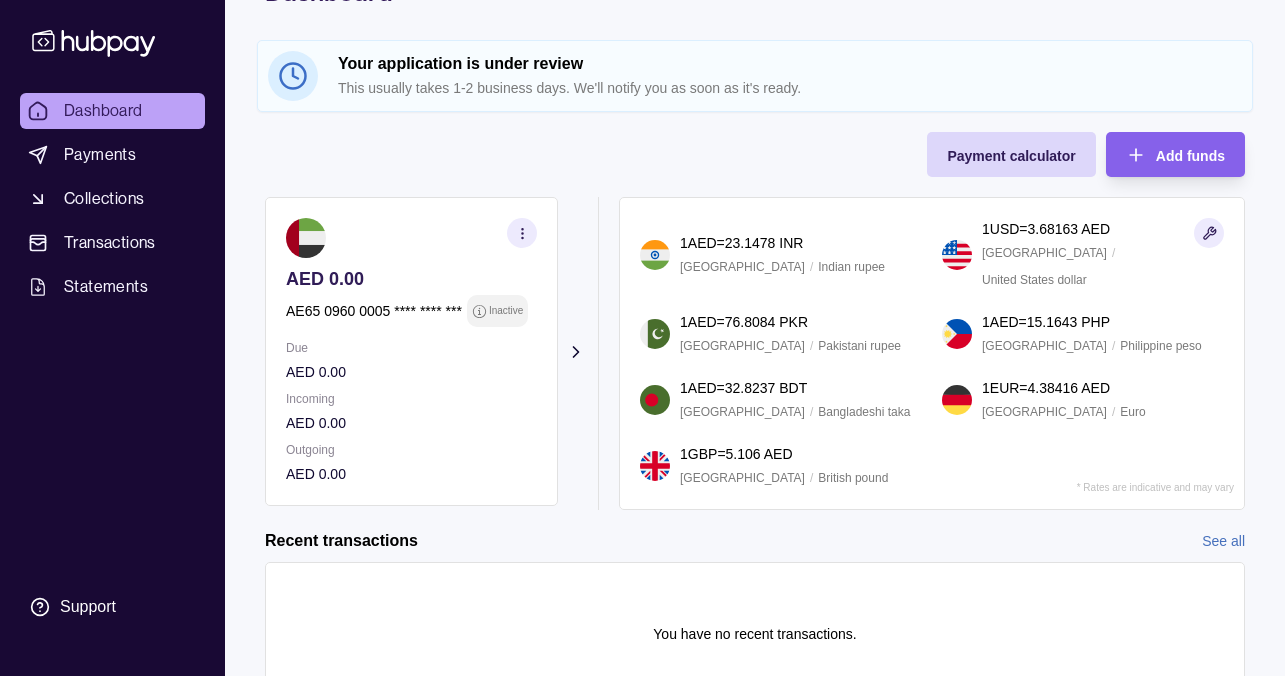 scroll, scrollTop: 0, scrollLeft: 0, axis: both 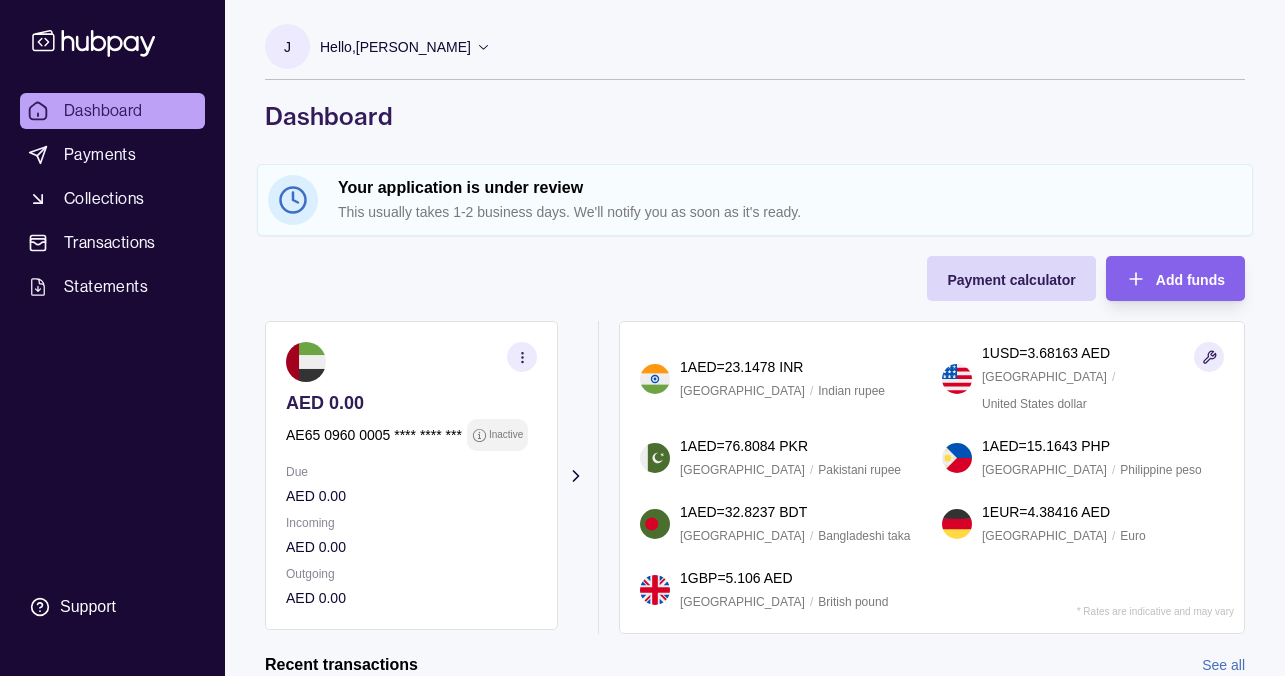 click 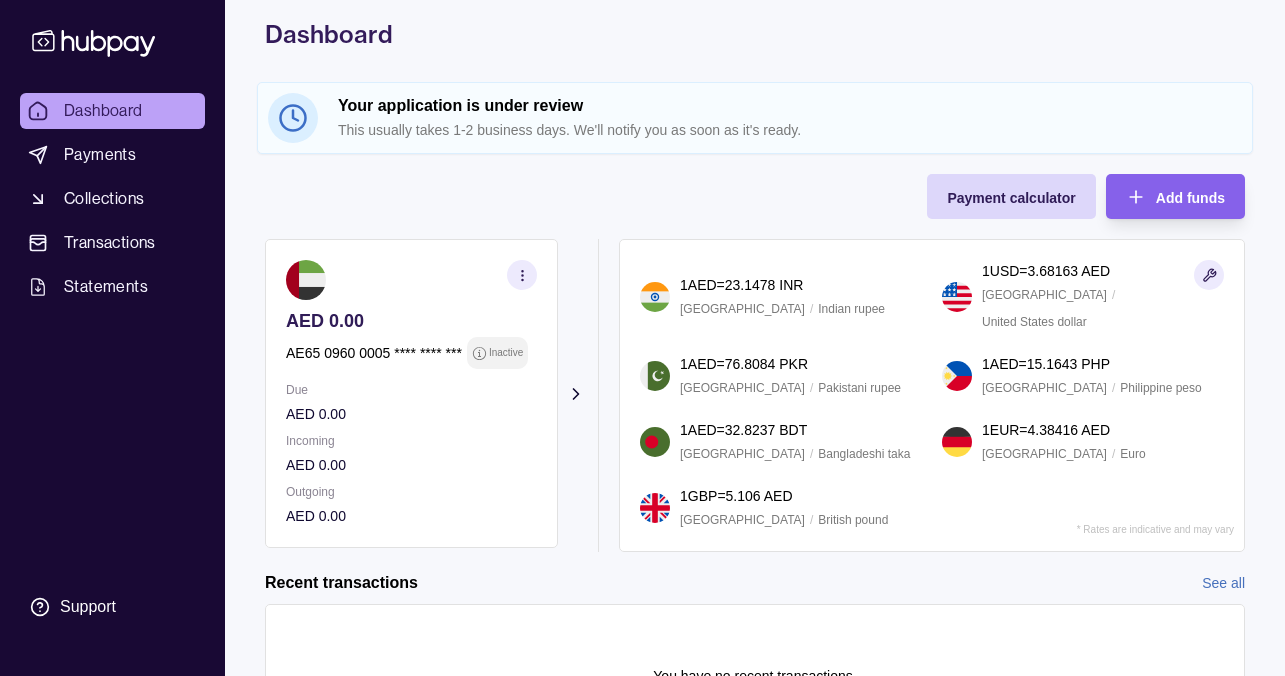 scroll, scrollTop: 208, scrollLeft: 0, axis: vertical 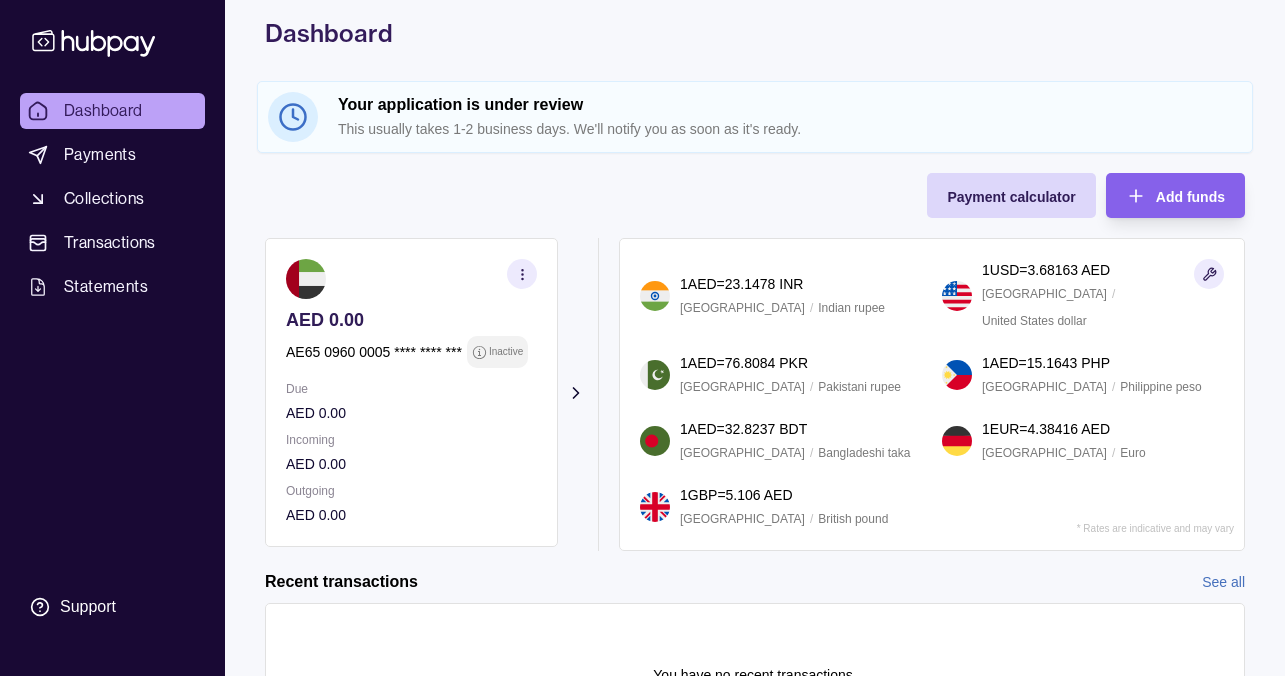 click 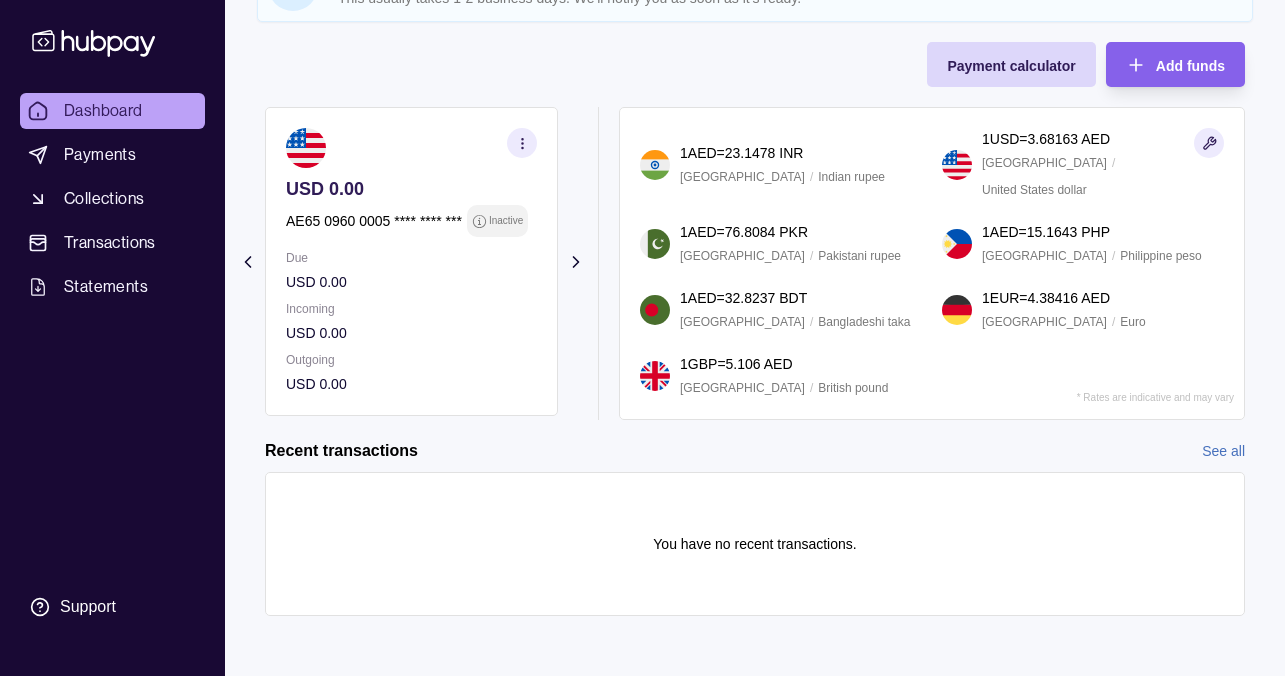 scroll, scrollTop: 0, scrollLeft: 0, axis: both 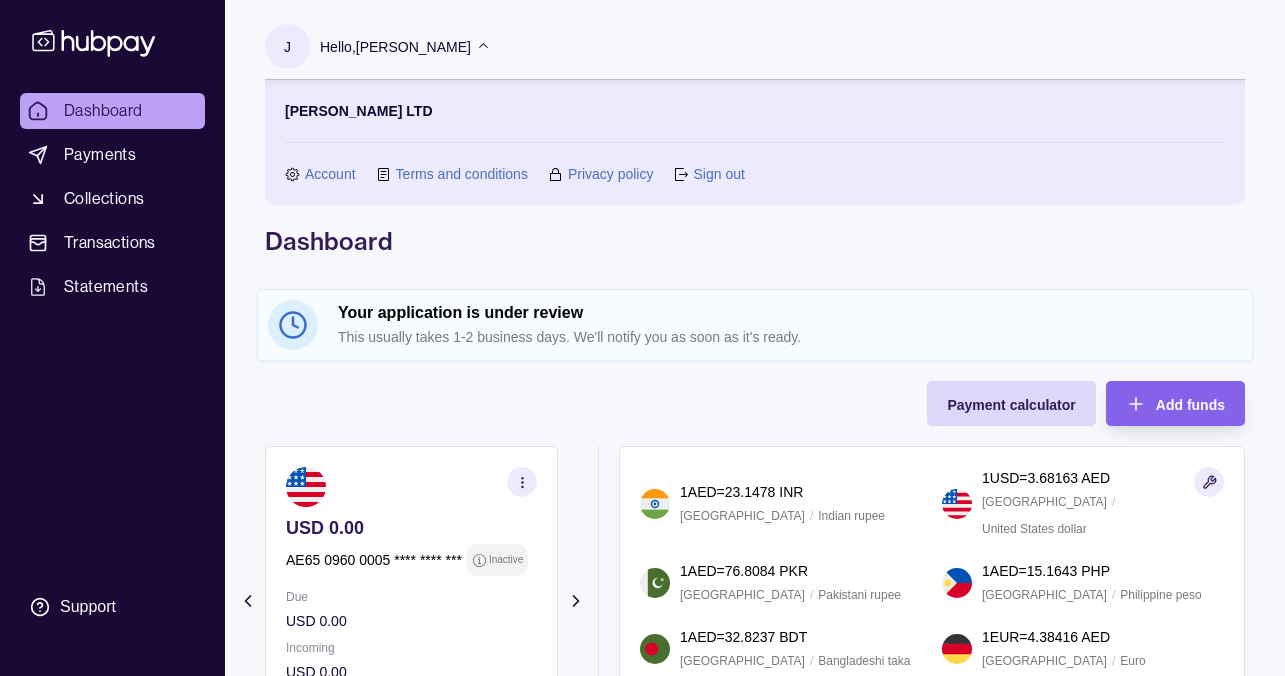 click 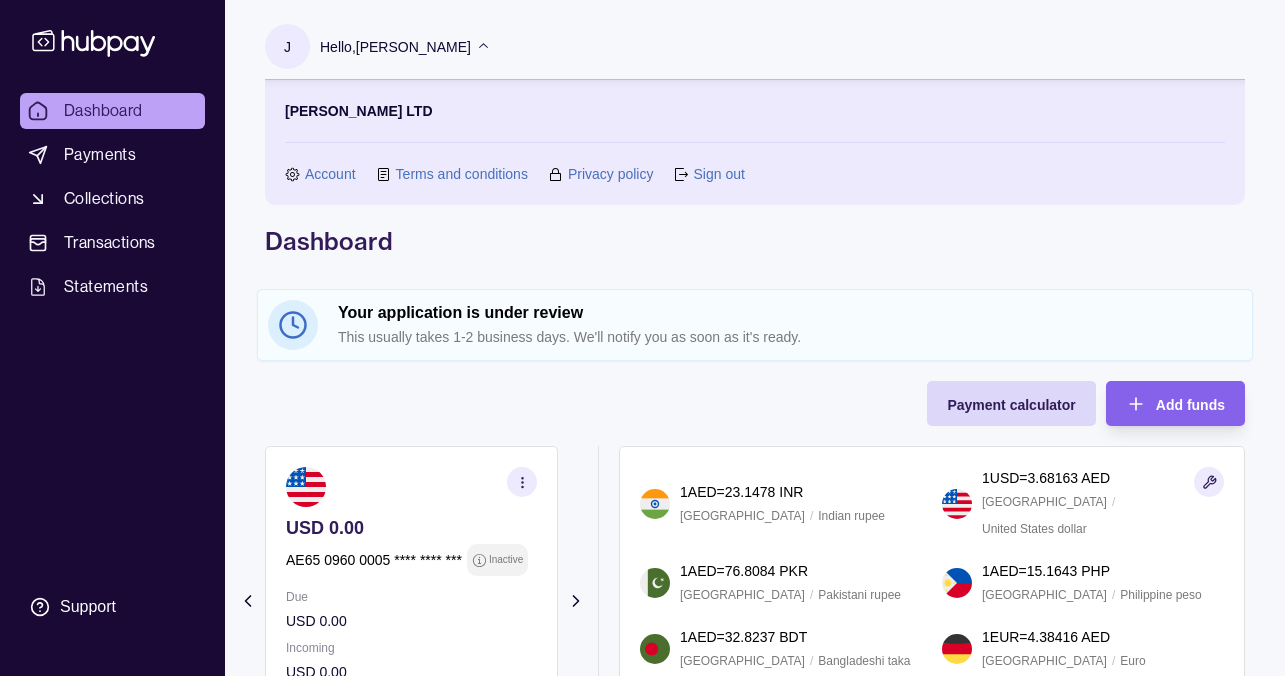 click on "Account" at bounding box center (330, 174) 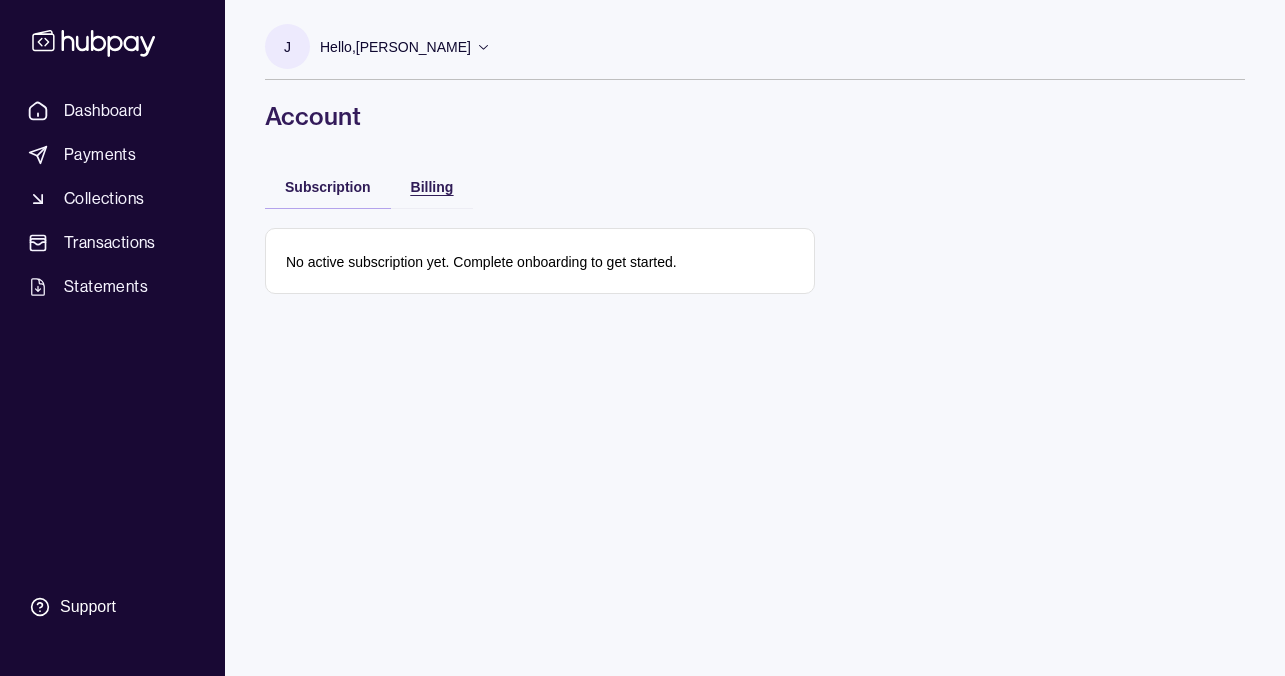 click on "Billing" at bounding box center [432, 187] 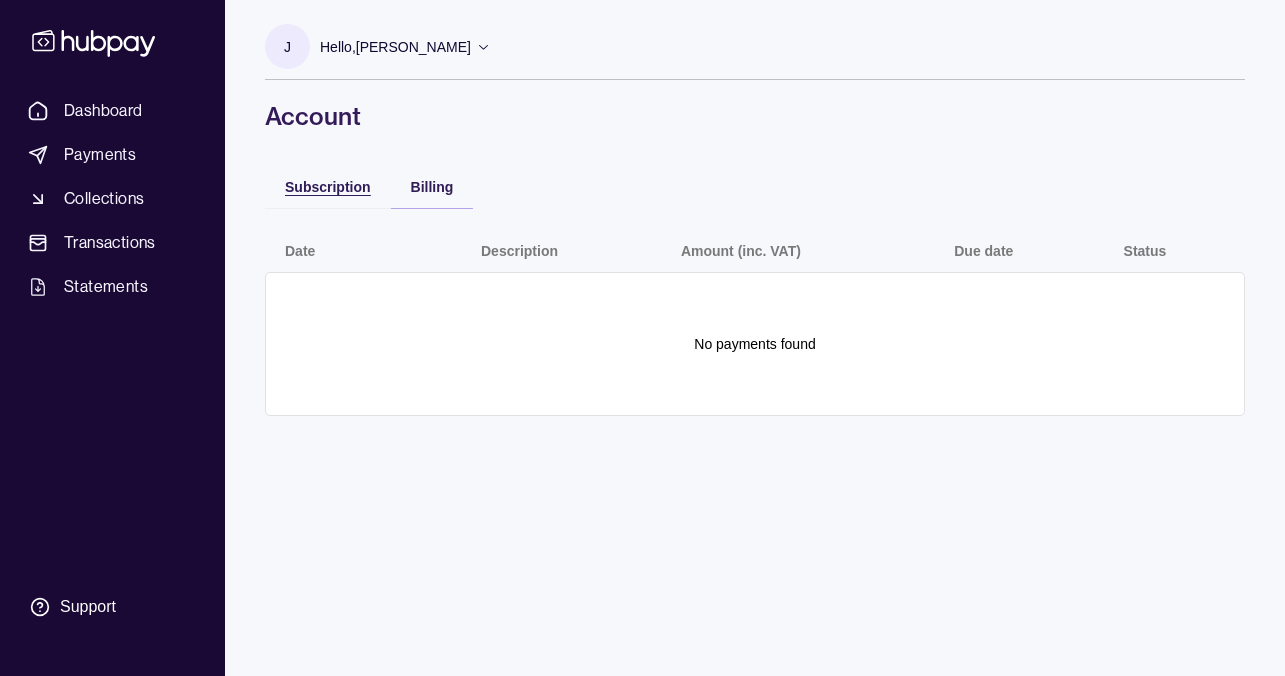 click on "Subscription" at bounding box center (328, 187) 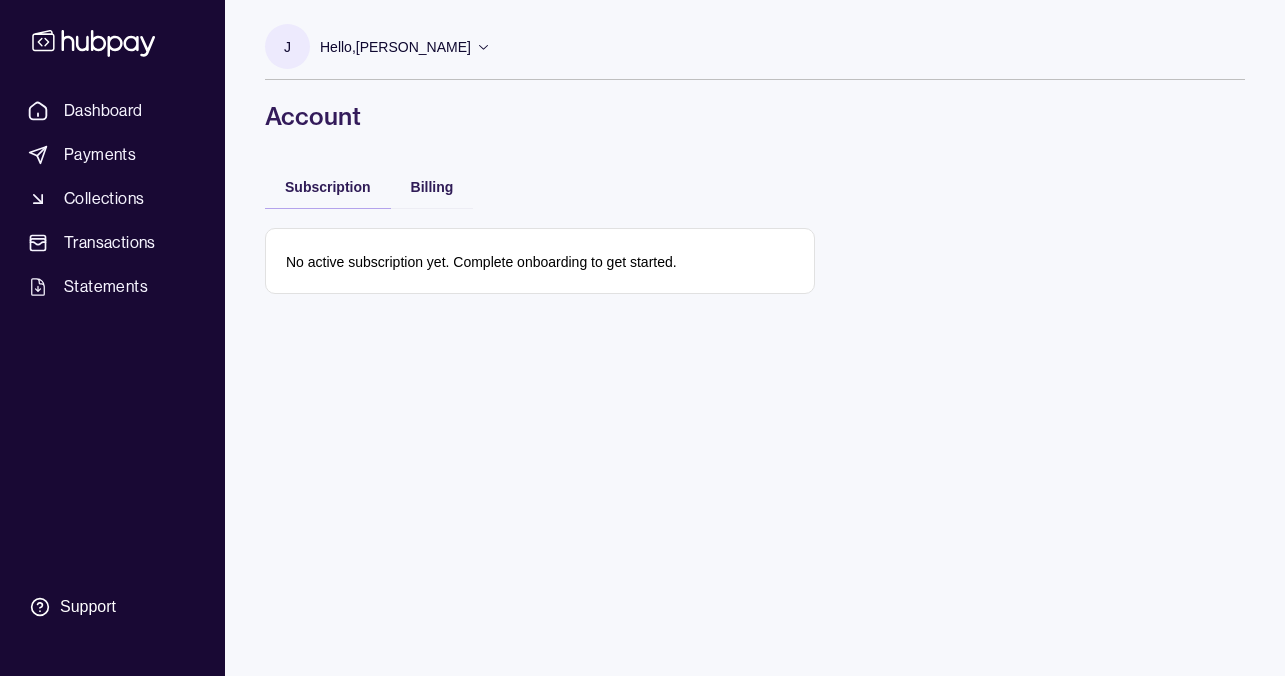 click on "No active subscription yet. Complete onboarding to get started." at bounding box center [481, 262] 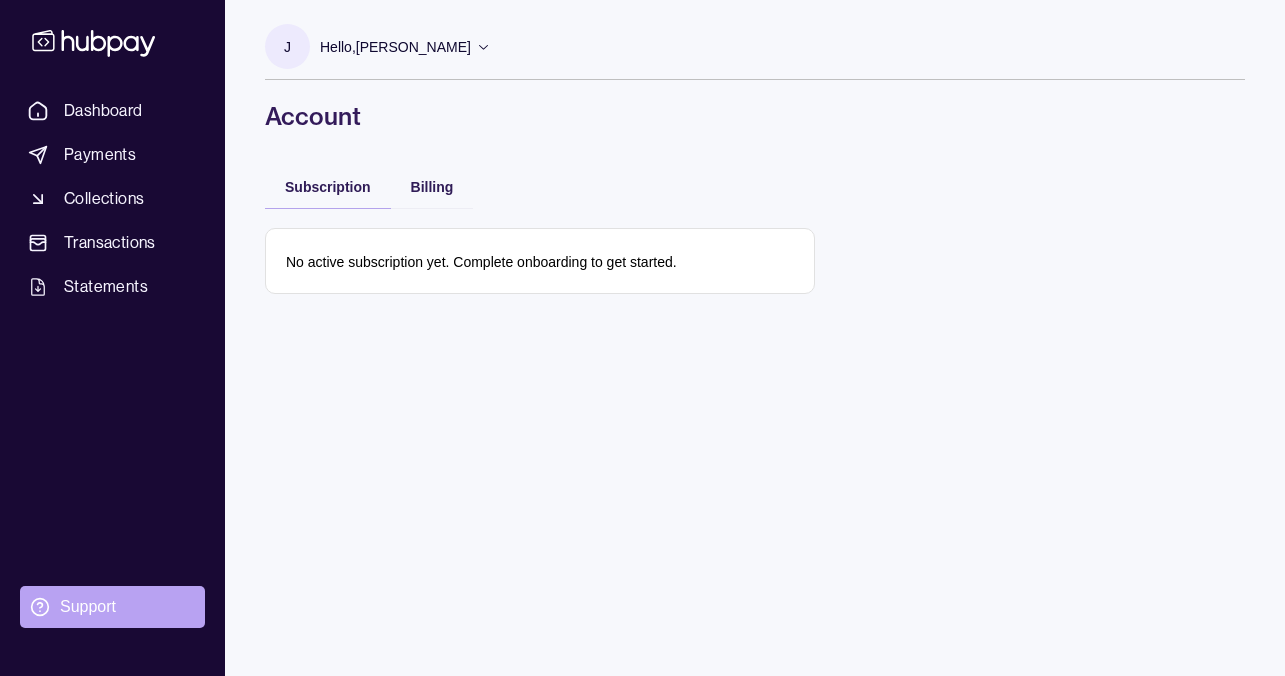 click on "Support" at bounding box center (112, 607) 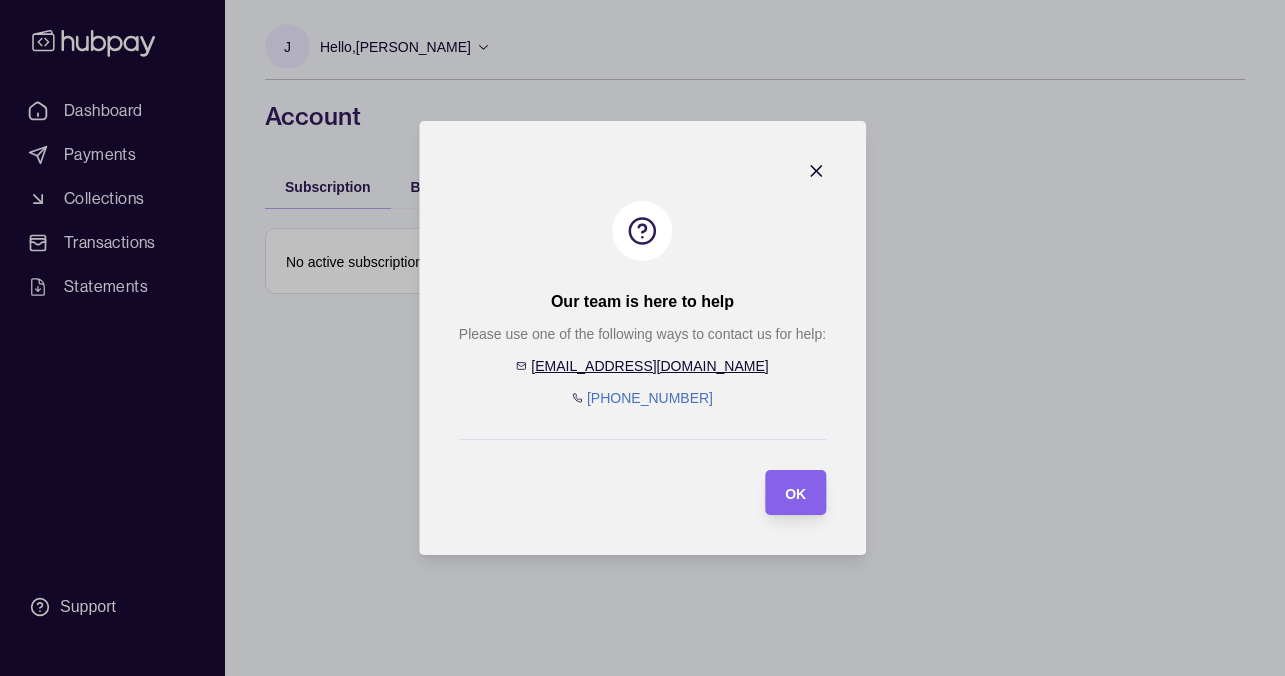 click 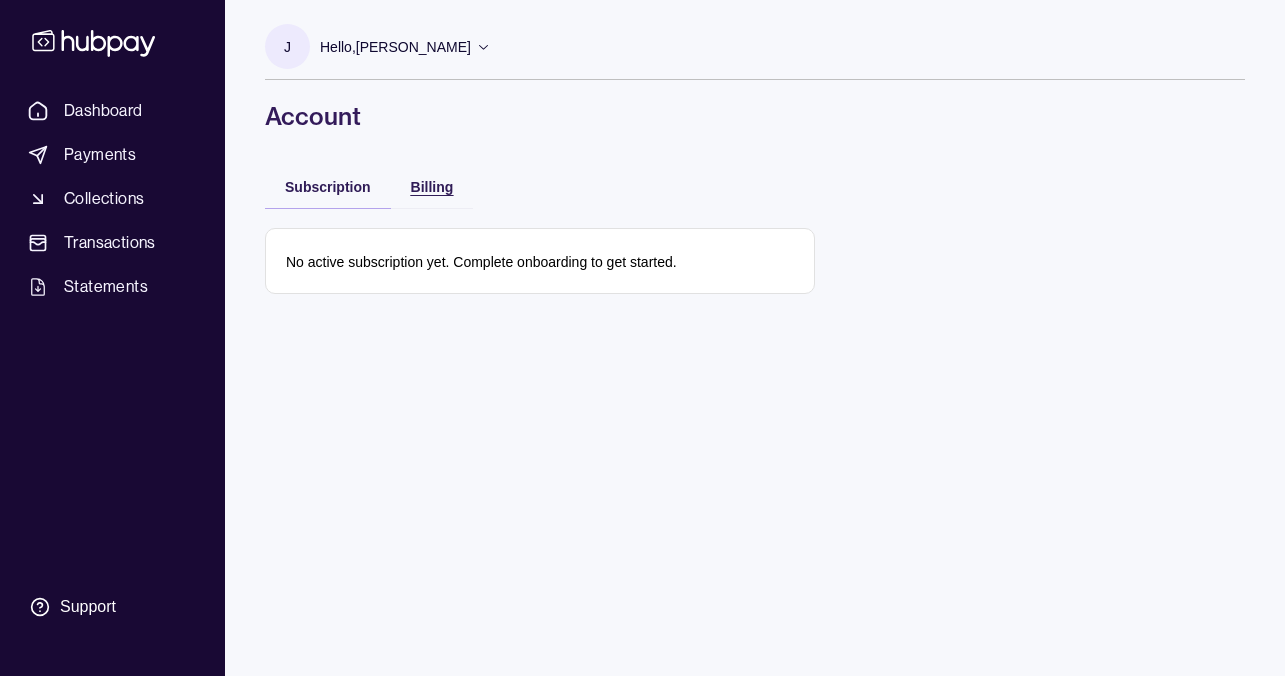 click on "Billing" at bounding box center [432, 187] 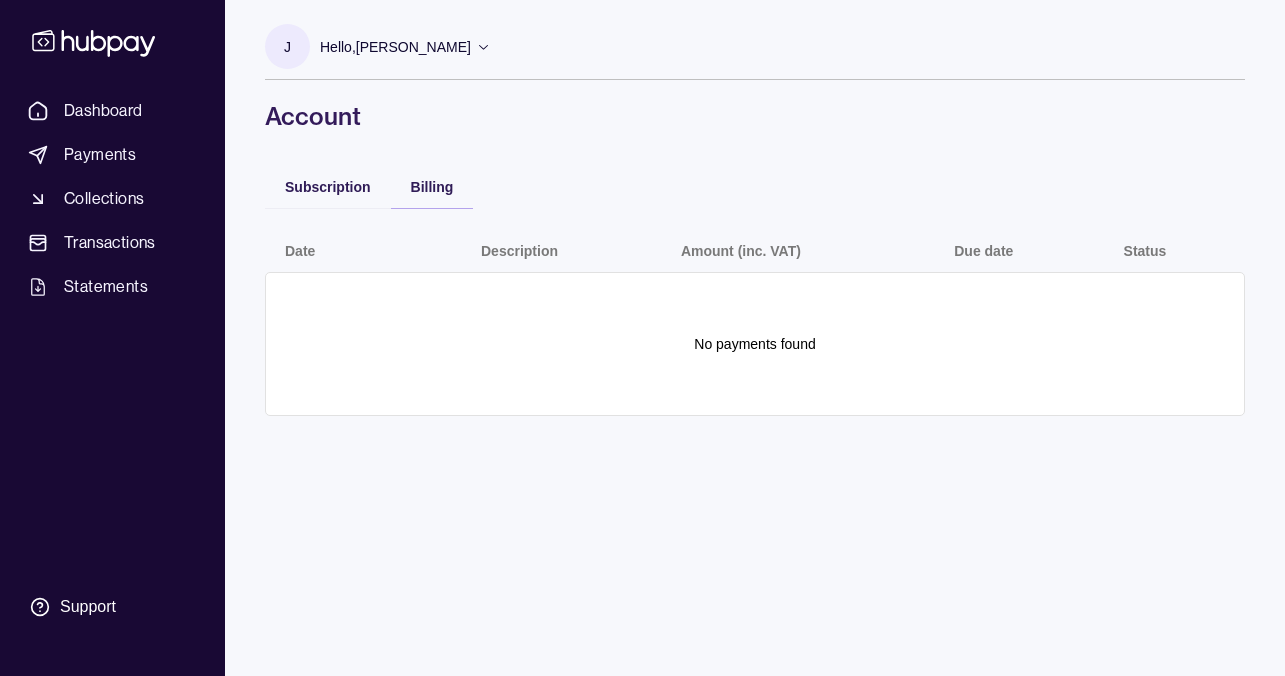 click on "J" at bounding box center [287, 46] 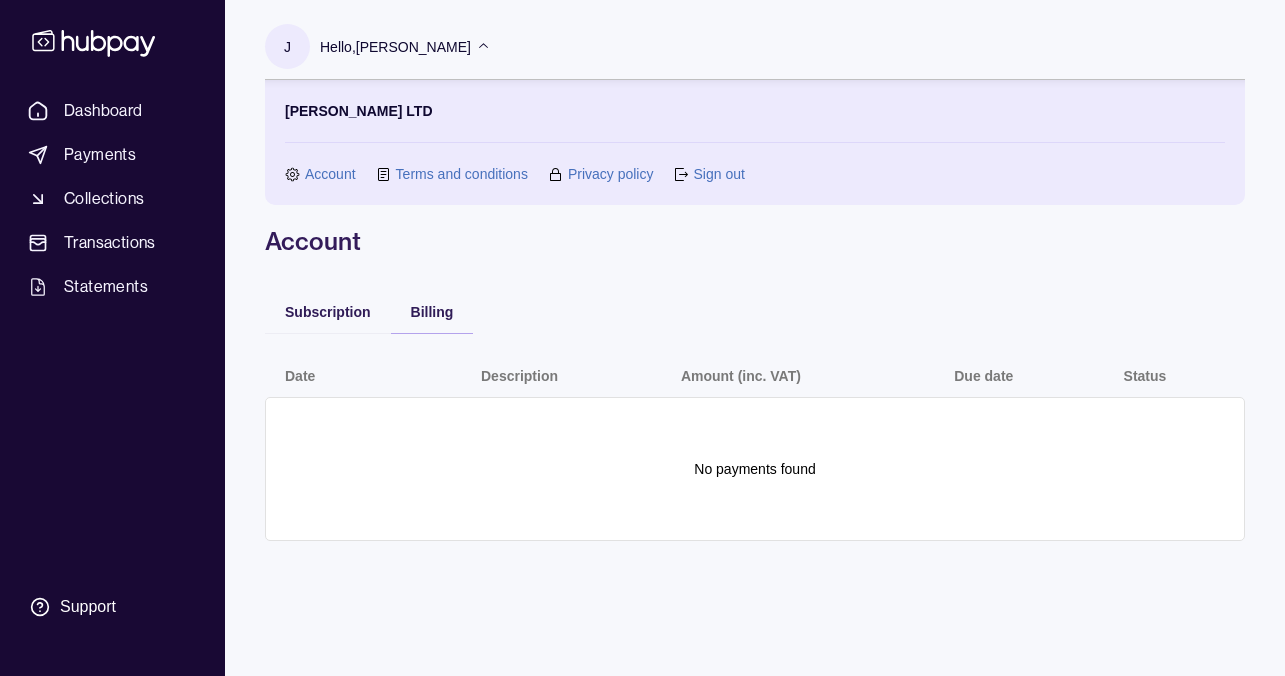 click on "Terms and conditions" at bounding box center (462, 174) 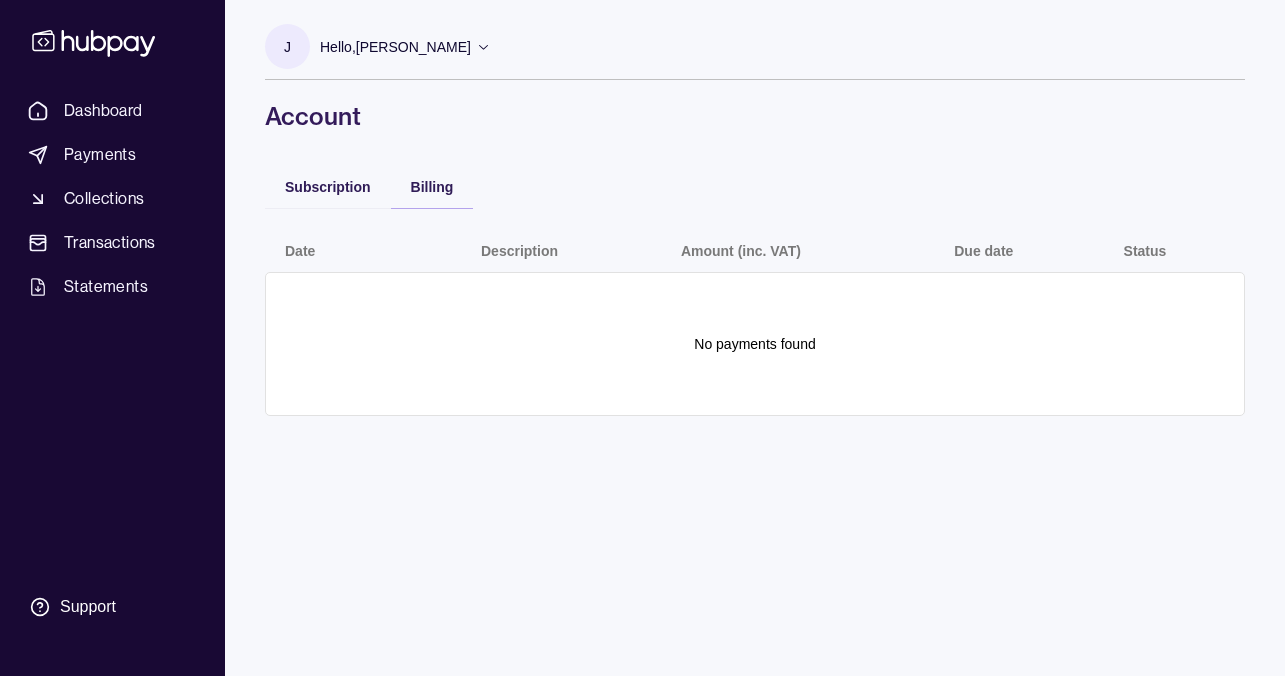 click 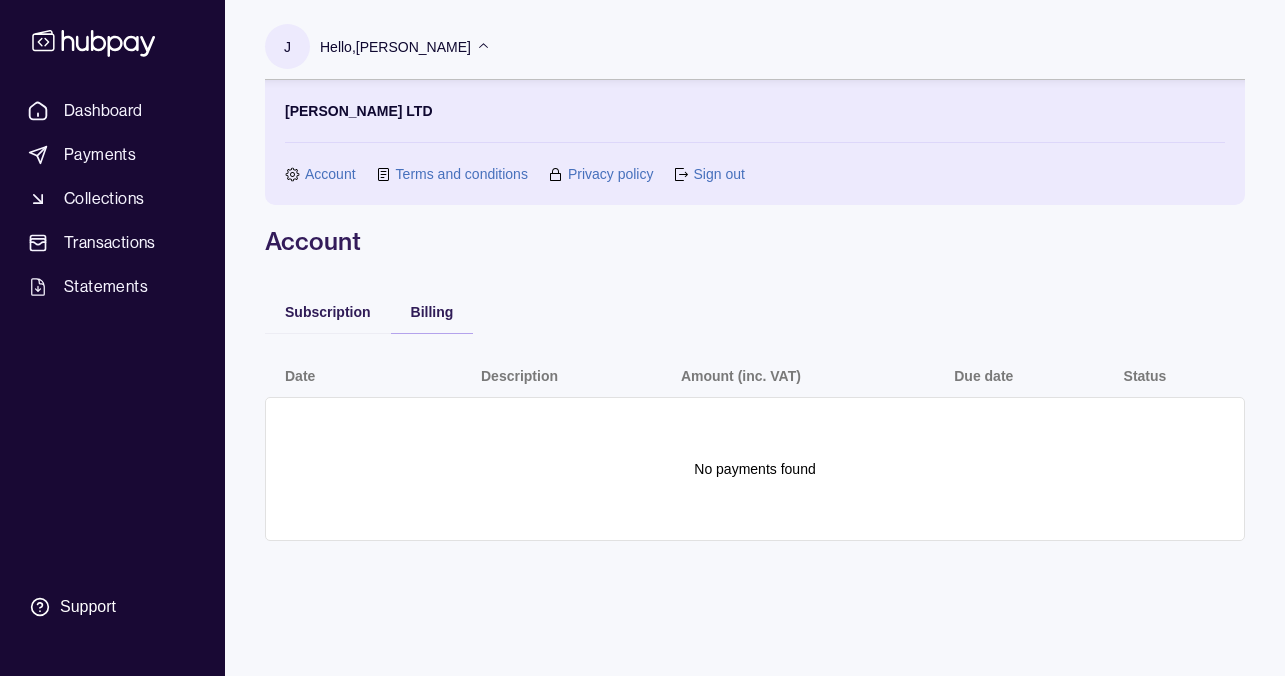 click on "Sign out" at bounding box center (718, 174) 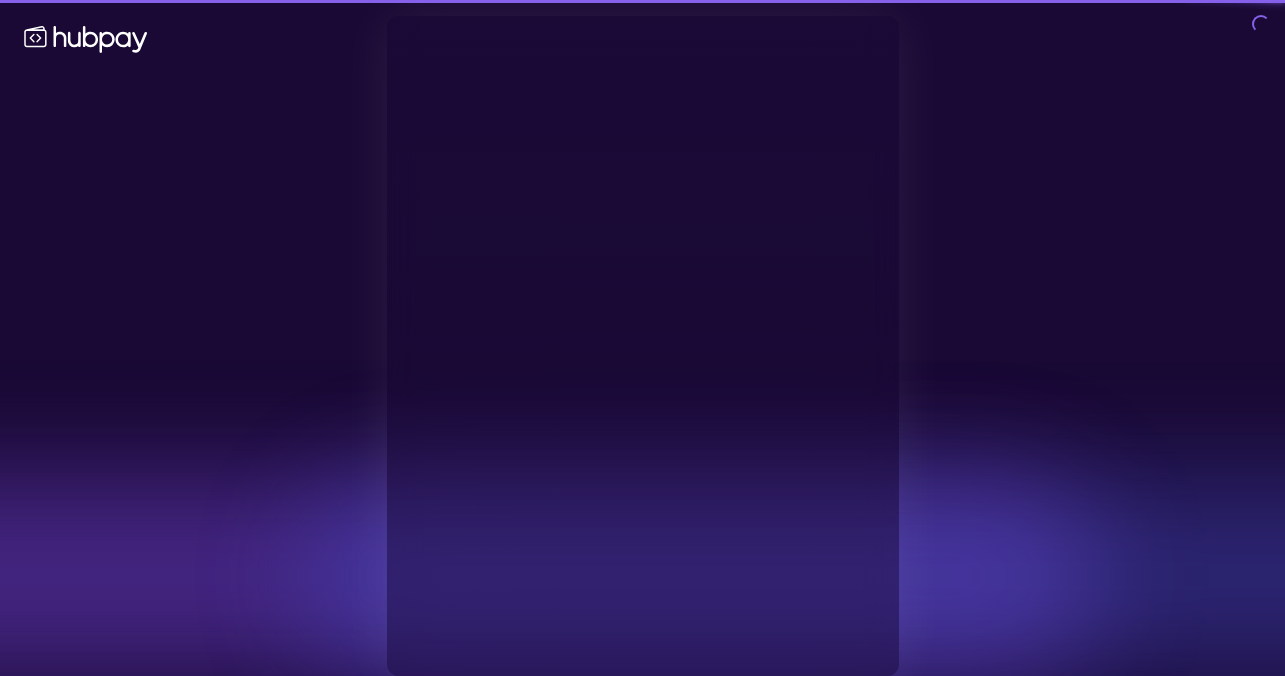 type on "**********" 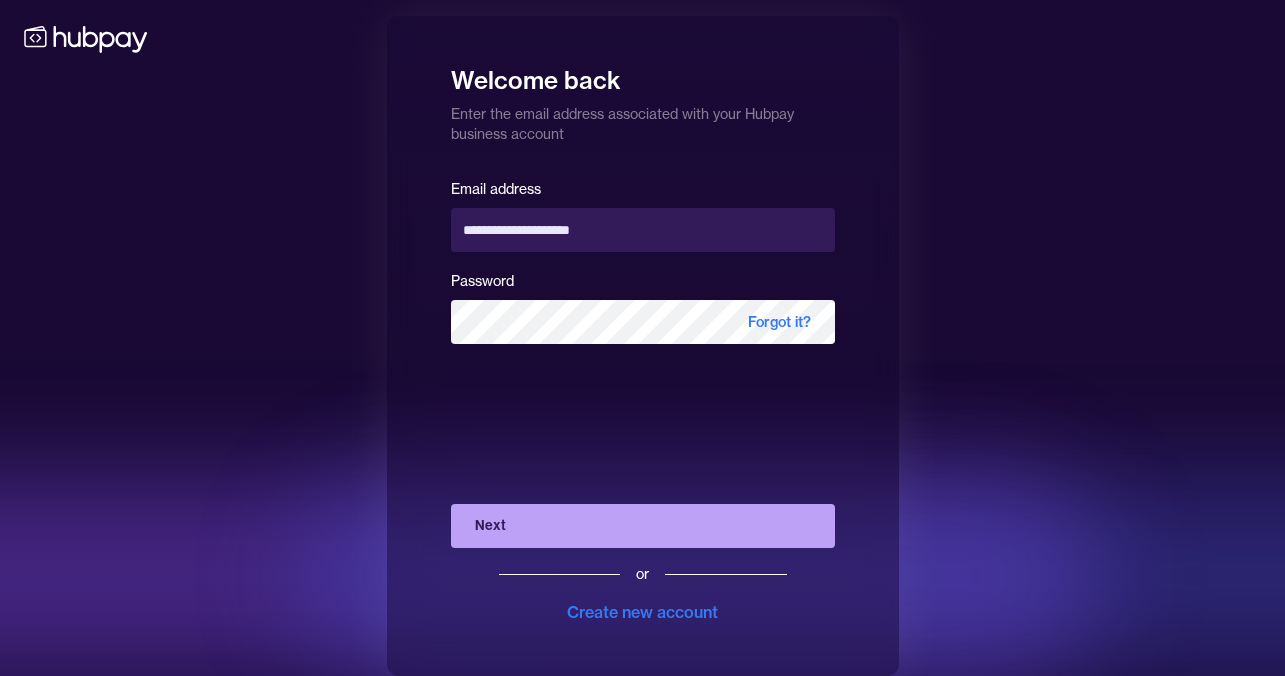 click on "Next" at bounding box center [643, 526] 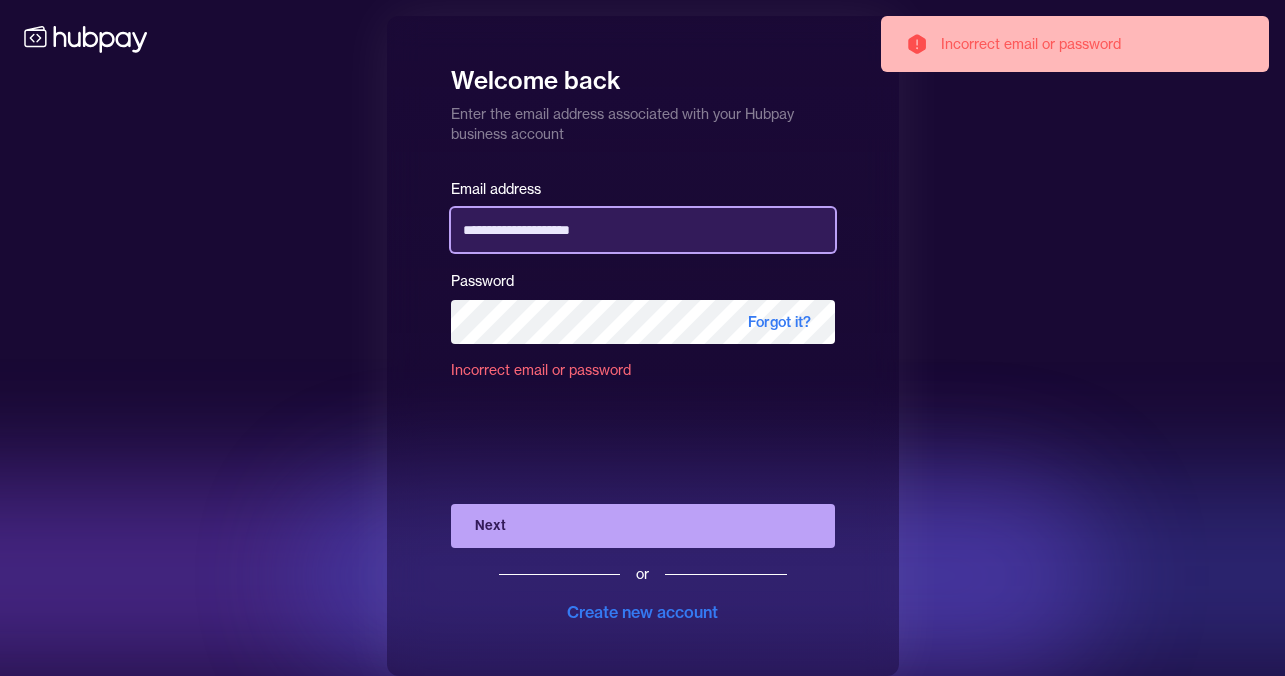 click on "**********" at bounding box center [643, 230] 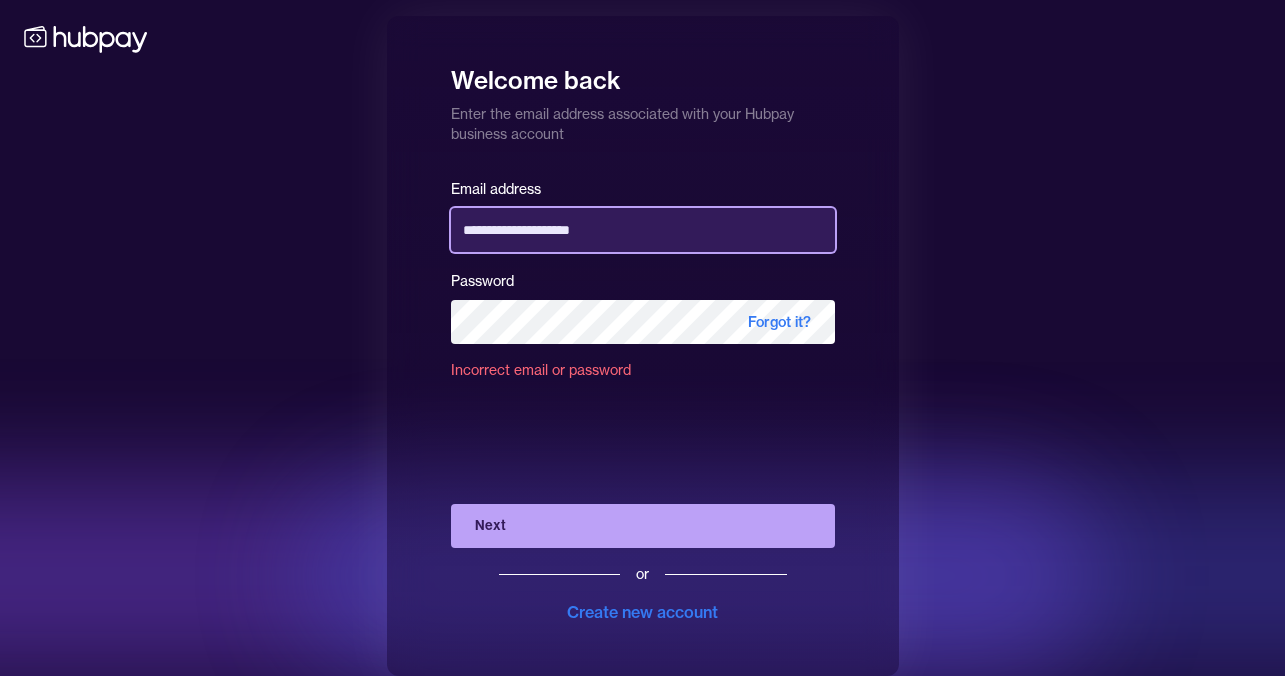 click on "**********" at bounding box center [643, 230] 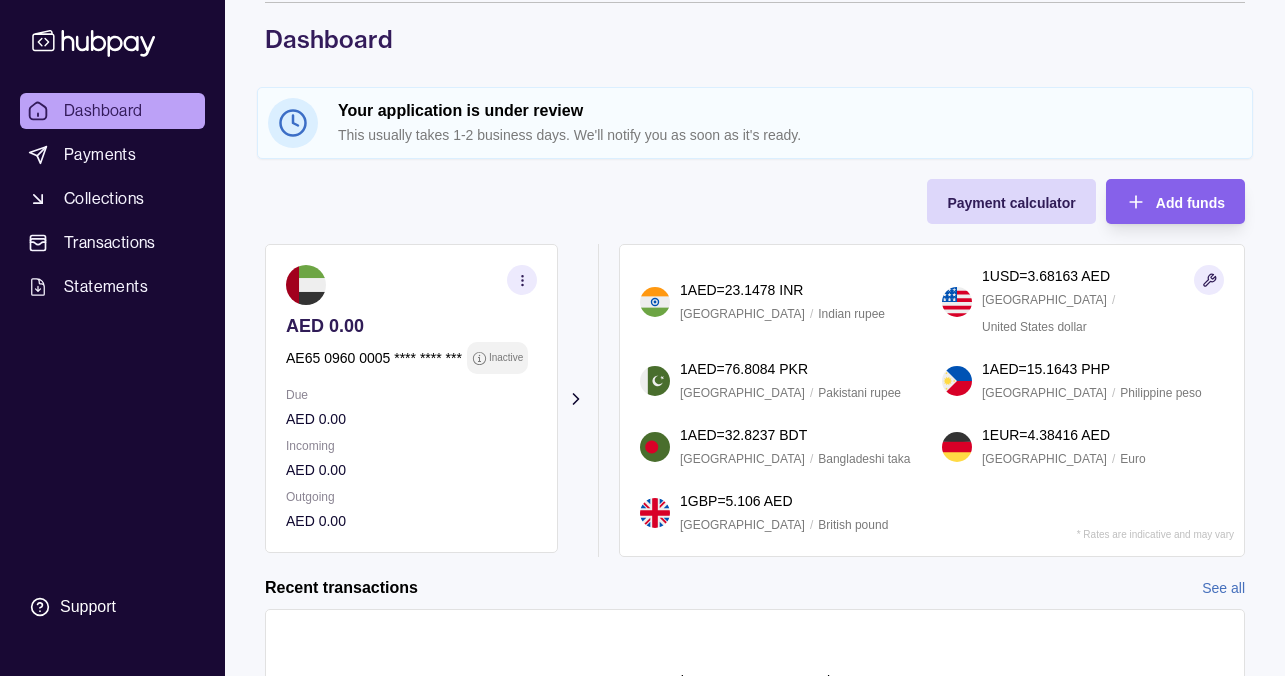 scroll, scrollTop: 78, scrollLeft: 0, axis: vertical 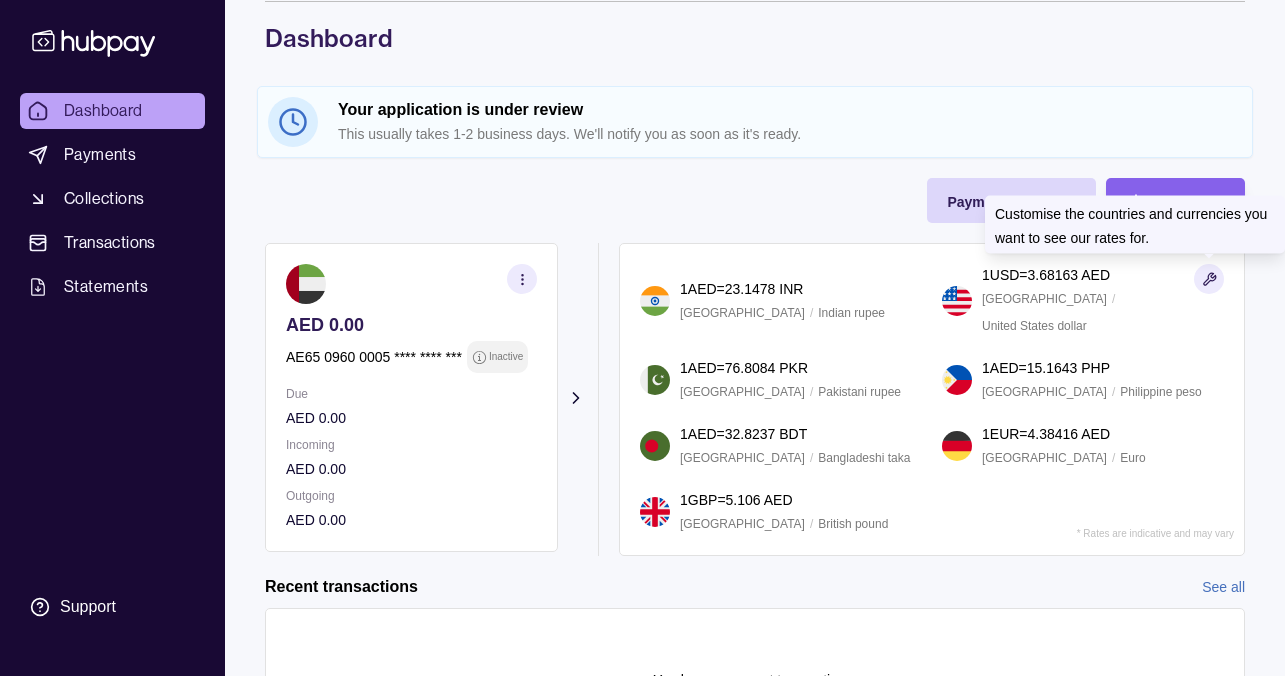 click 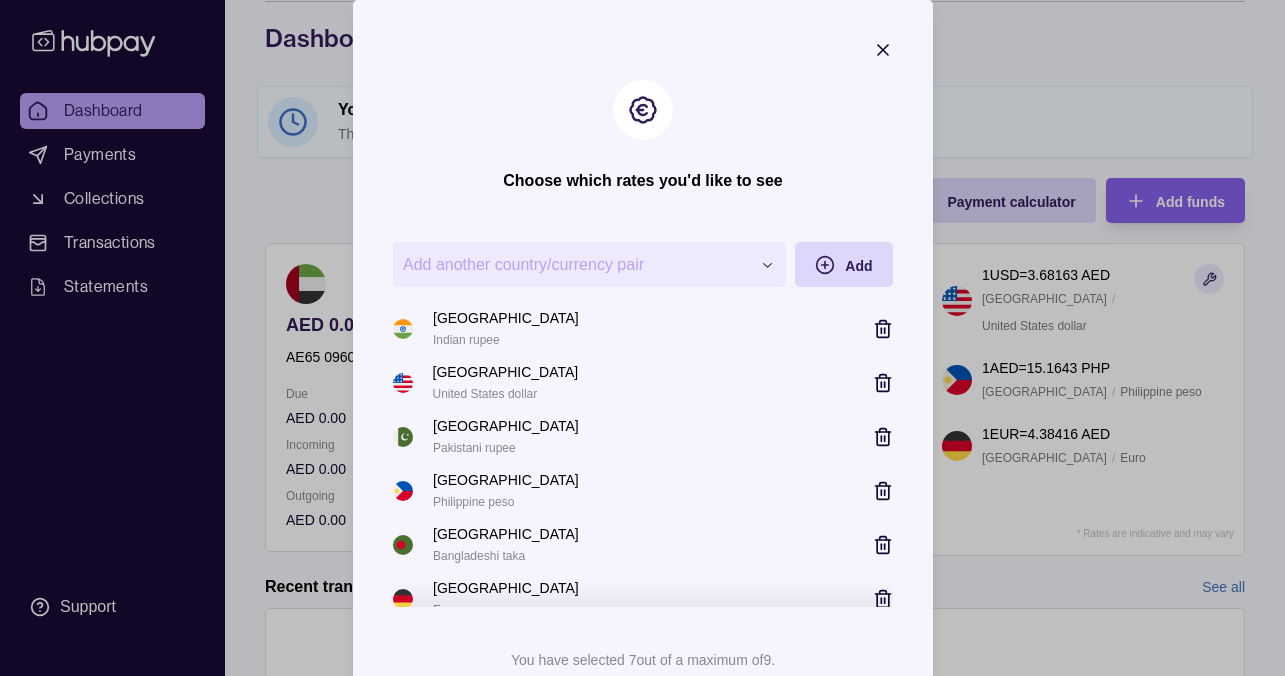 click on "United States dollar" at bounding box center (485, 394) 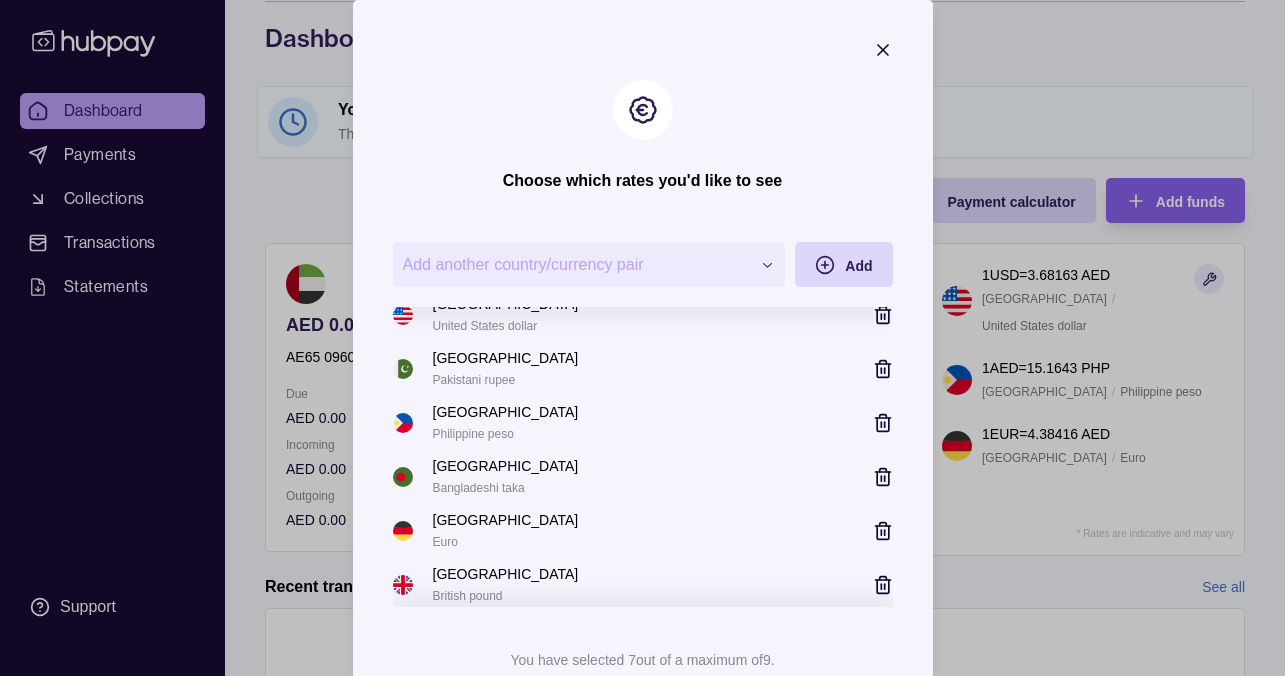 scroll, scrollTop: 0, scrollLeft: 0, axis: both 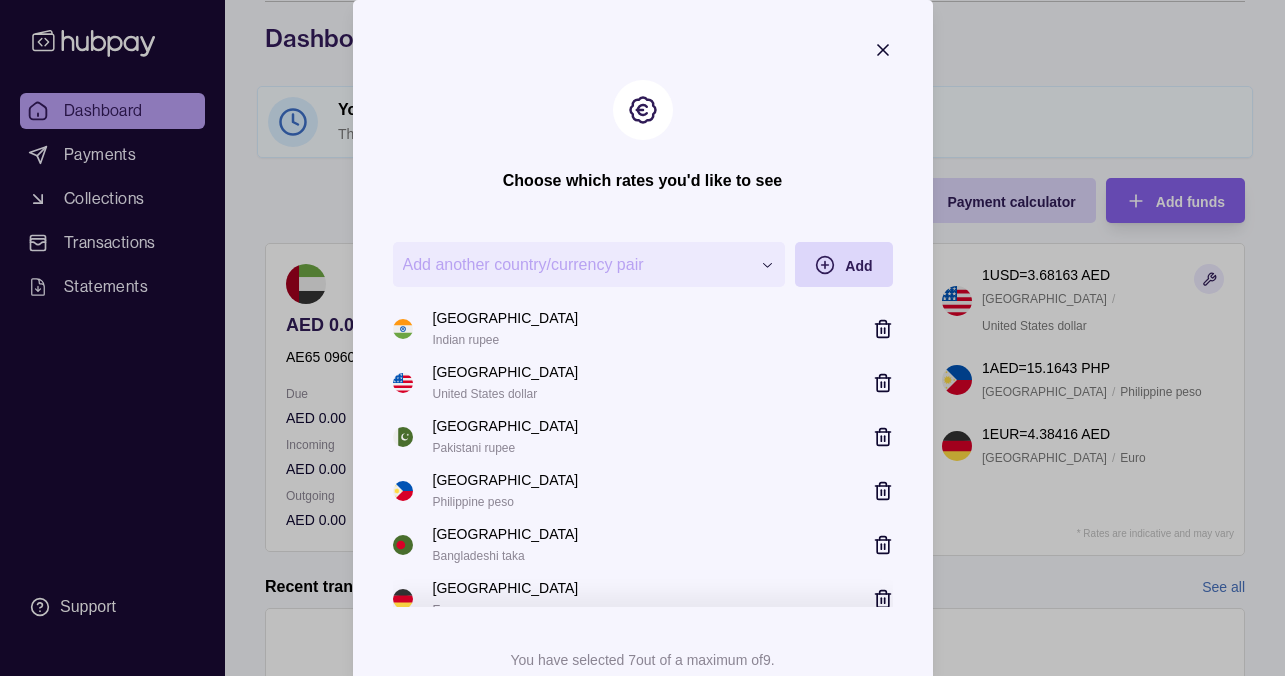 click on "United States dollar" at bounding box center [485, 394] 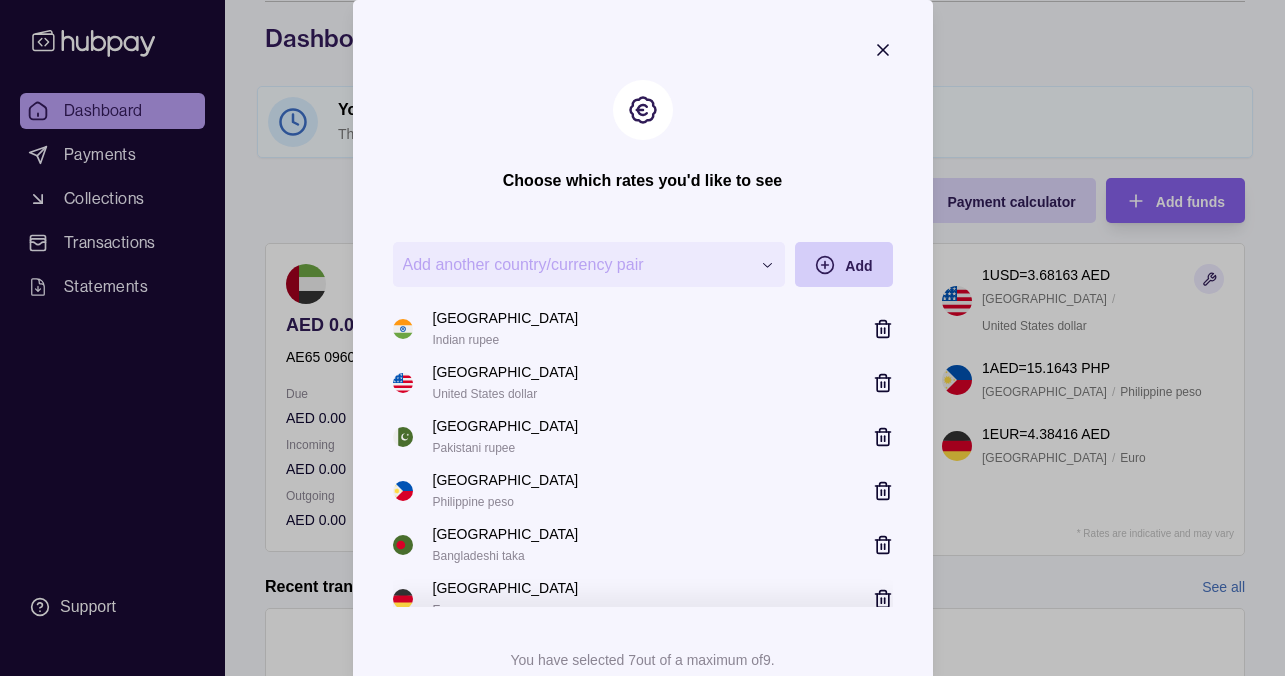 click on "Add" at bounding box center [858, 266] 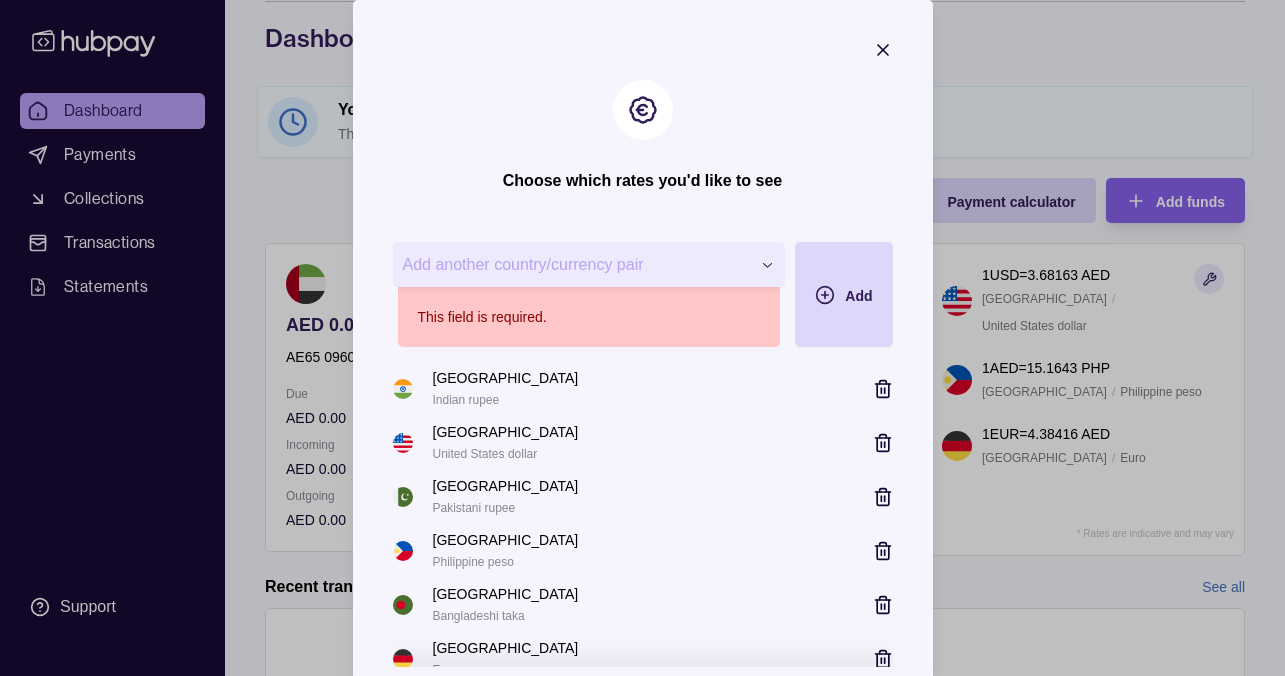 click on "United States dollar" at bounding box center (485, 454) 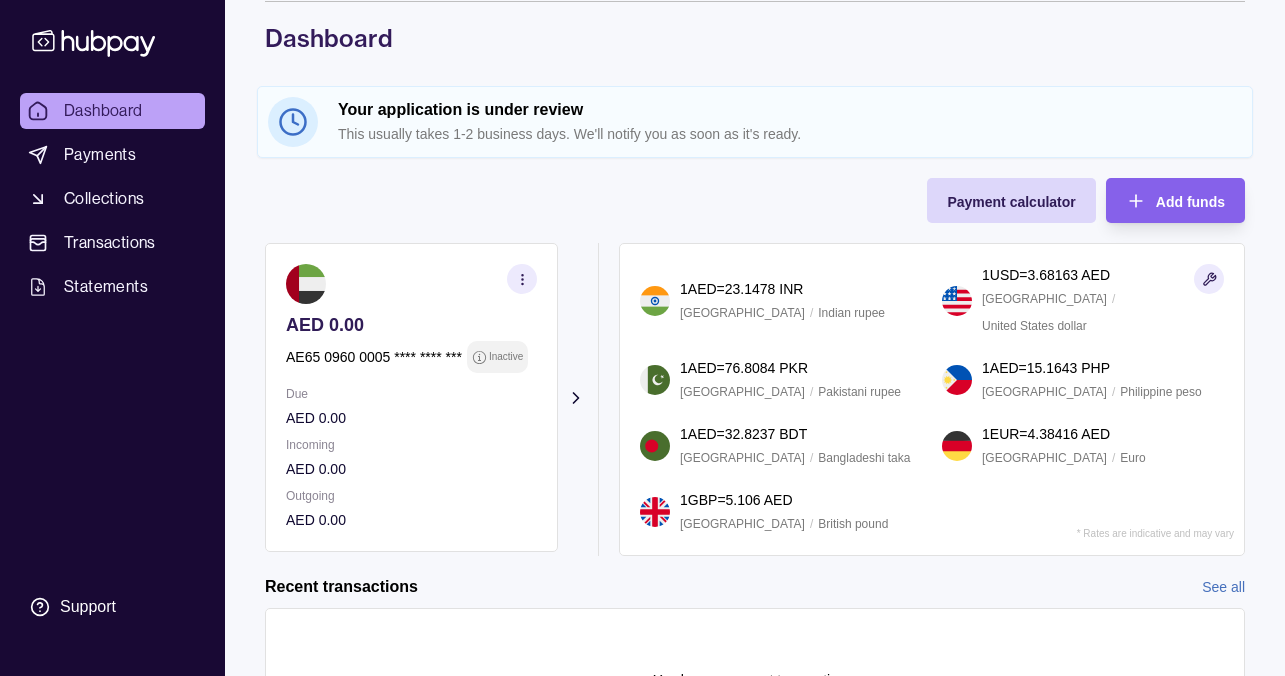 click 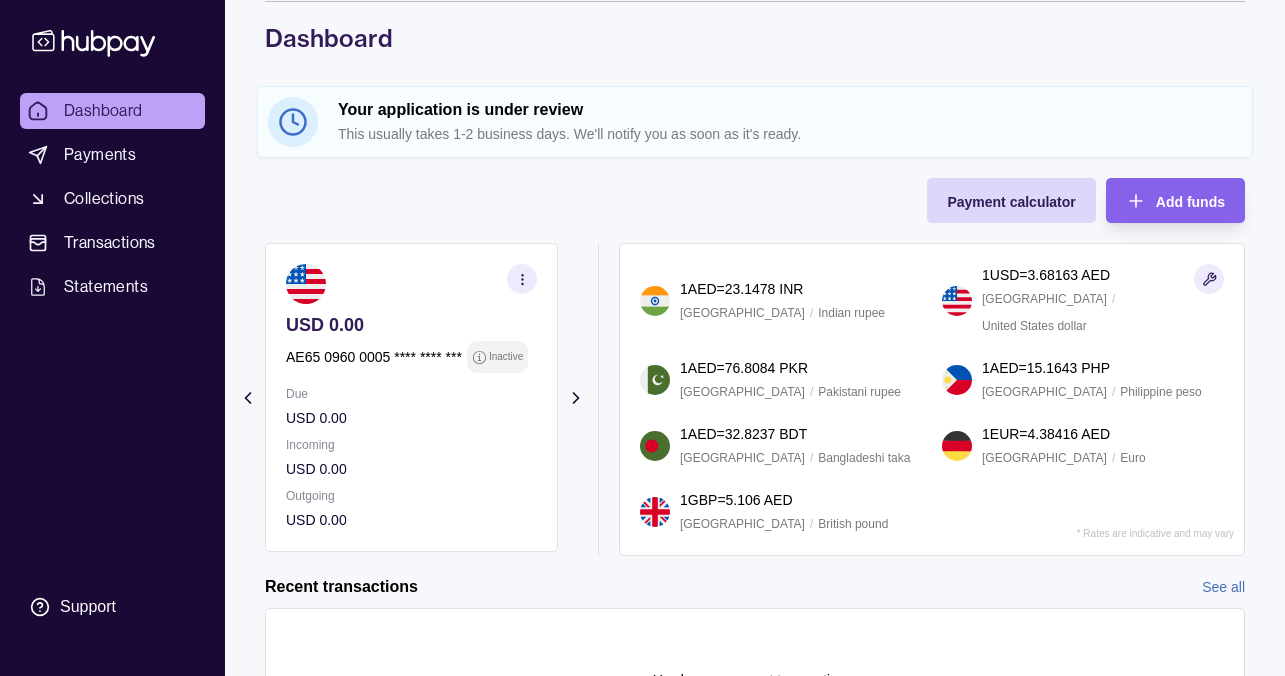 click 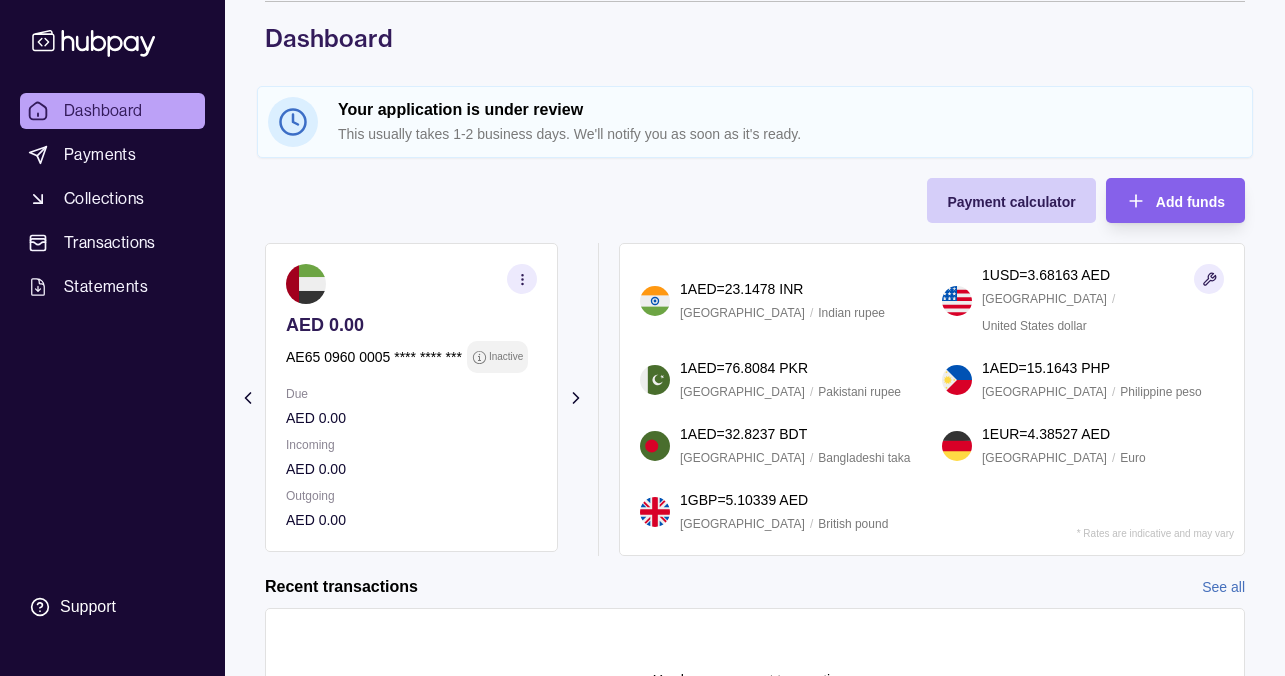 click on "Payment calculator" at bounding box center [1011, 202] 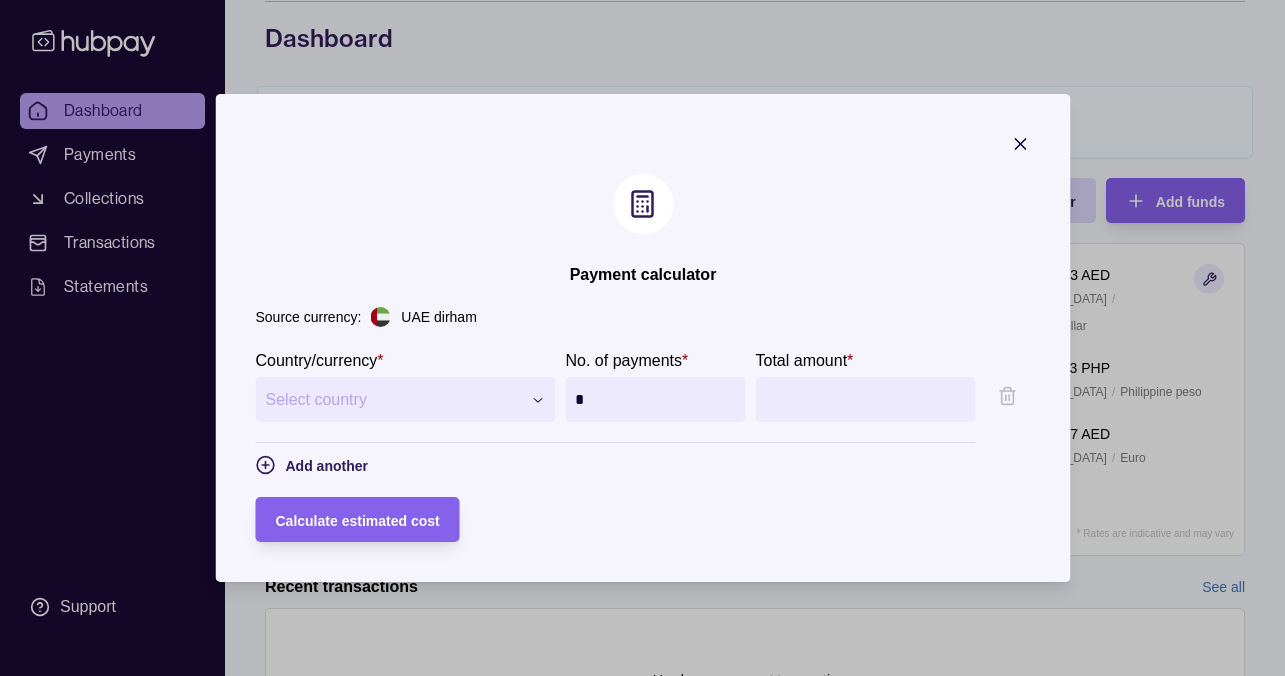 click 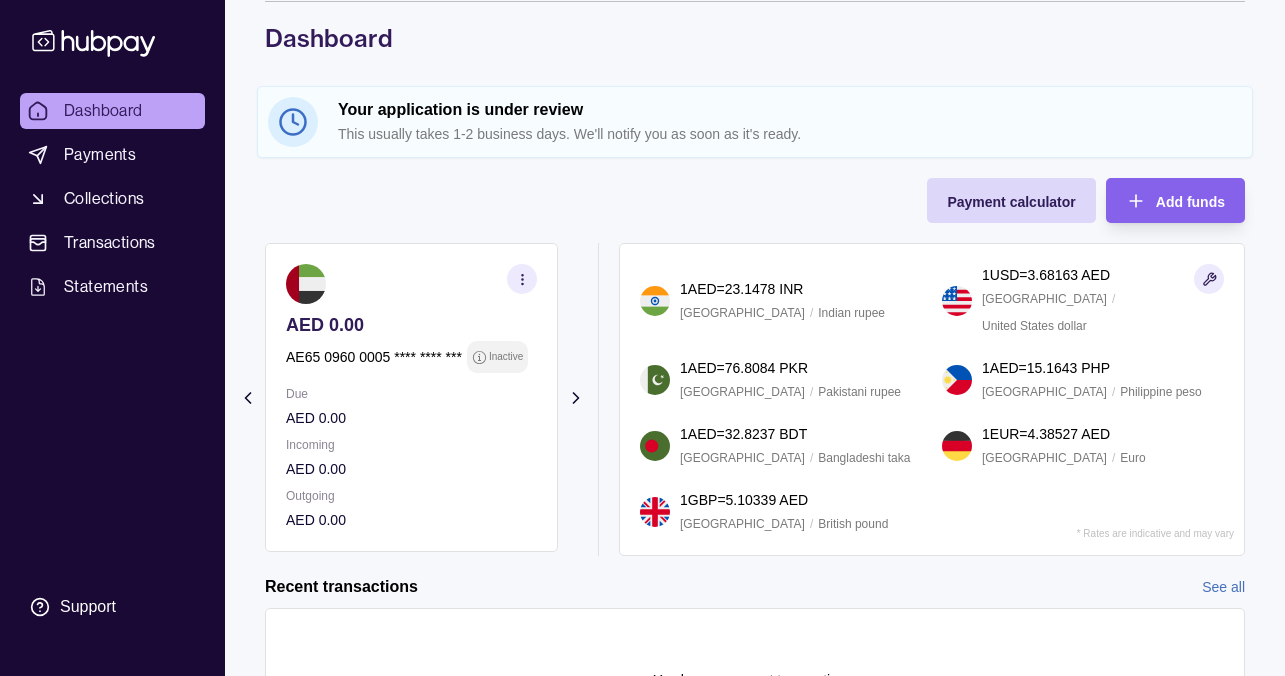 click at bounding box center (1209, 279) 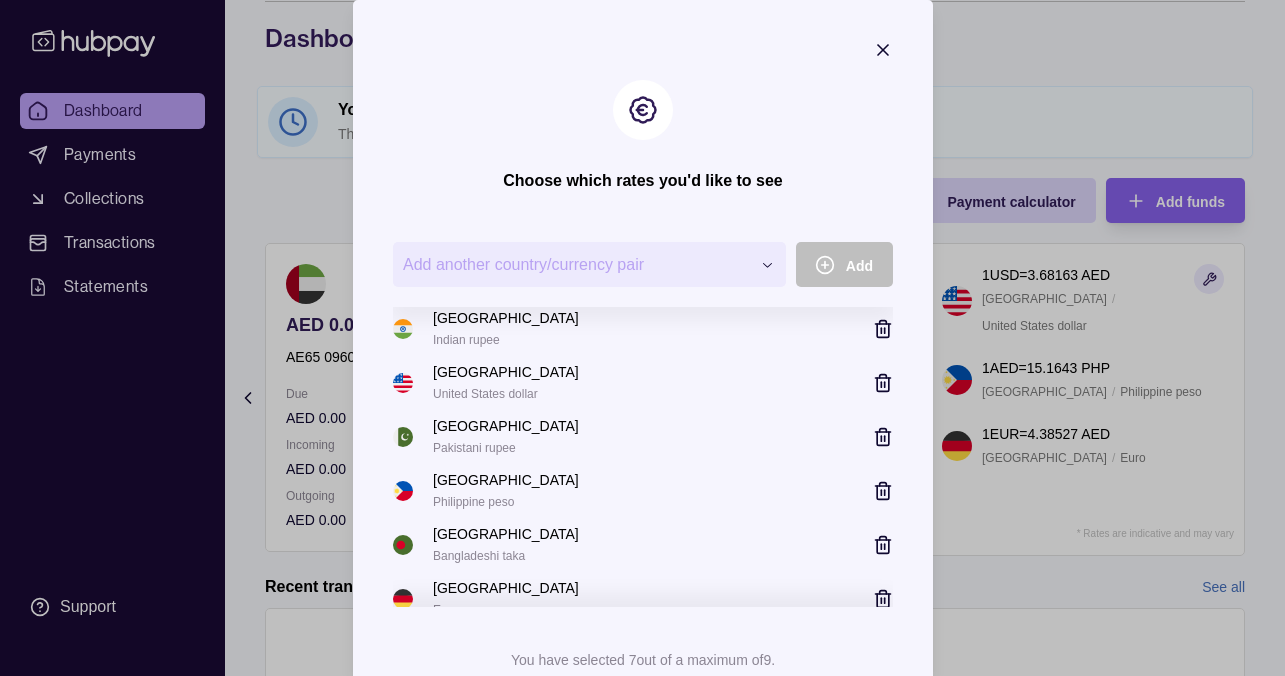 scroll, scrollTop: 68, scrollLeft: 0, axis: vertical 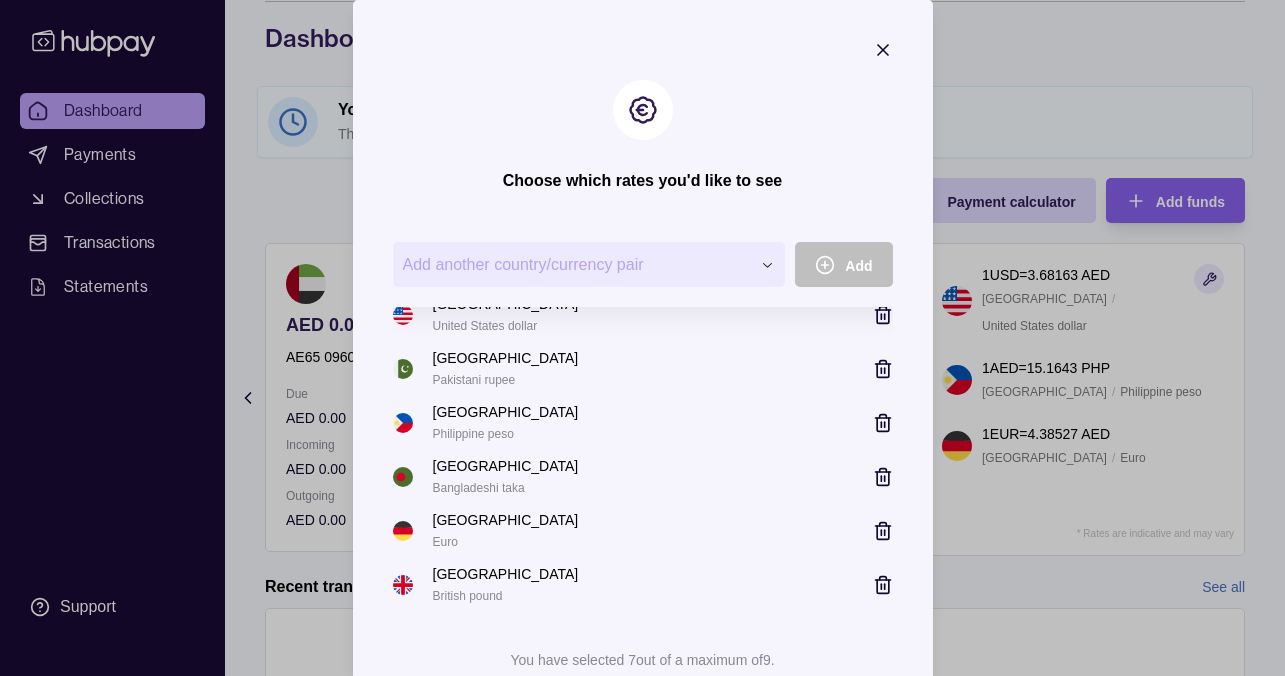 click on "**********" at bounding box center (642, 816) 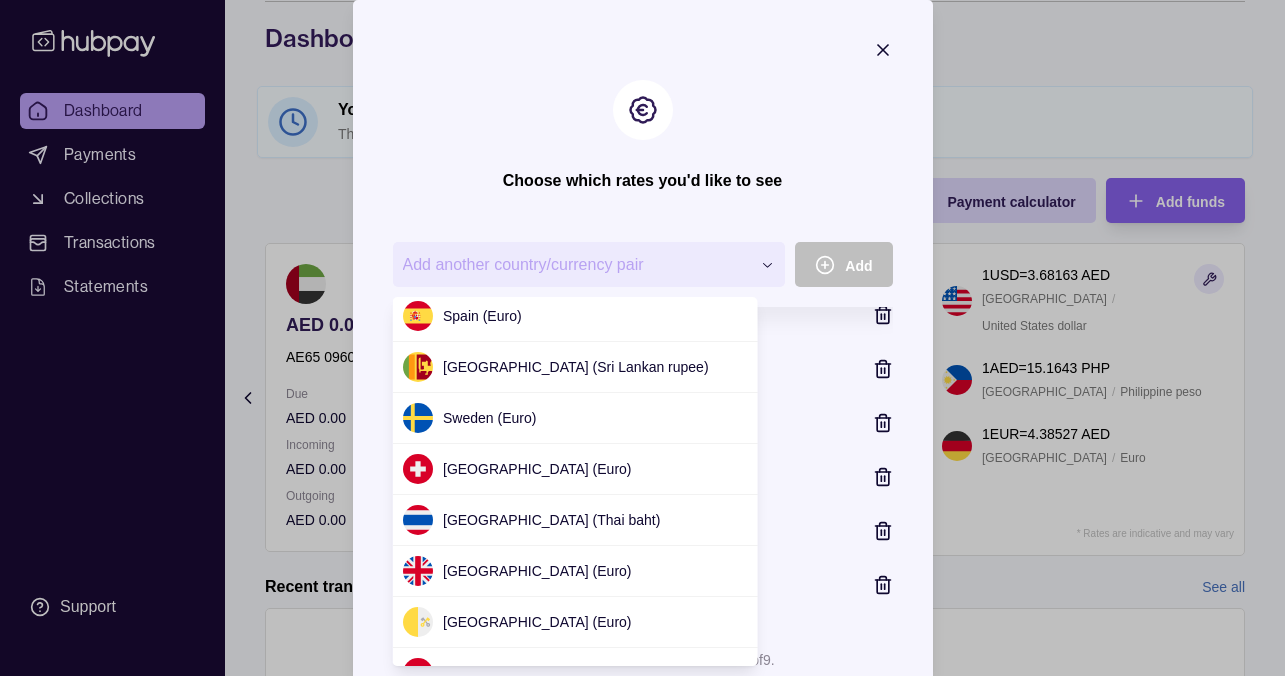 scroll, scrollTop: 1926, scrollLeft: 0, axis: vertical 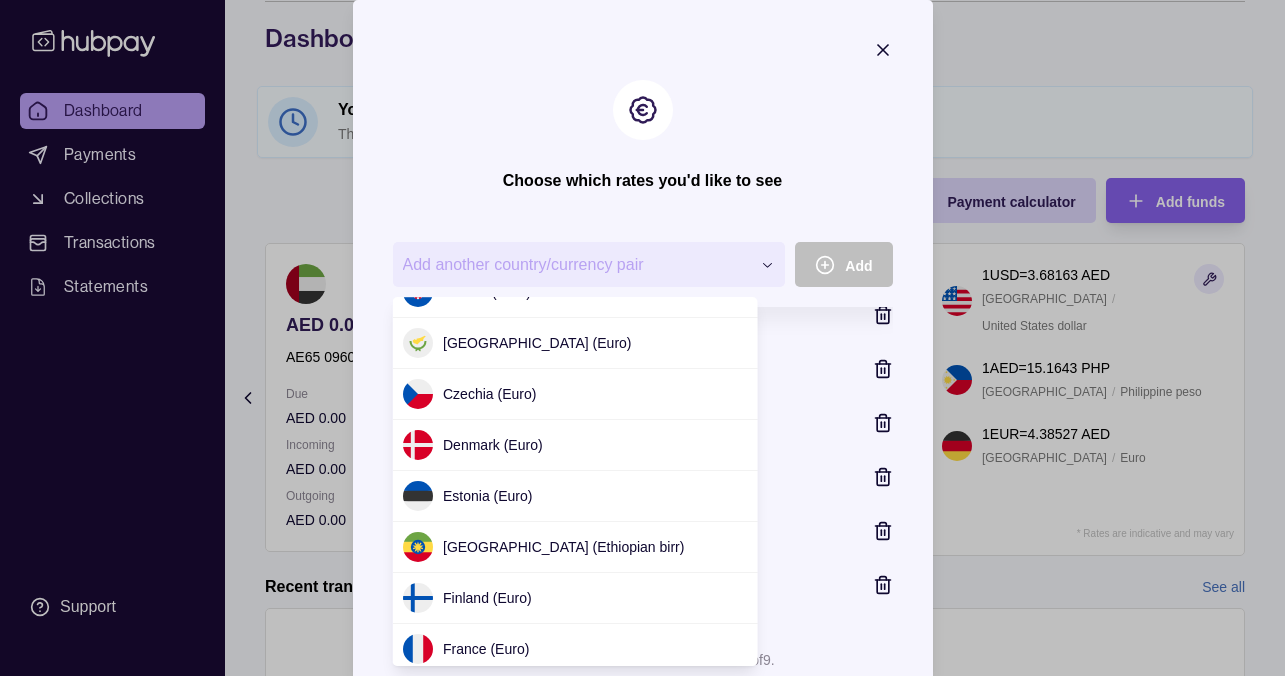 click on "**********" at bounding box center [642, 816] 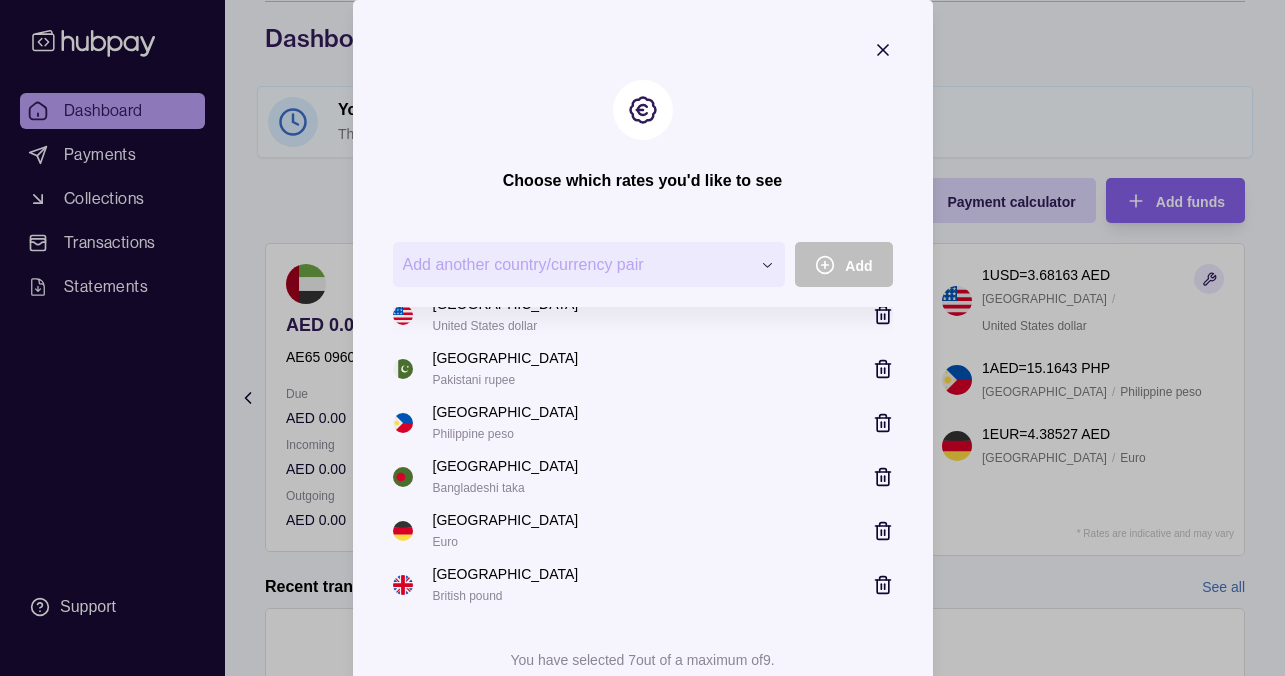 click 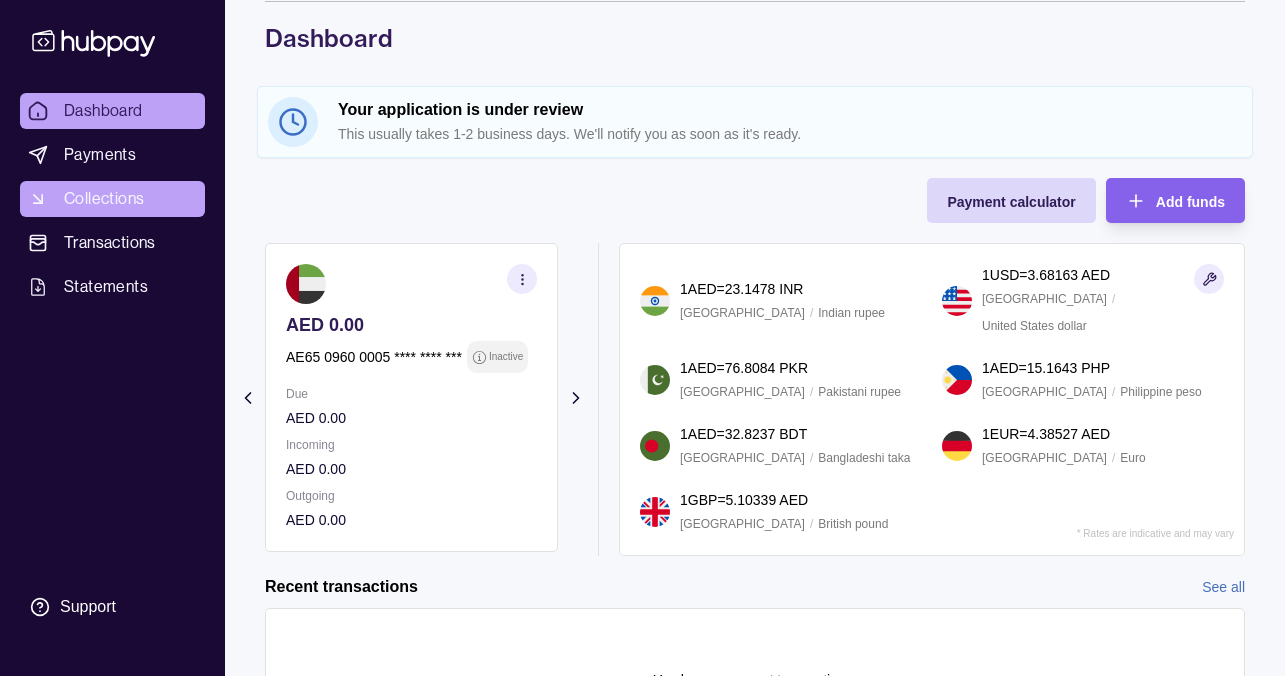click on "Collections" at bounding box center (104, 199) 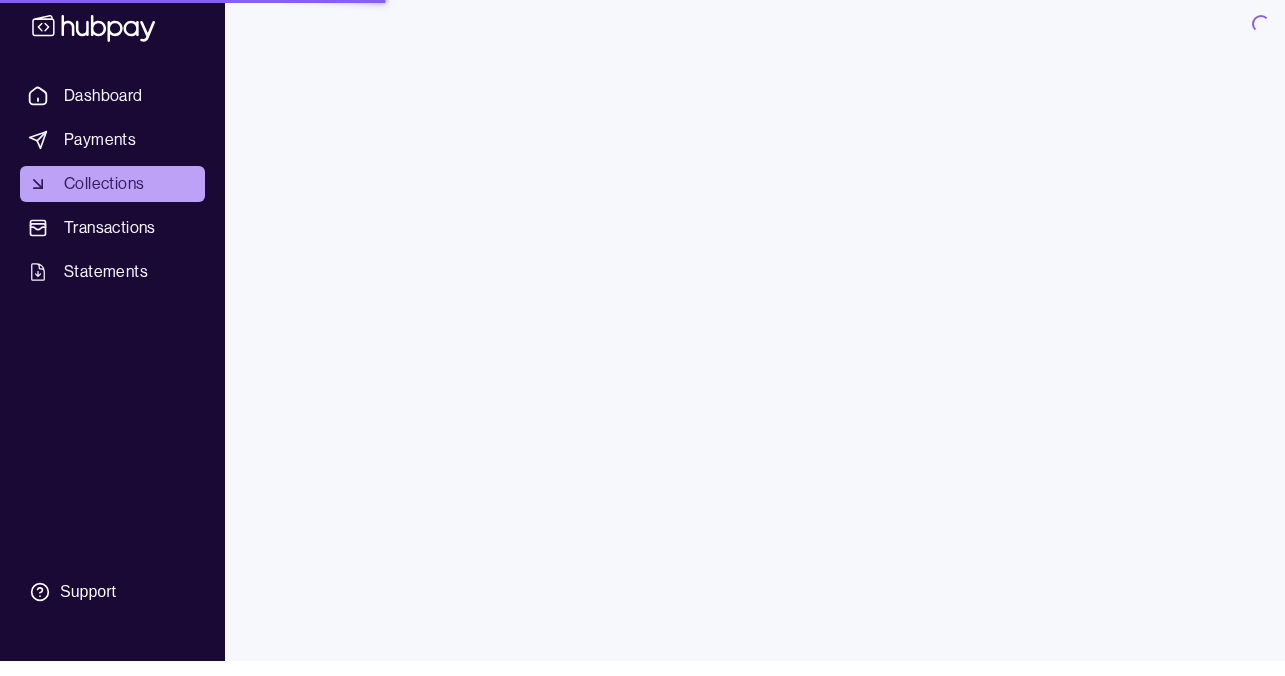 scroll, scrollTop: 0, scrollLeft: 0, axis: both 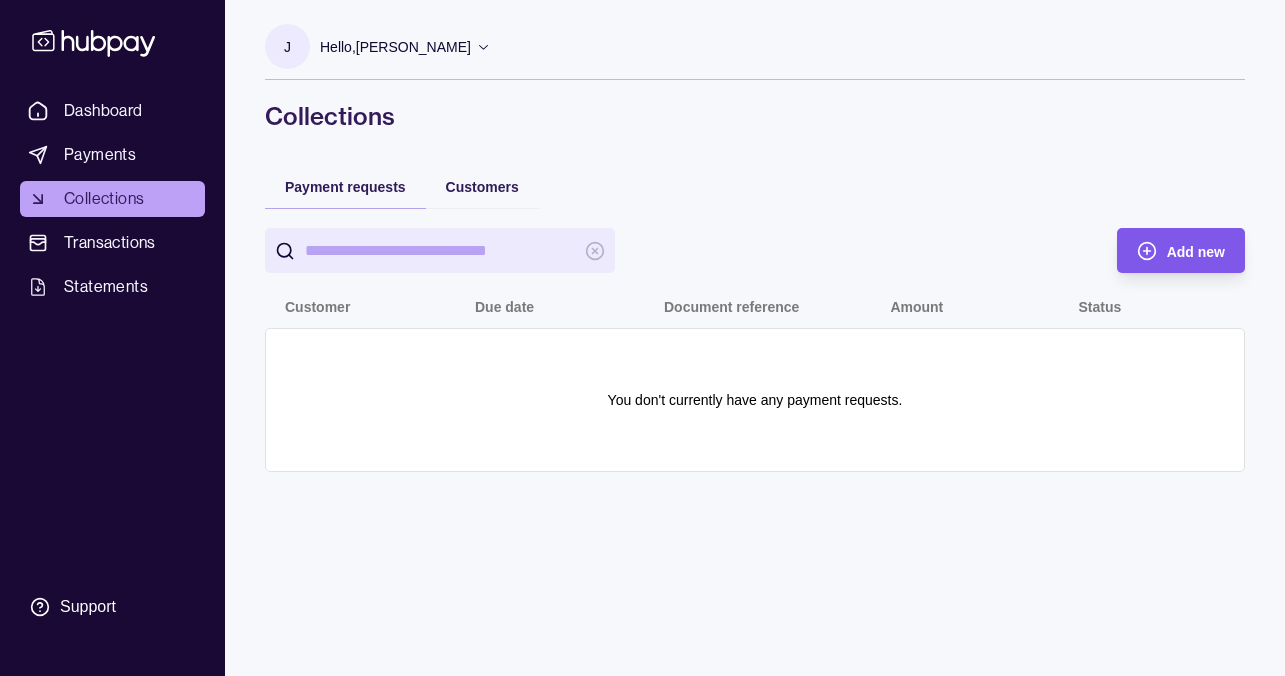 click on "Add new" at bounding box center [1196, 252] 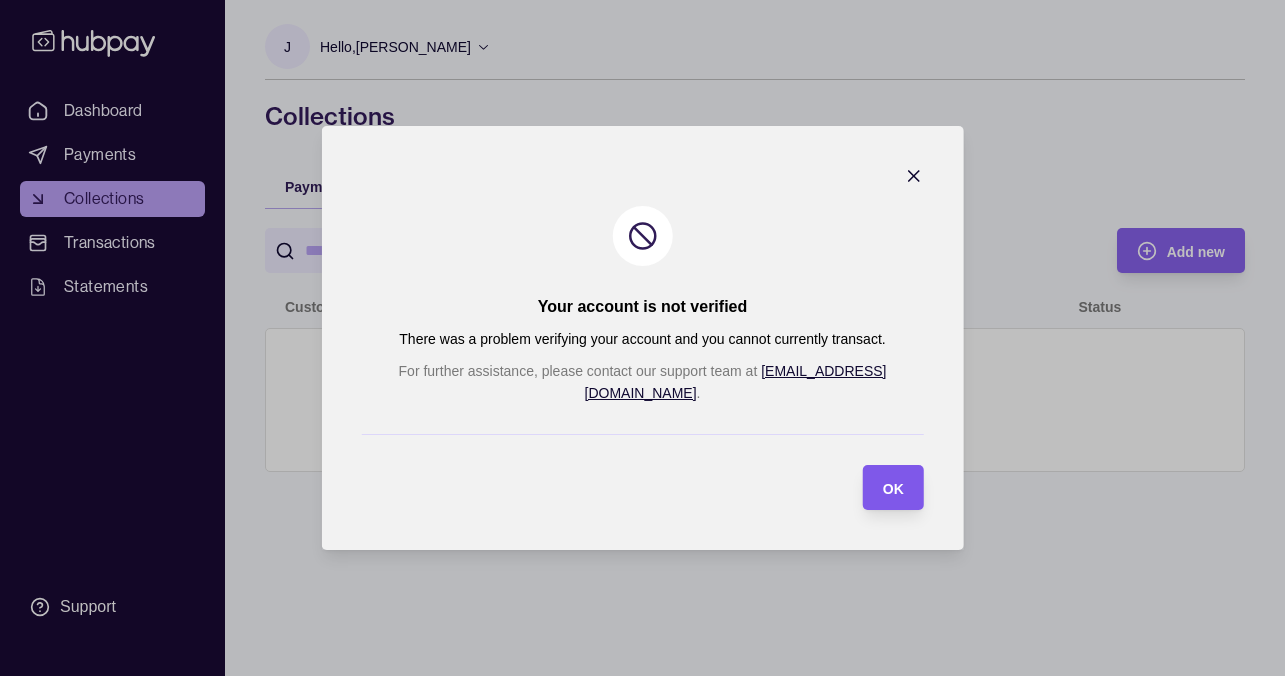 click on "OK" at bounding box center [893, 489] 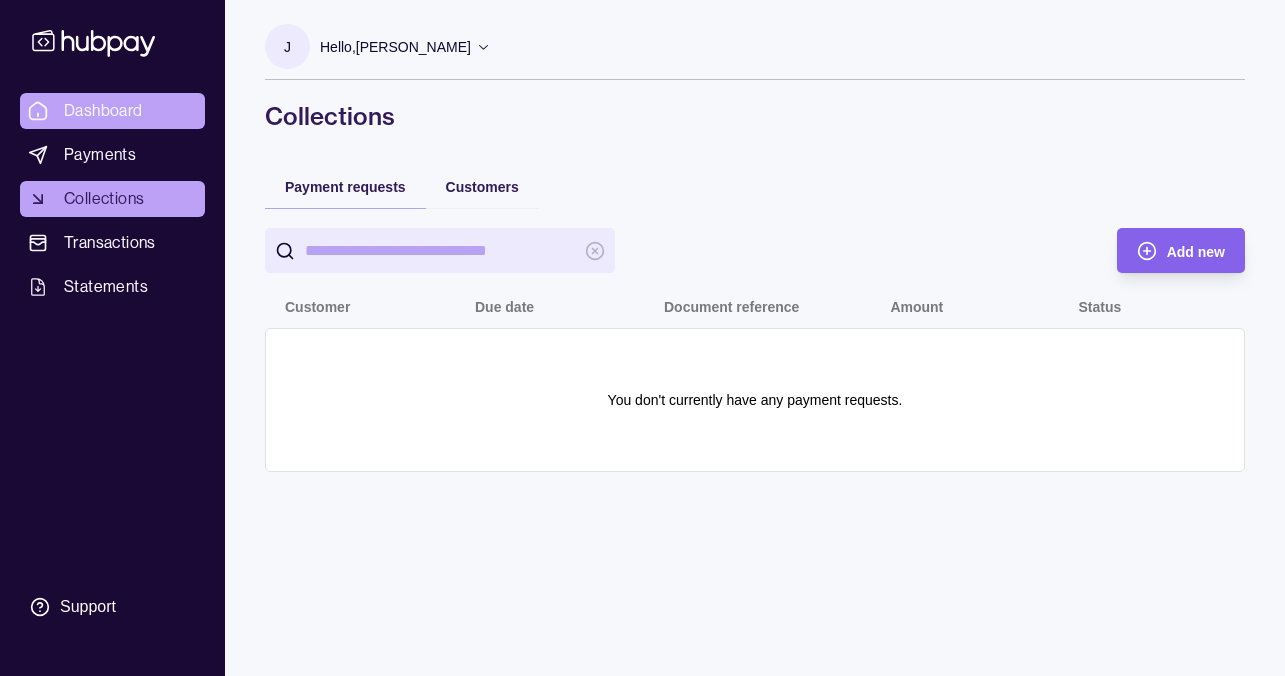 click on "Dashboard" at bounding box center [103, 111] 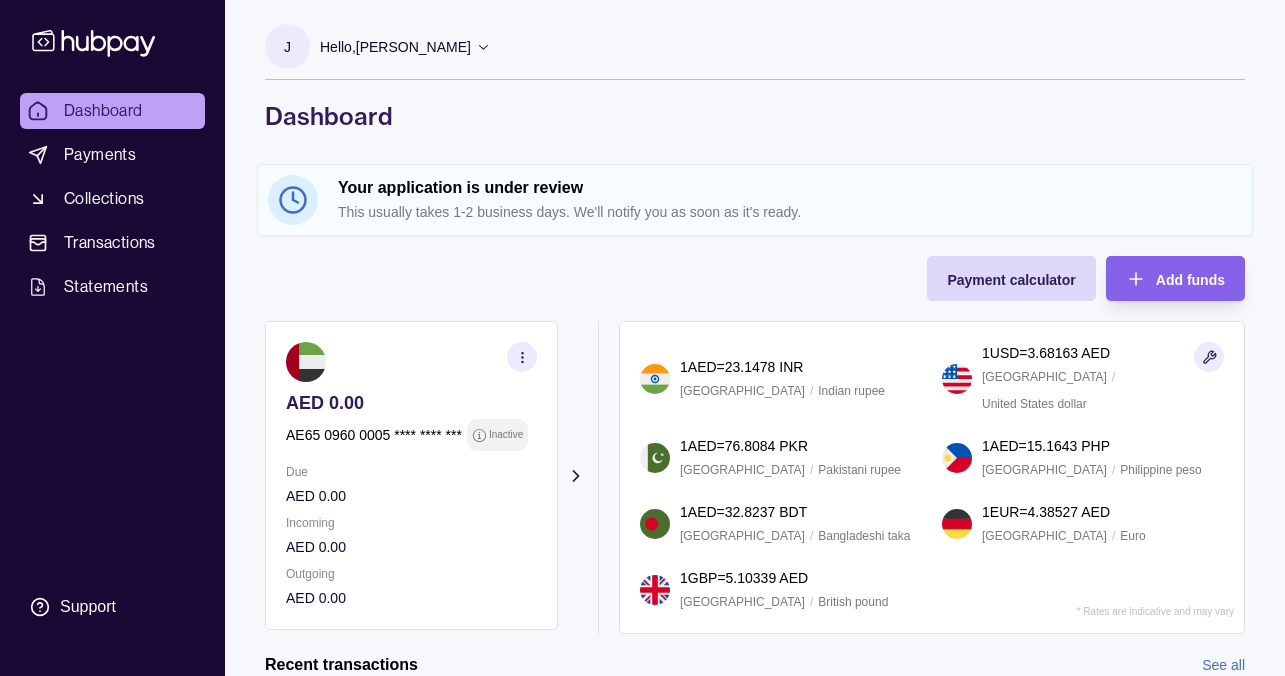 click 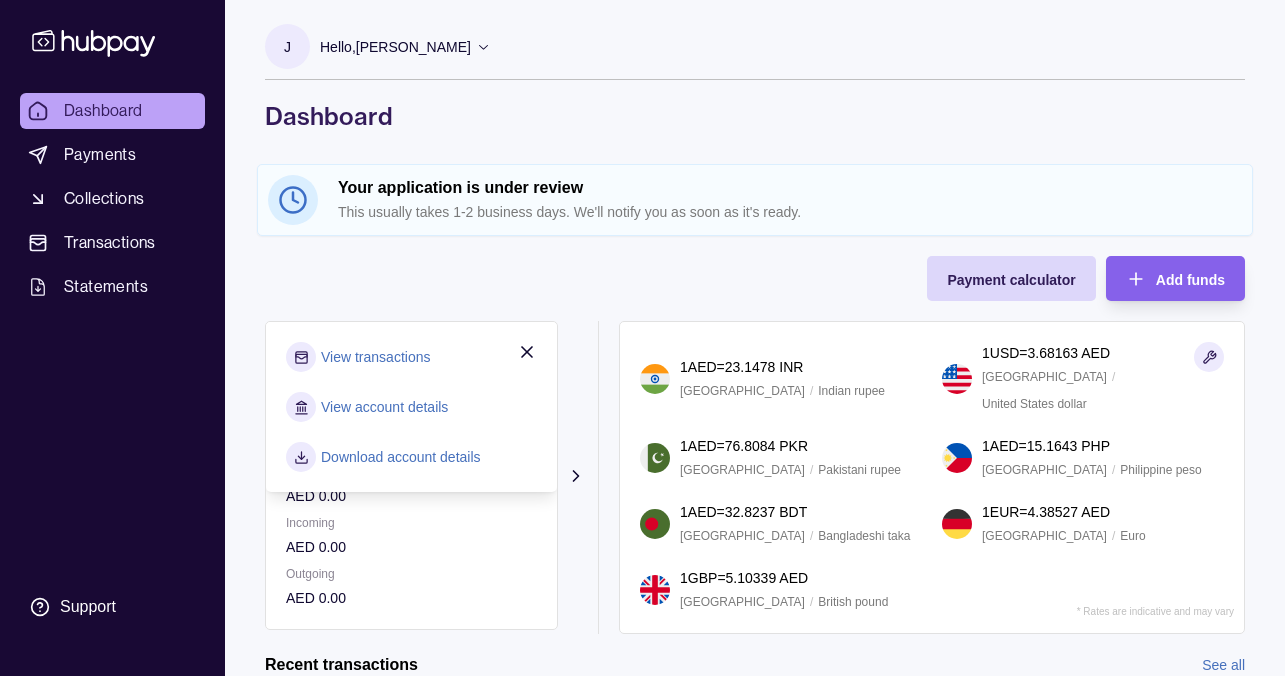 click on "View transactions" at bounding box center [375, 357] 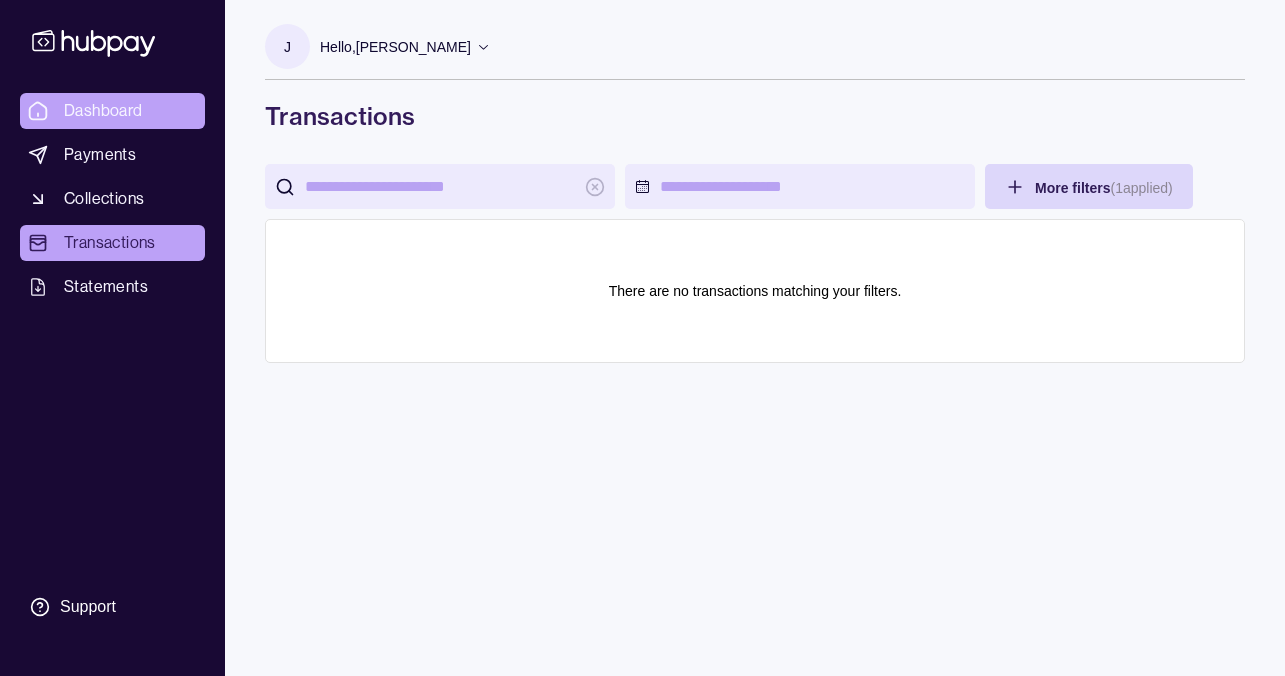 click on "Dashboard" at bounding box center (103, 111) 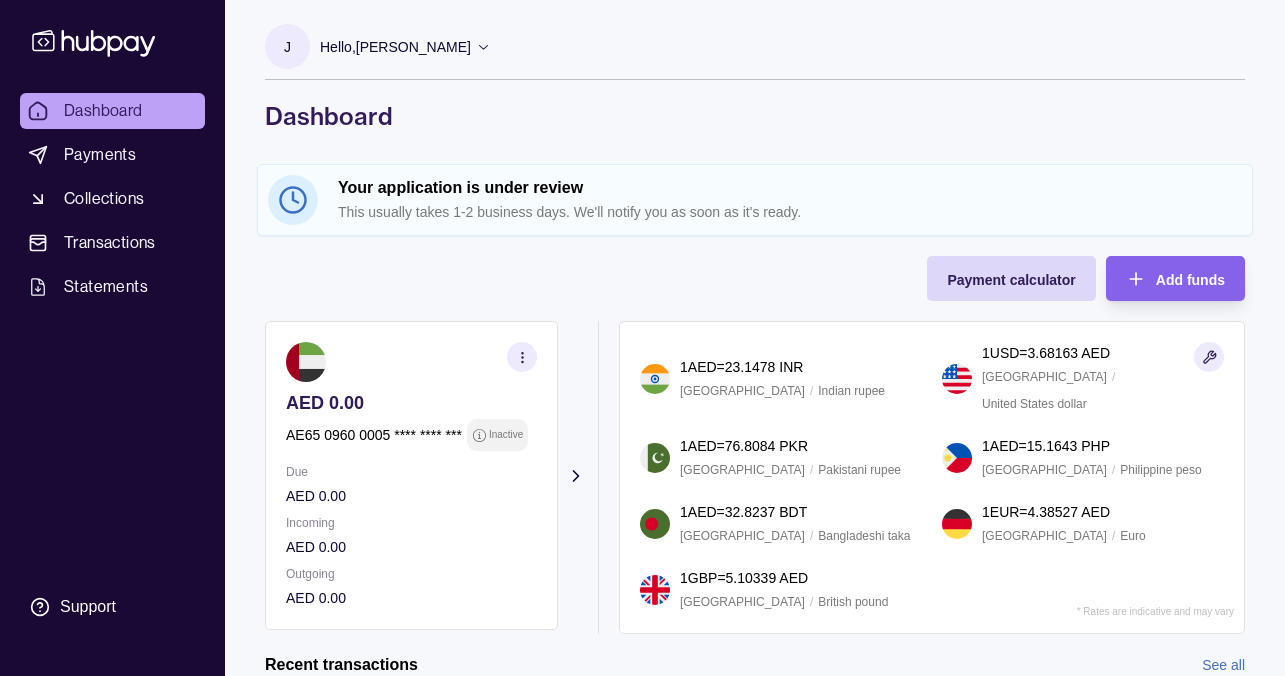 click 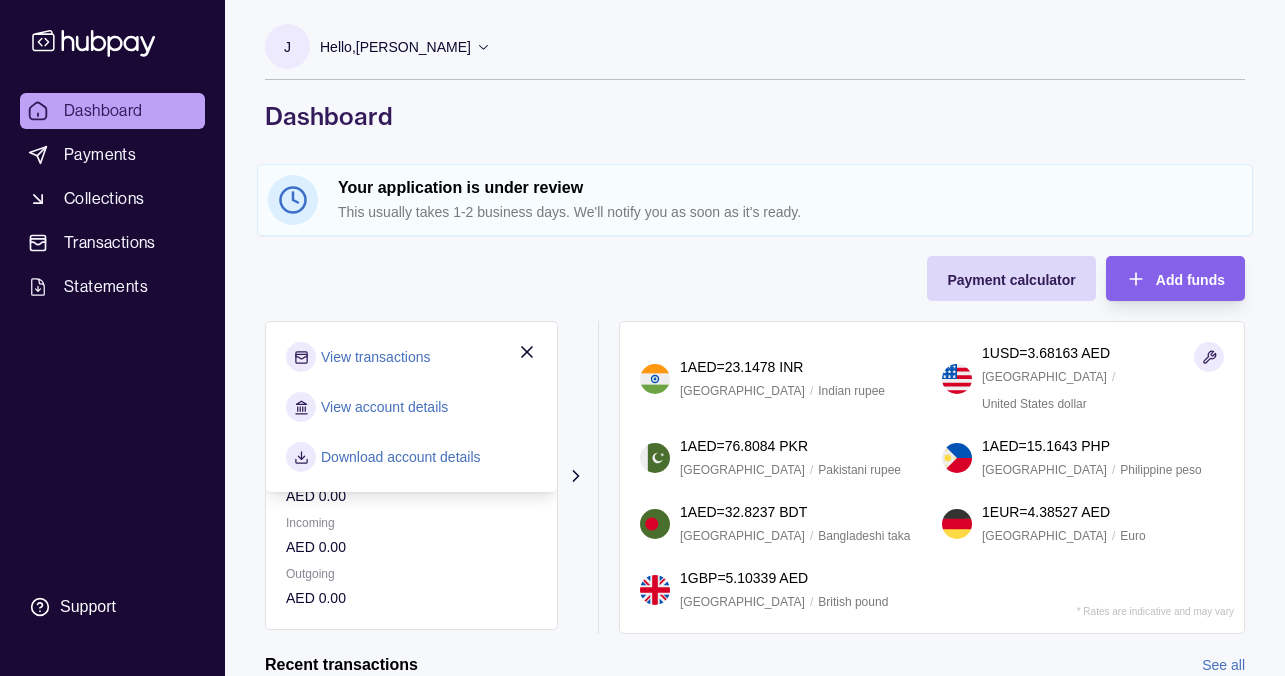 click on "Download account details" at bounding box center [401, 457] 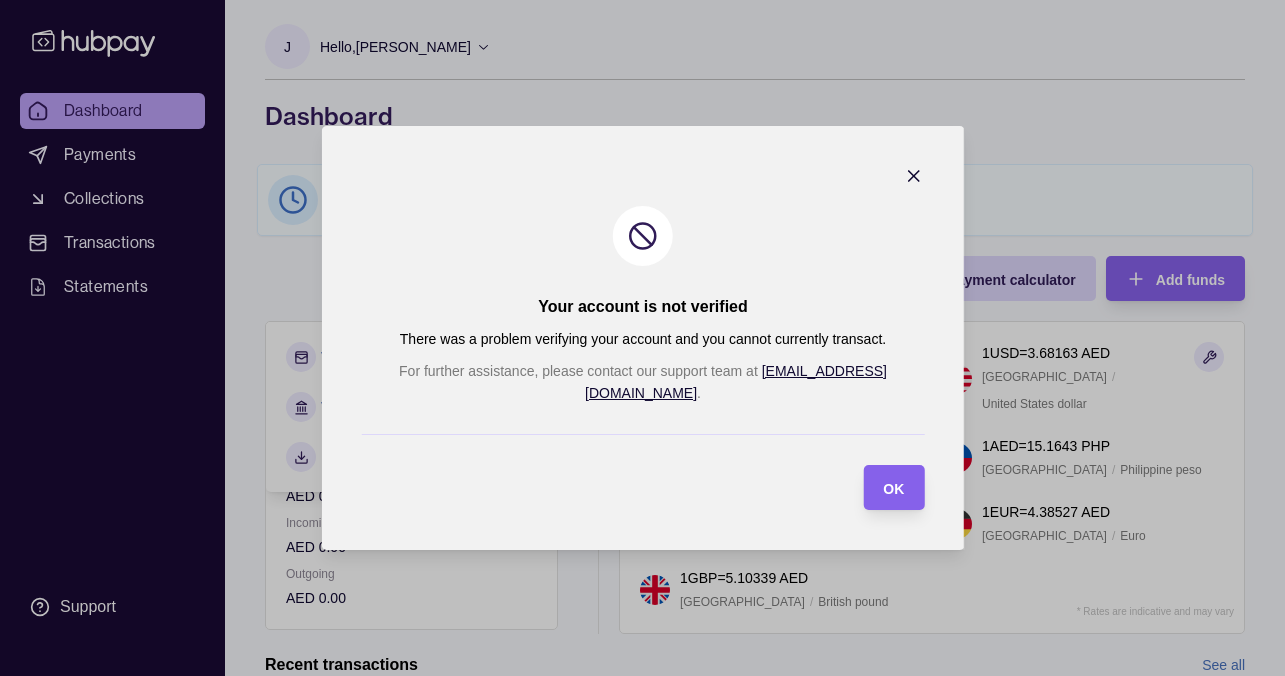 click 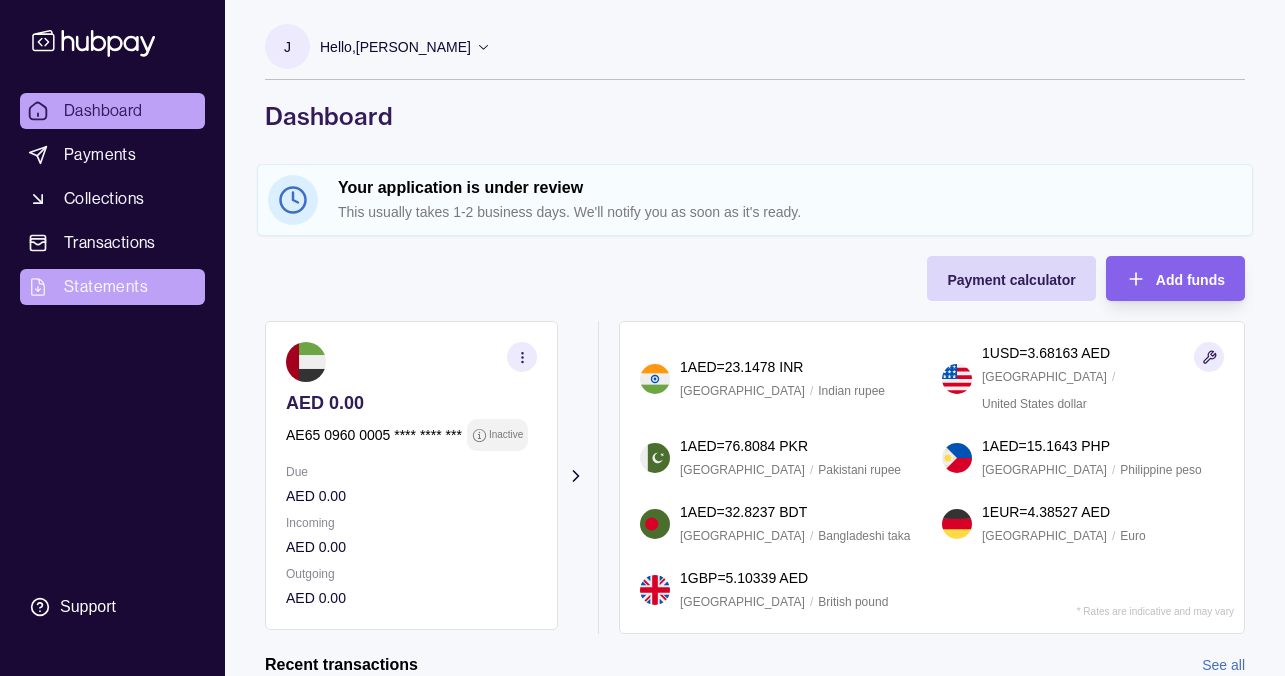 click on "Statements" at bounding box center [106, 287] 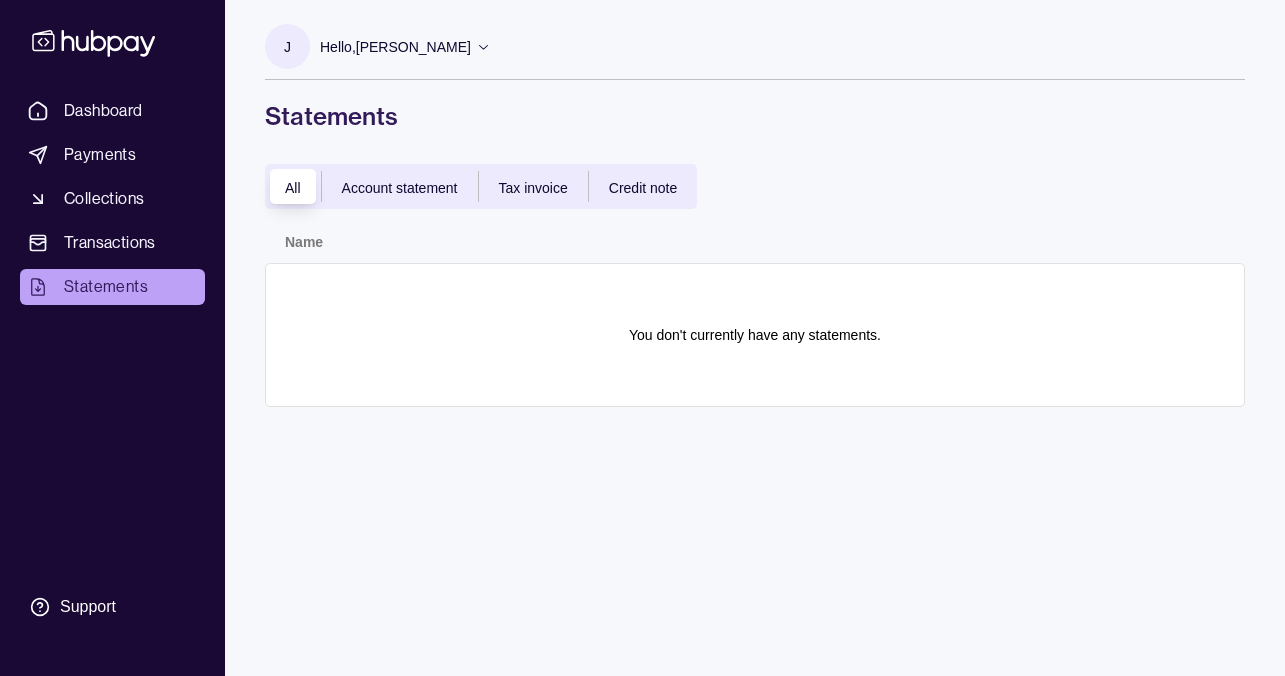 click on "J" at bounding box center [287, 47] 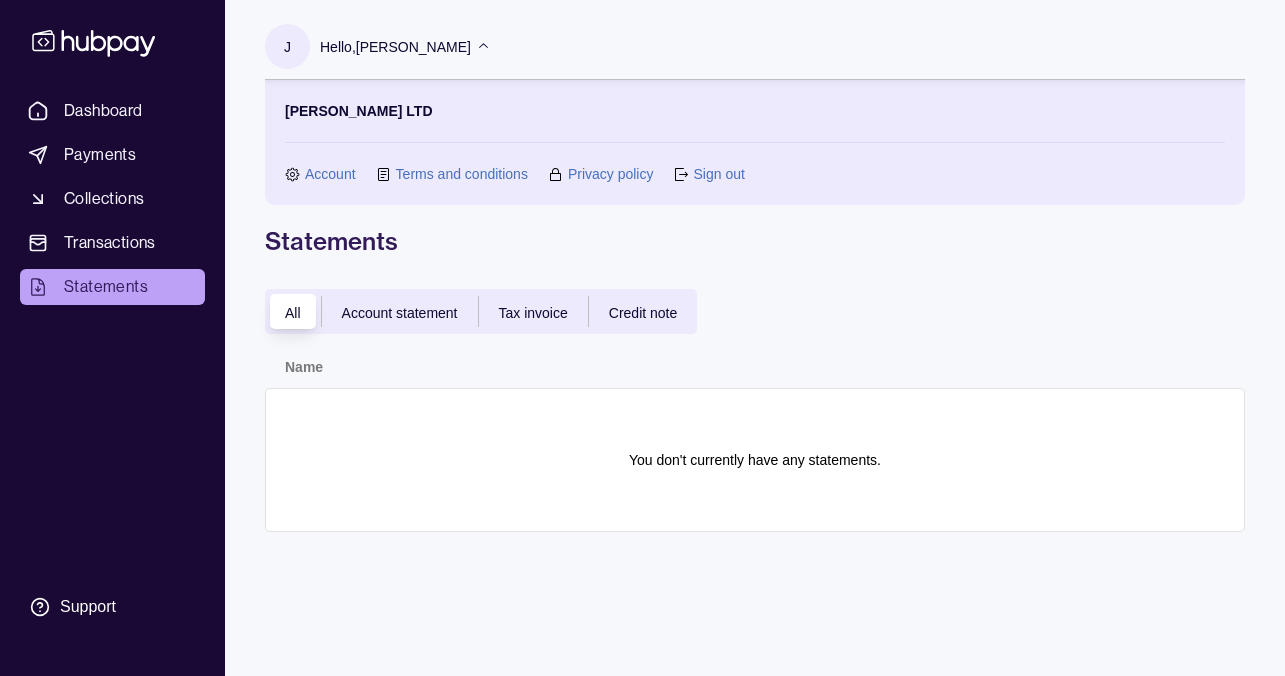 click on "Account" at bounding box center [330, 174] 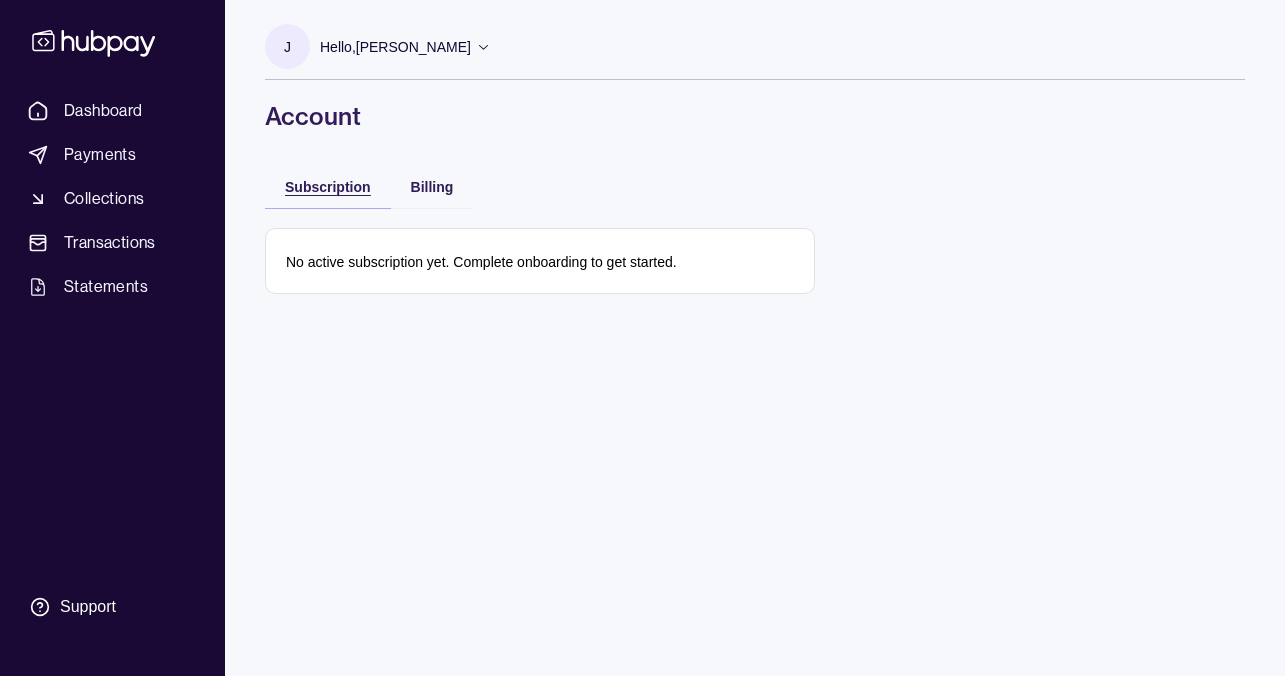 click on "Subscription" at bounding box center (328, 187) 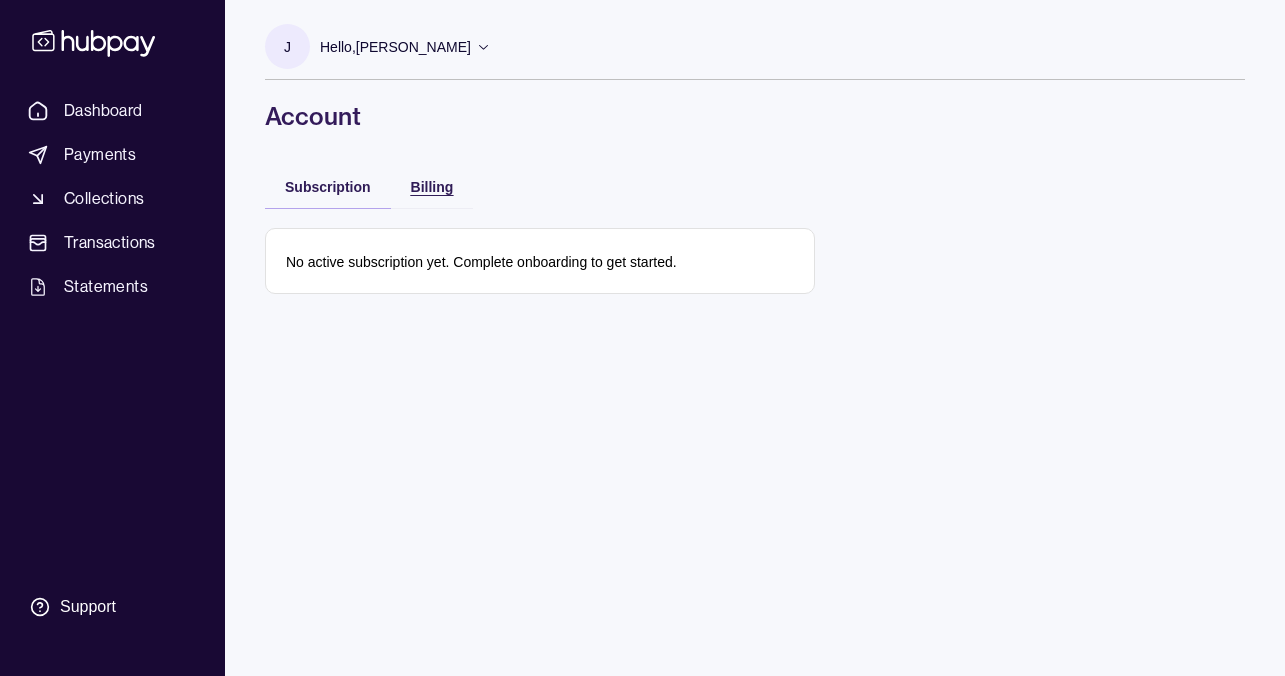 click on "Billing" at bounding box center [432, 187] 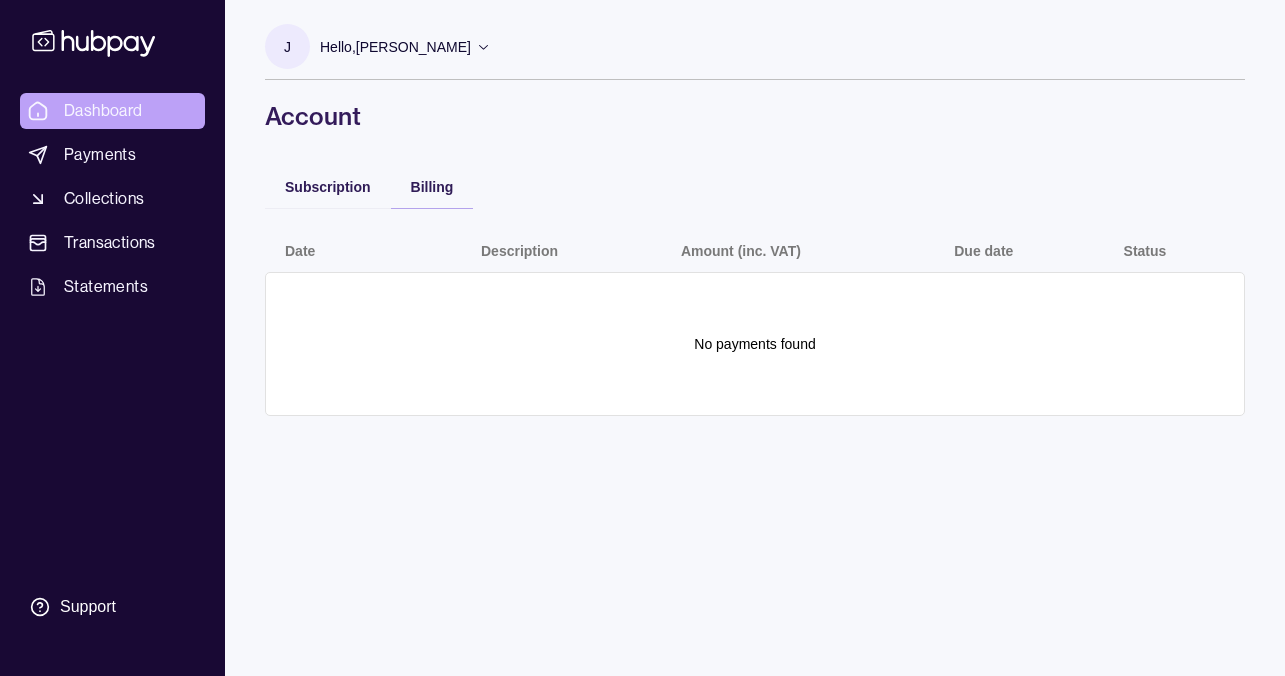 click on "Dashboard" at bounding box center [103, 111] 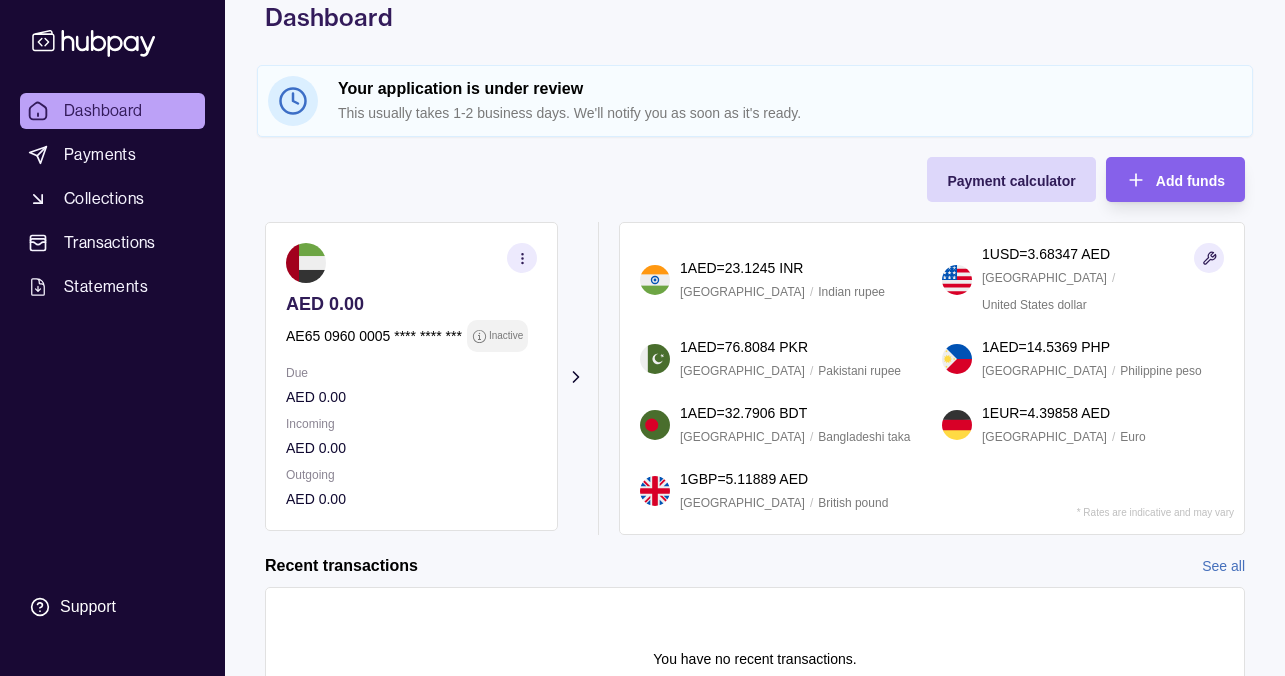 scroll, scrollTop: 214, scrollLeft: 0, axis: vertical 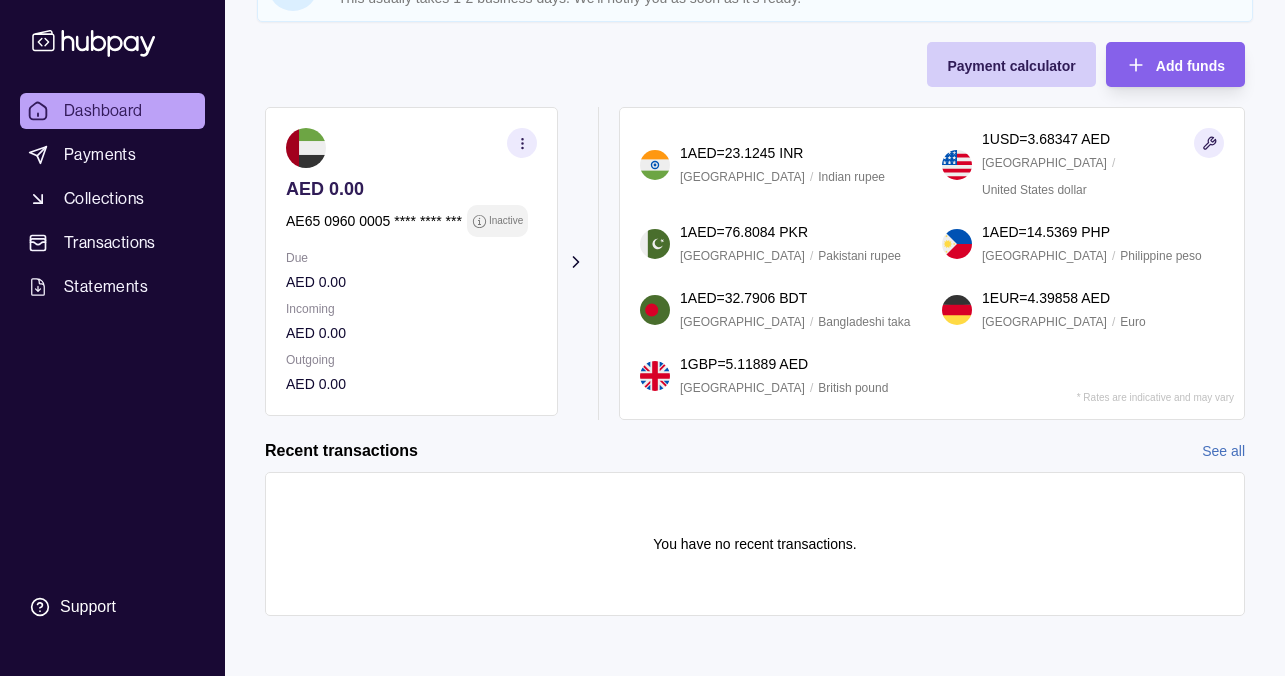 click on "Payment calculator" at bounding box center [1011, 66] 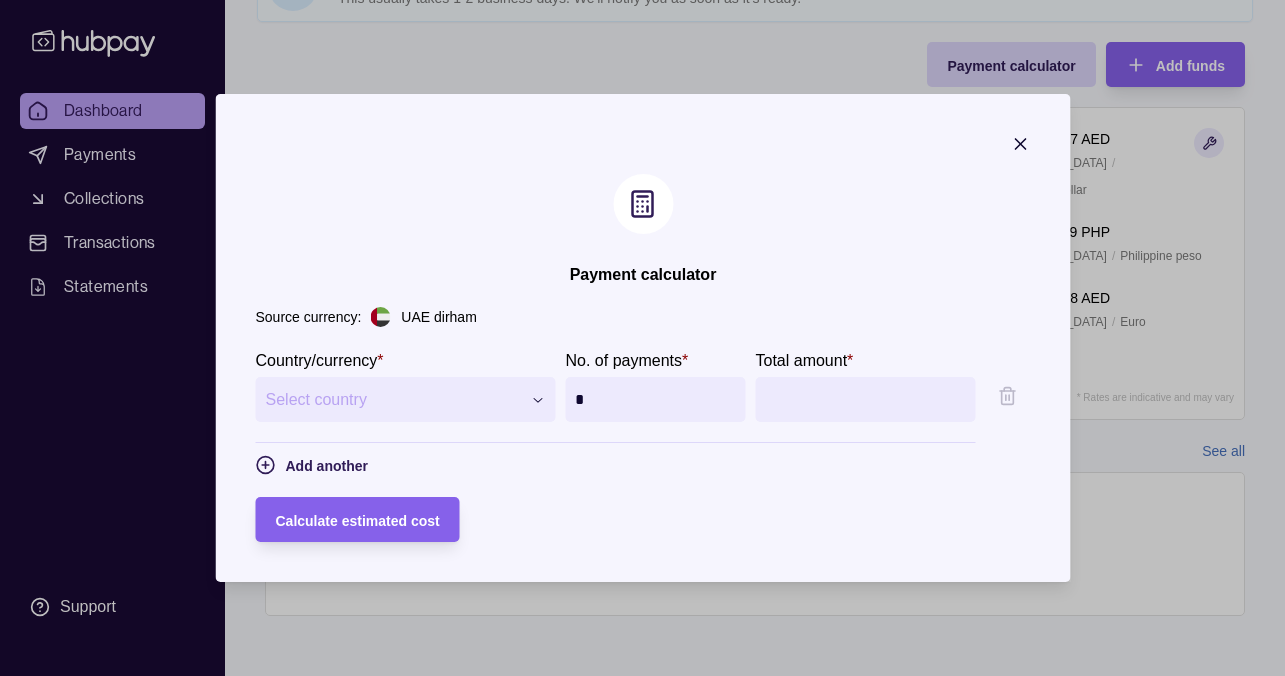 click 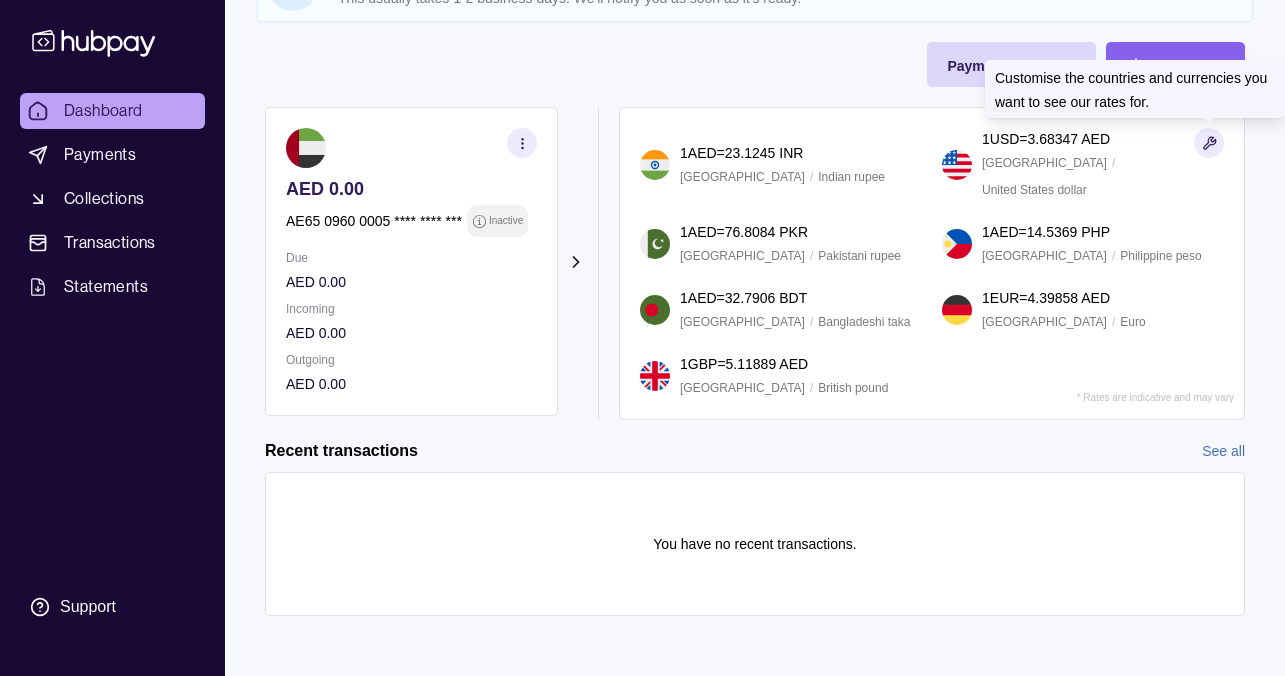 click 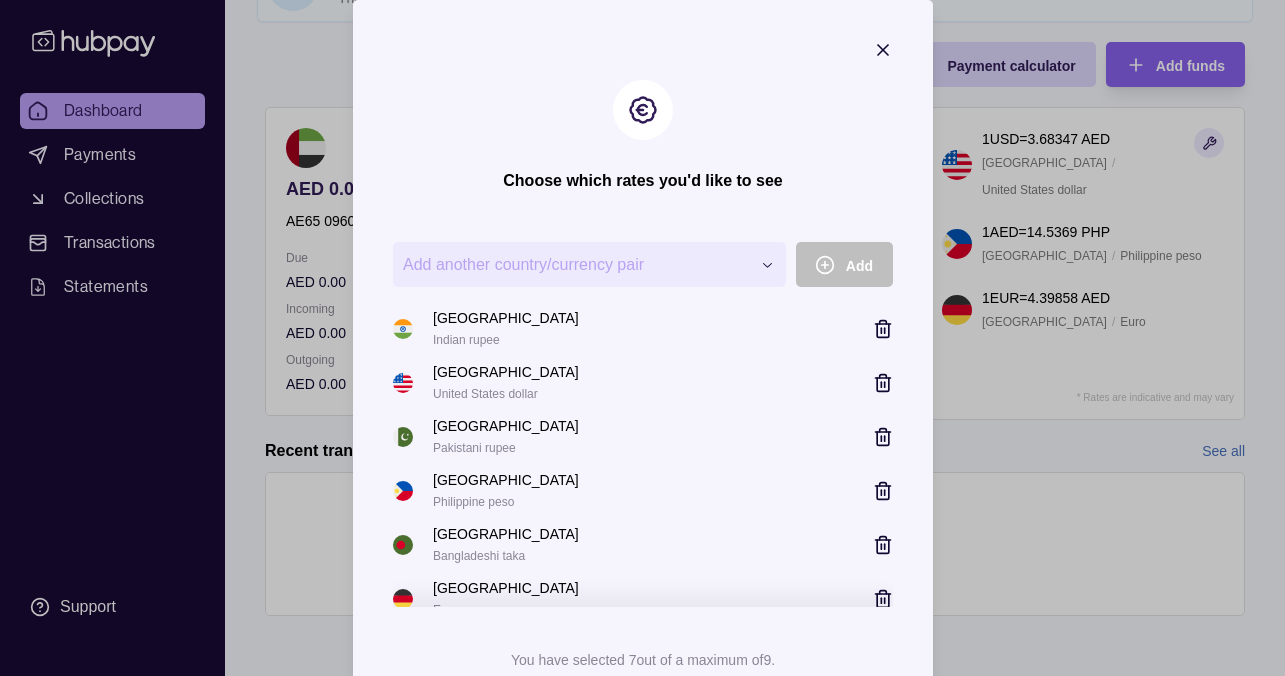 scroll, scrollTop: 68, scrollLeft: 0, axis: vertical 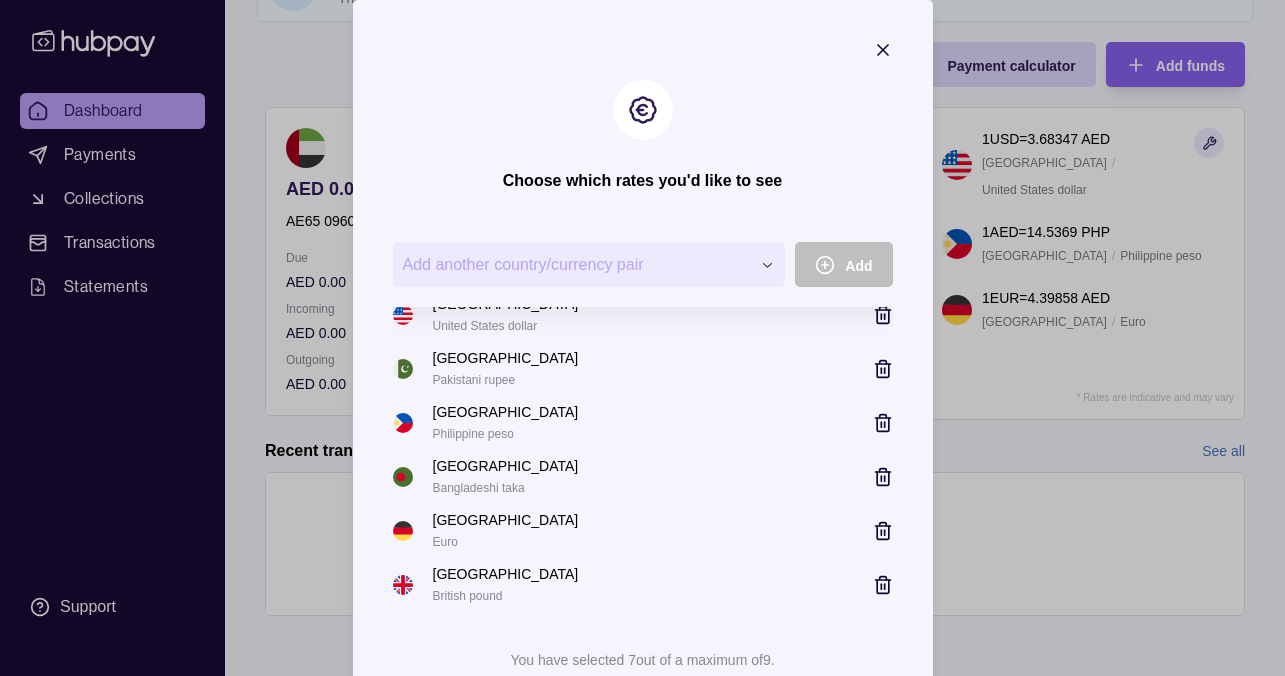 click on "**********" at bounding box center [643, 408] 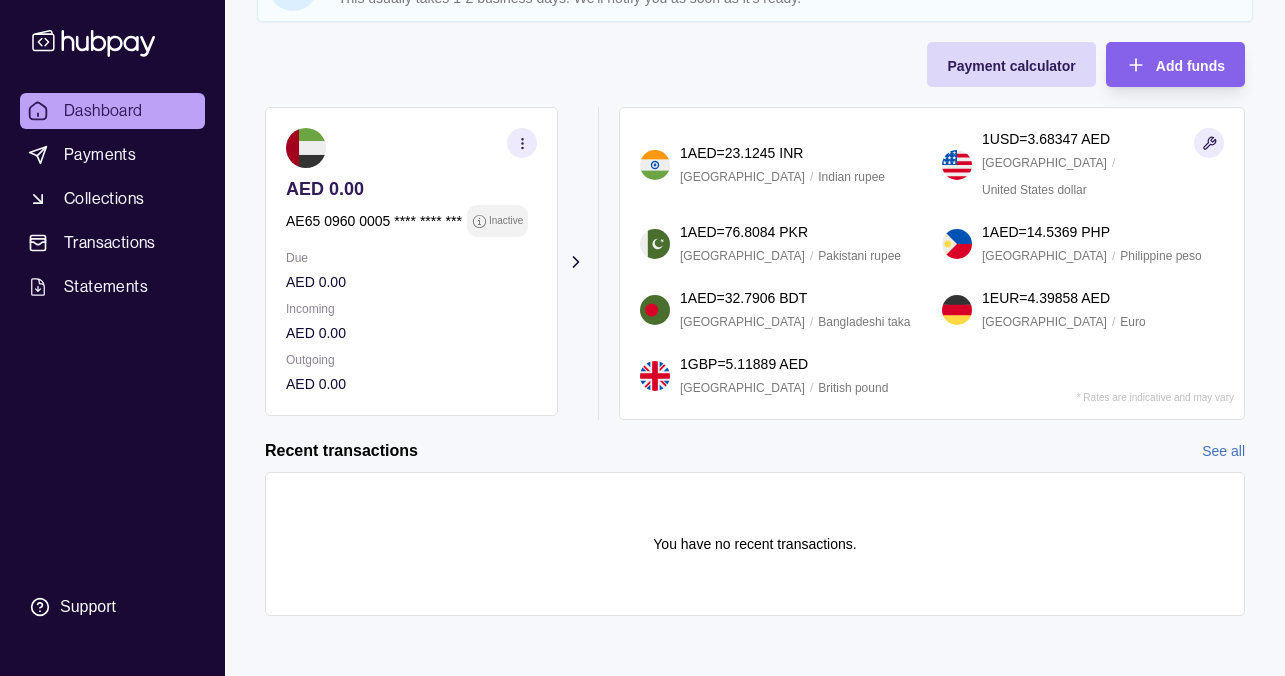 scroll, scrollTop: 0, scrollLeft: 0, axis: both 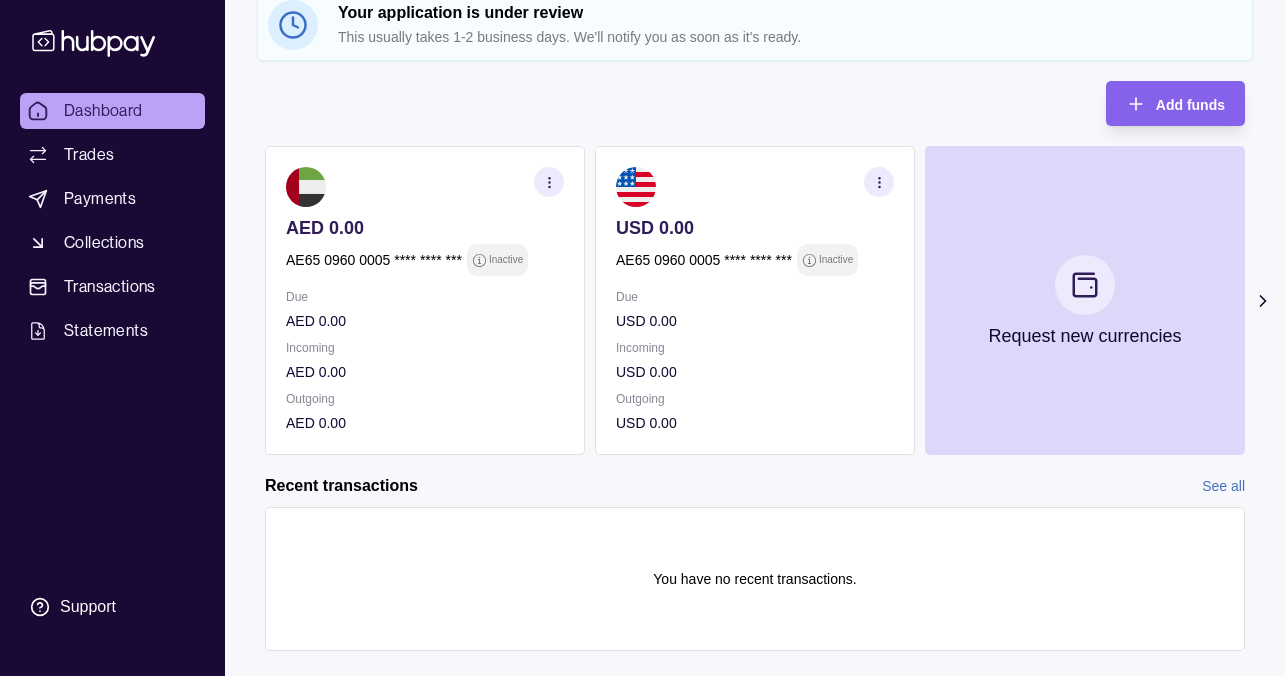 click 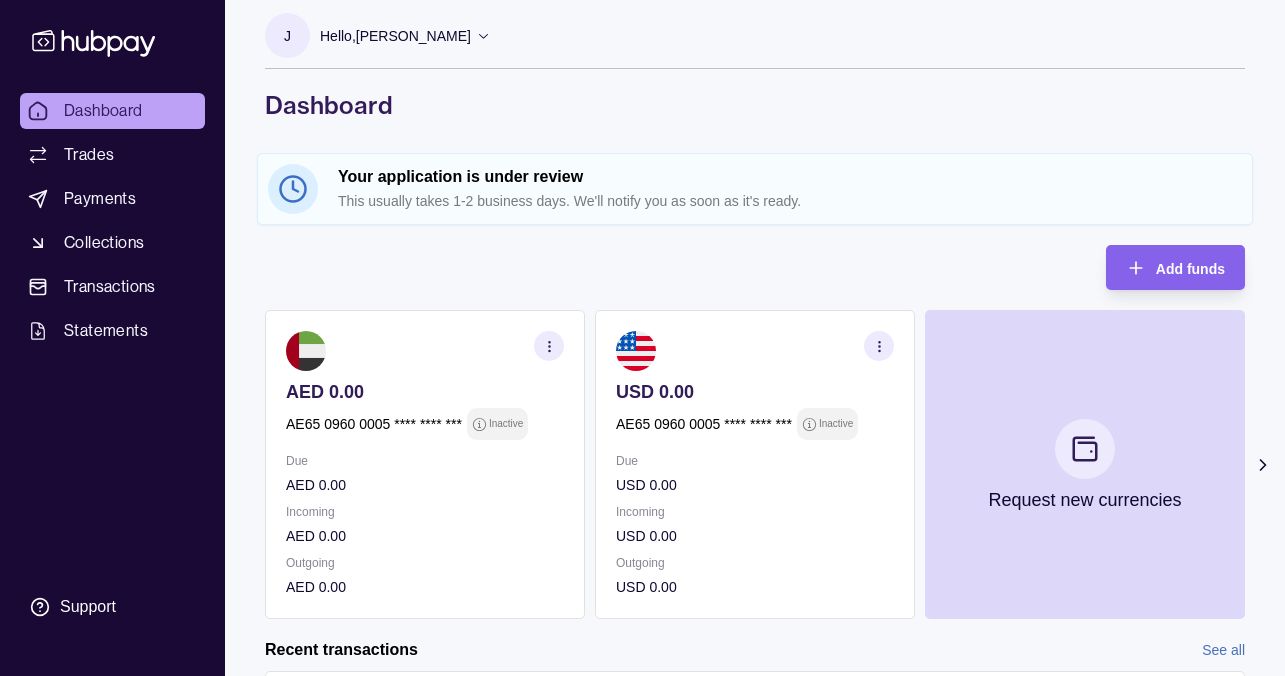 scroll, scrollTop: 0, scrollLeft: 0, axis: both 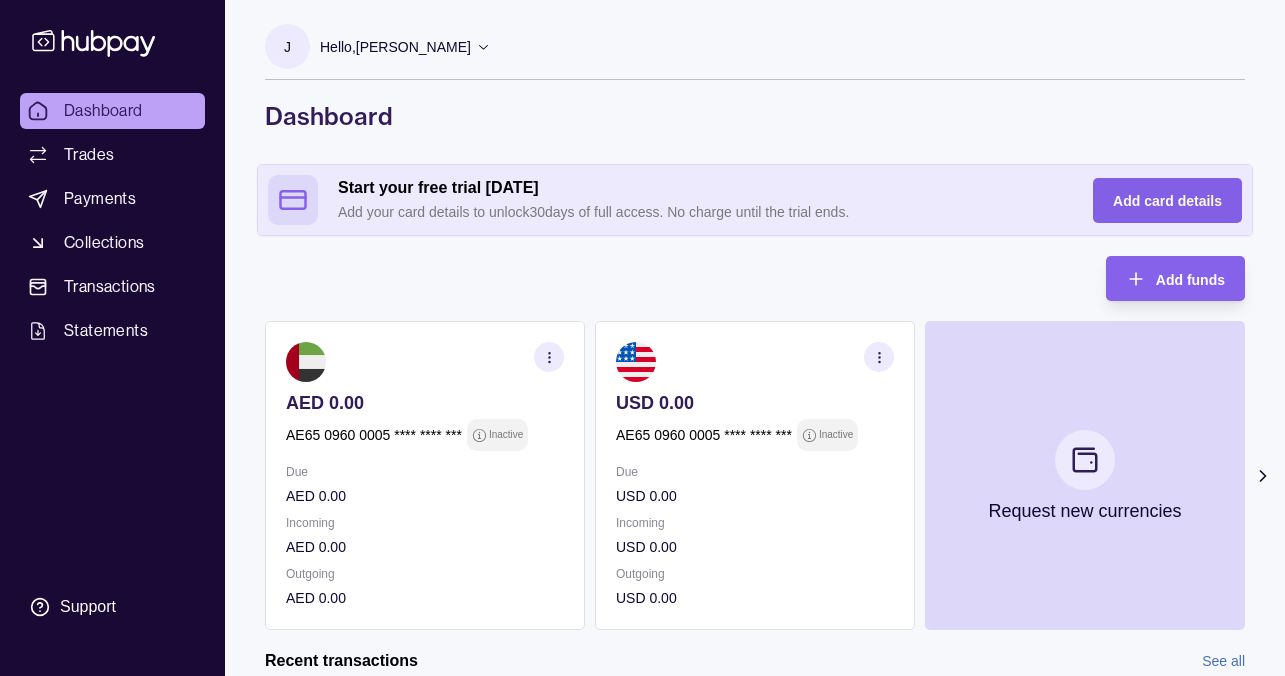 click on "Add card details" at bounding box center (1167, 201) 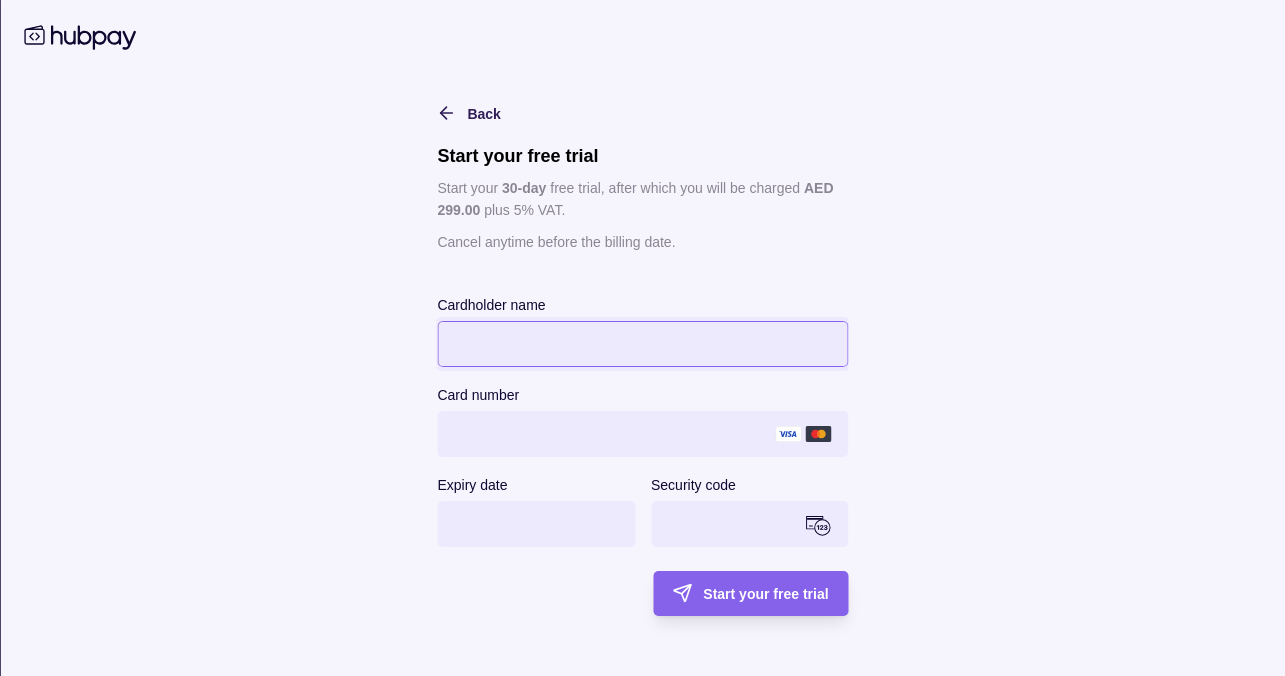 click on "Back Start your free trial Start your   30 -day   free trial, after which you will be charged   AED 299.00   plus 5% VAT. Cancel anytime before the billing date. Cardholder name Card number Expiry date Security code Start your free trial" at bounding box center (643, 338) 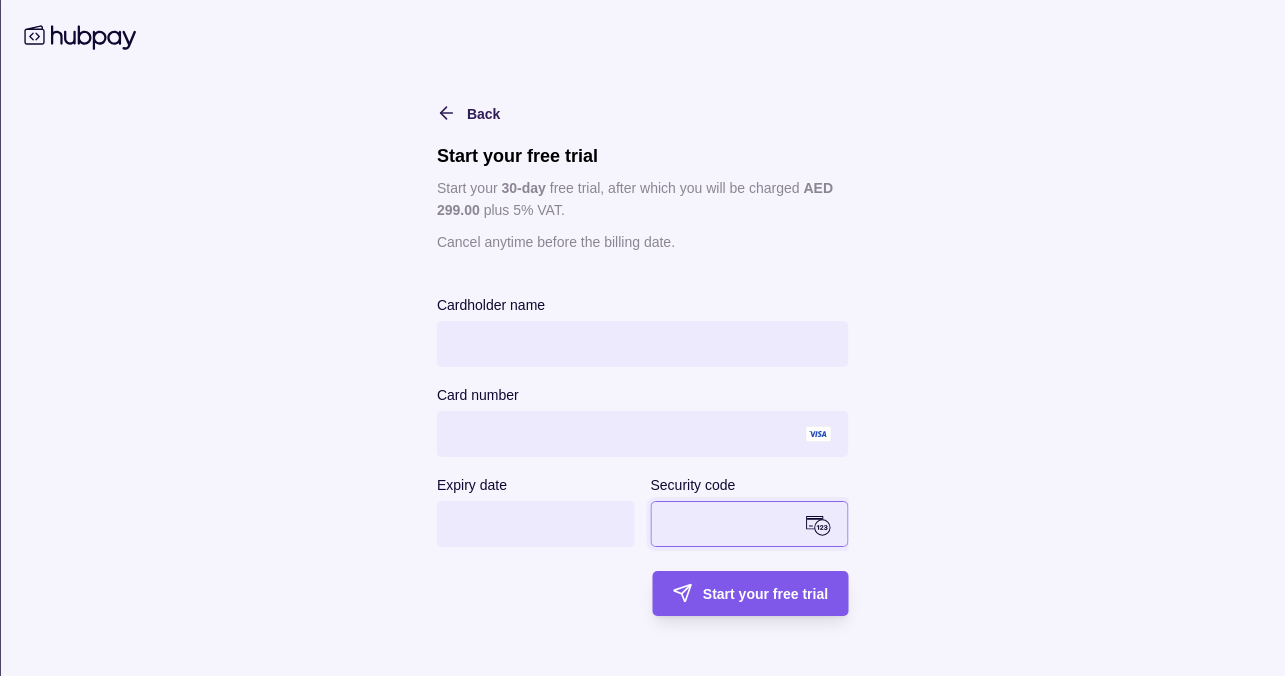 click on "Start your free trial" at bounding box center [765, 594] 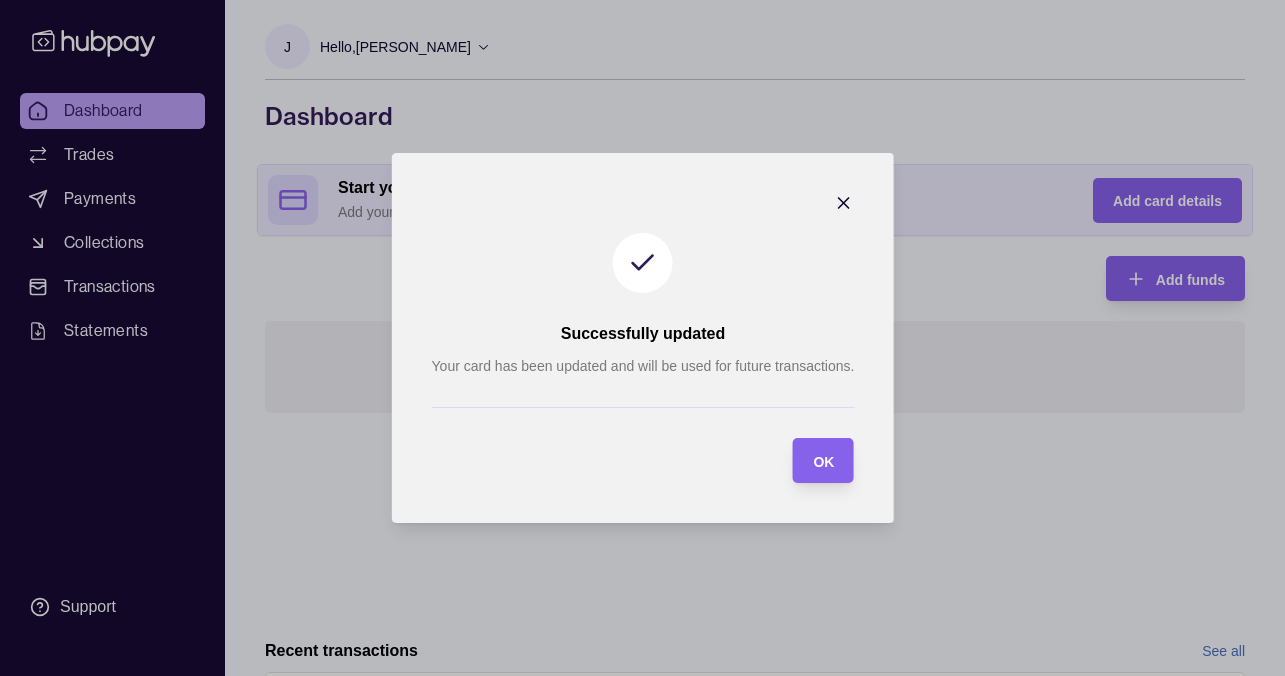 scroll, scrollTop: 0, scrollLeft: 0, axis: both 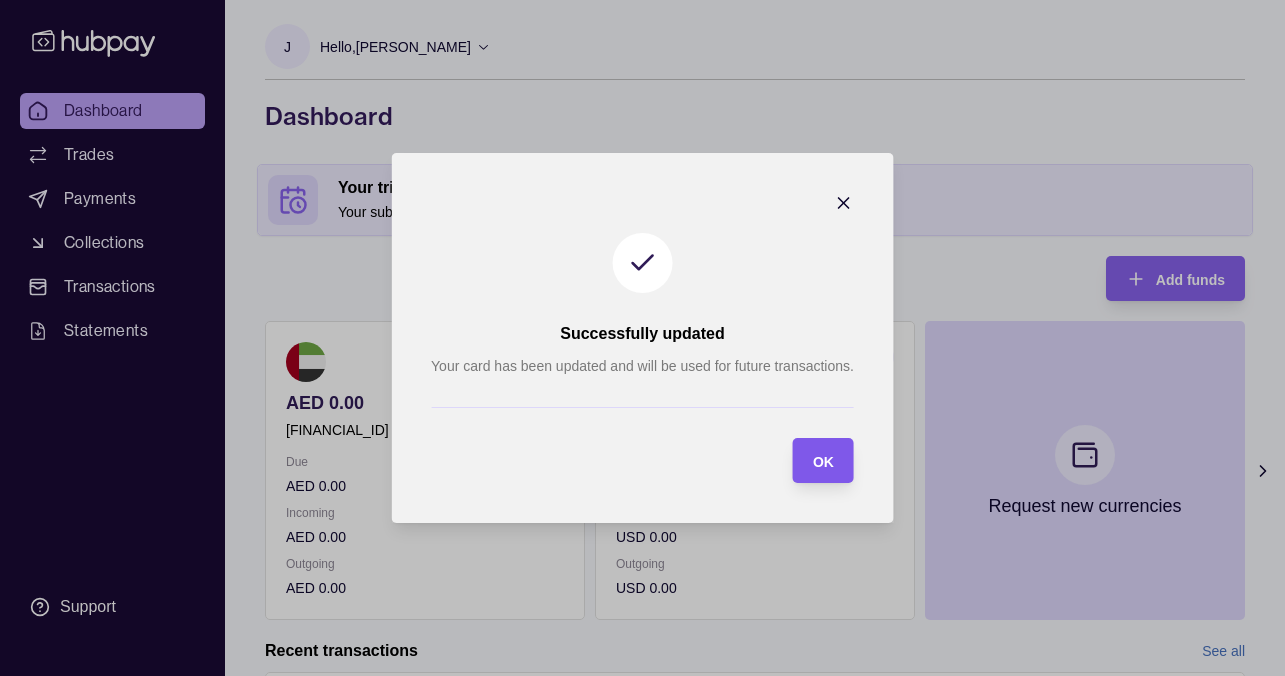 click on "OK" at bounding box center [808, 460] 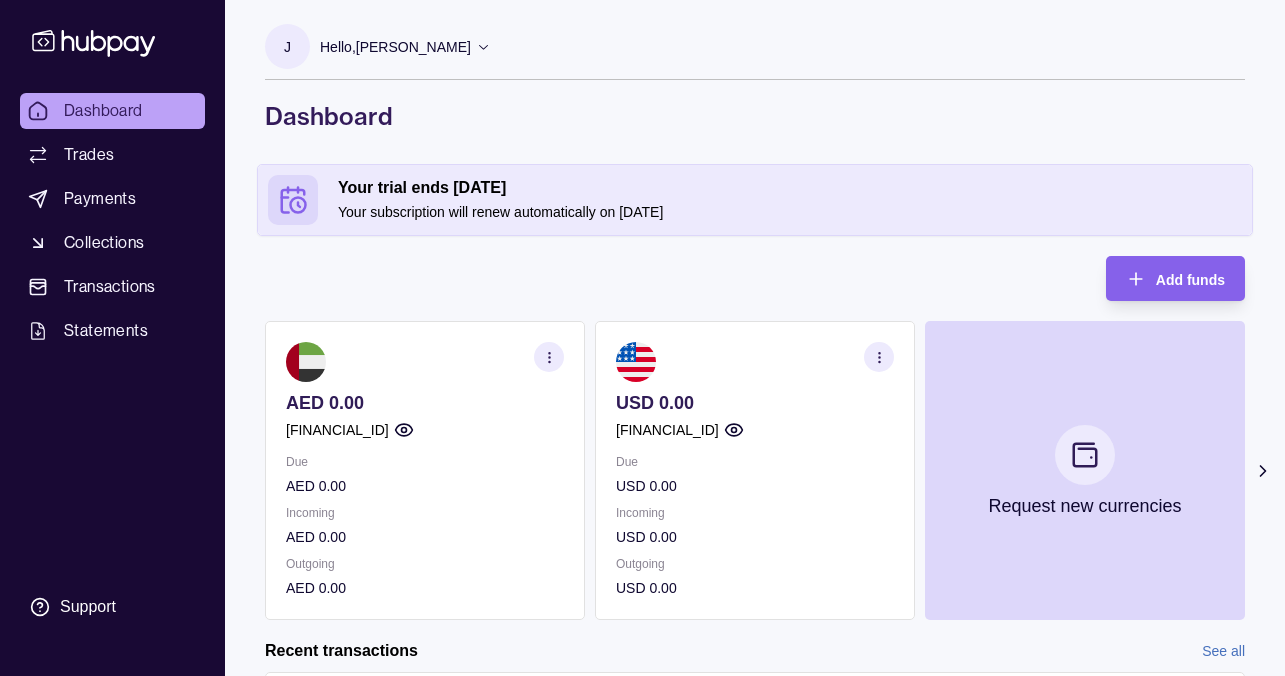 click 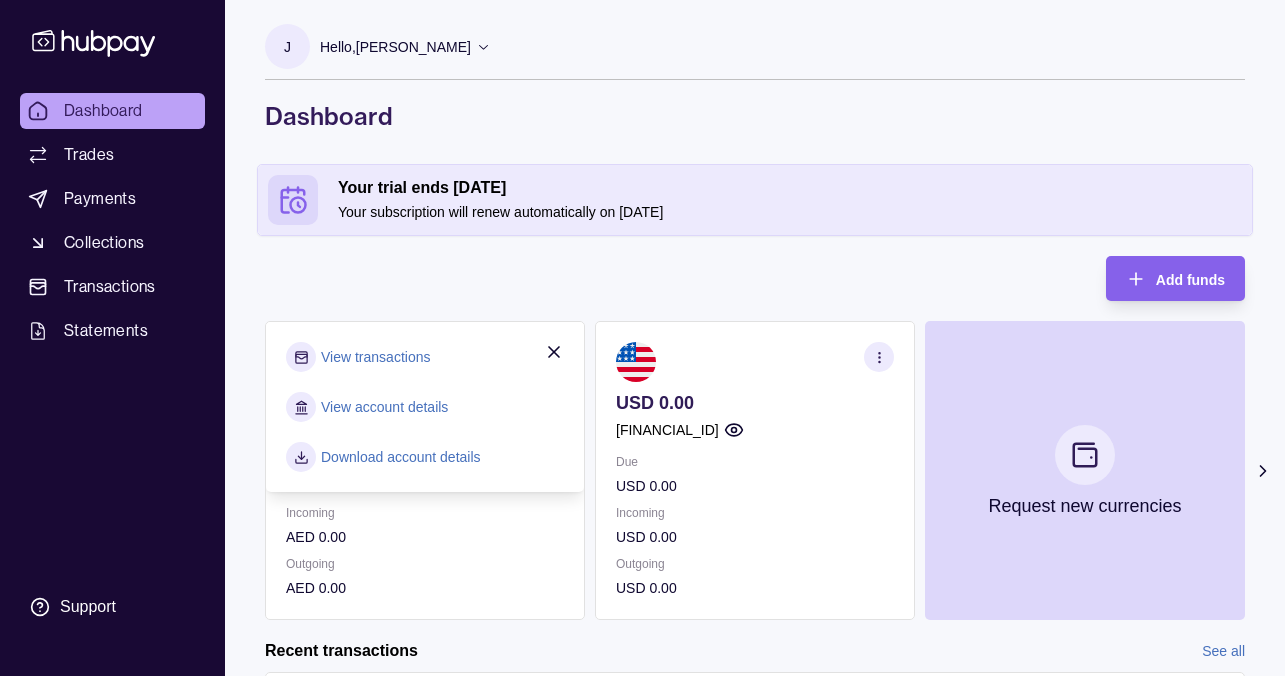 click on "View account details" at bounding box center (384, 407) 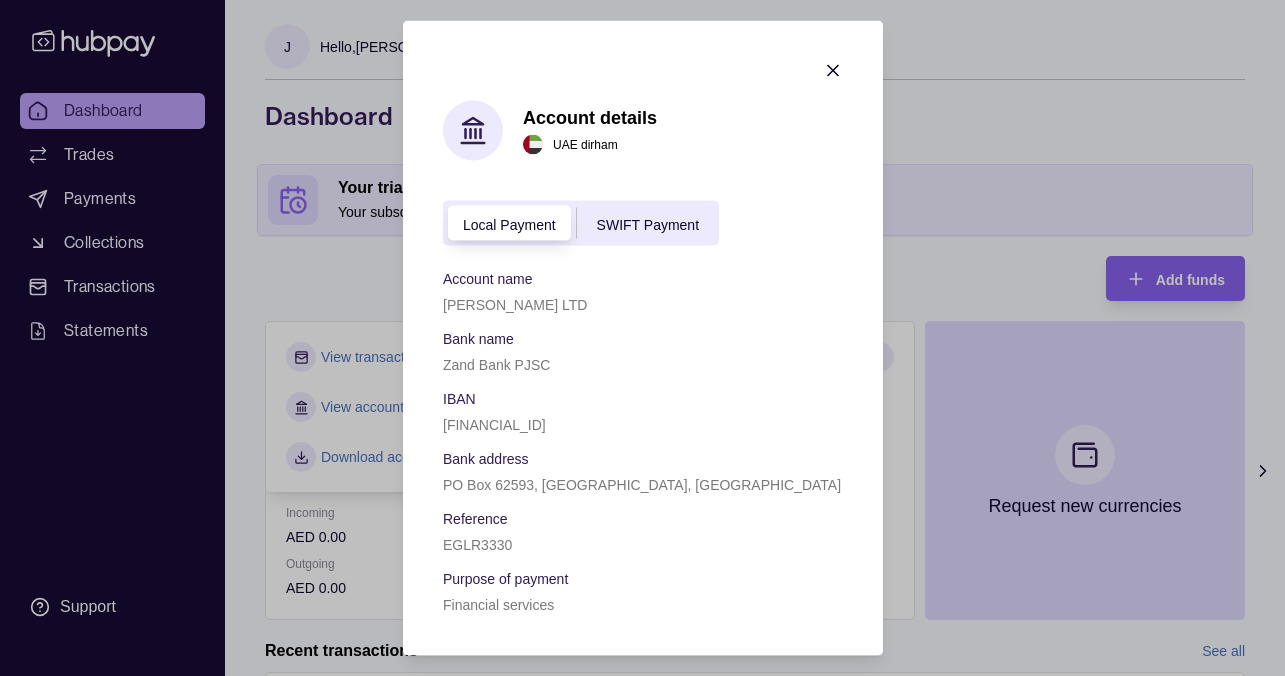 click 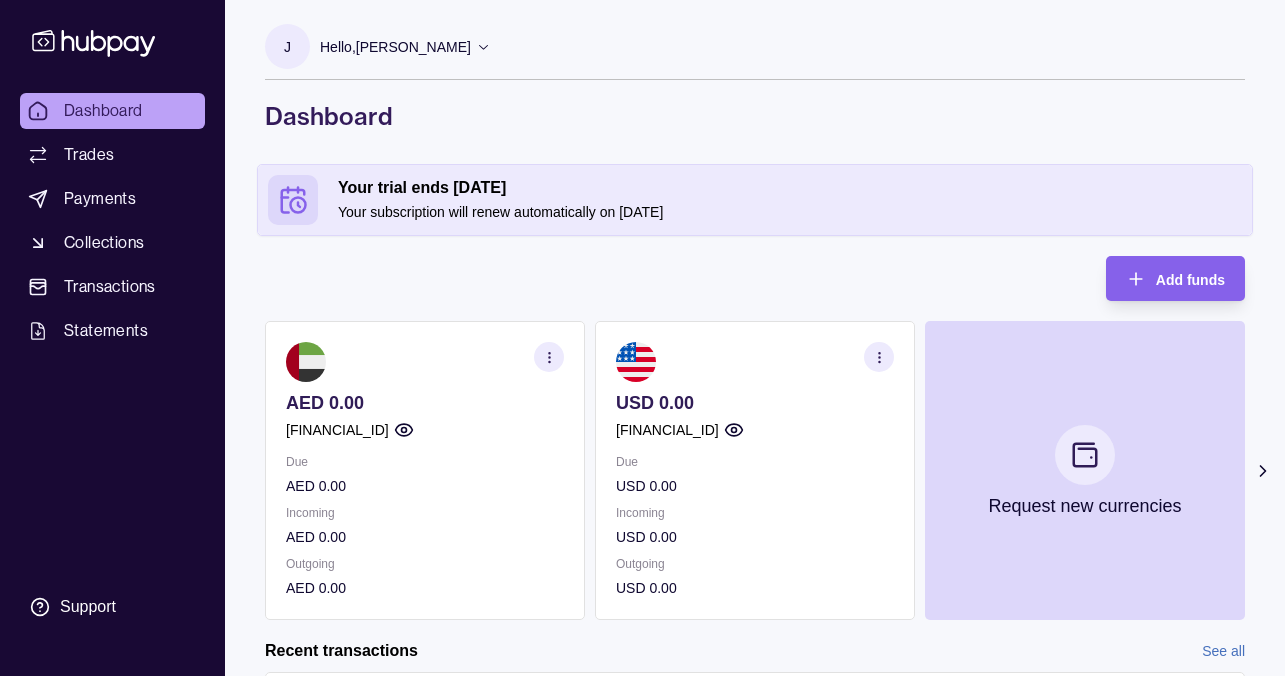 click 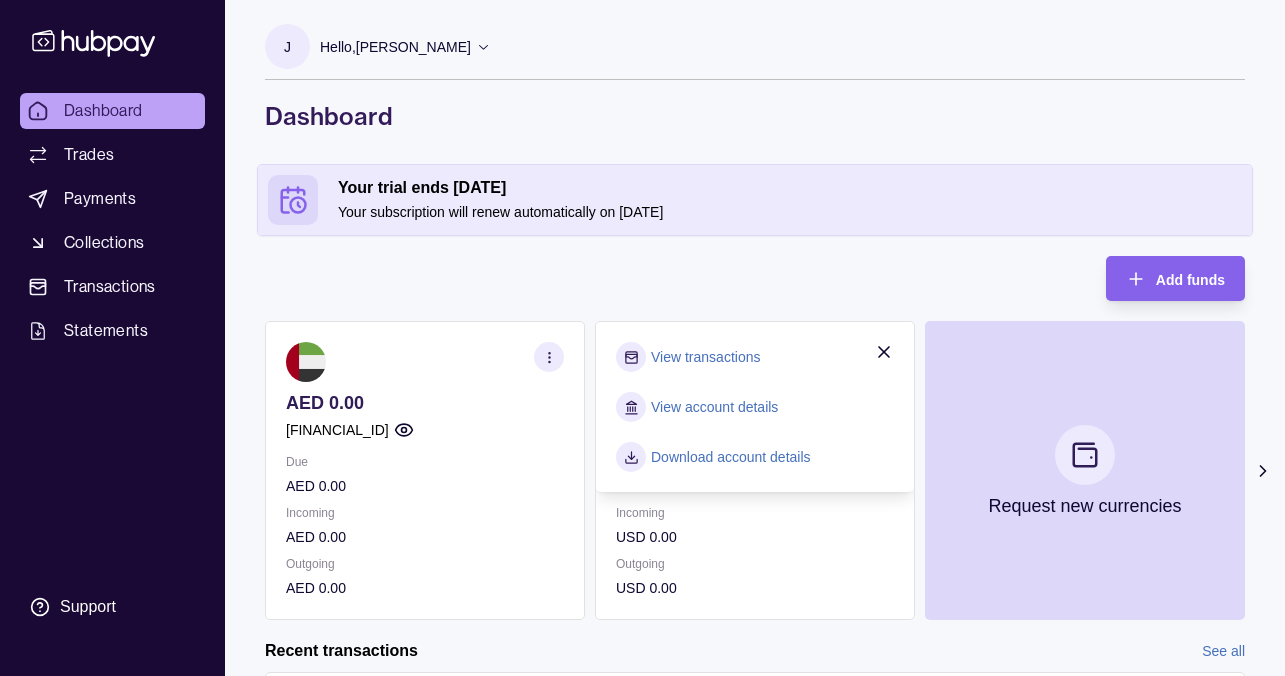 click on "View account details" at bounding box center [714, 407] 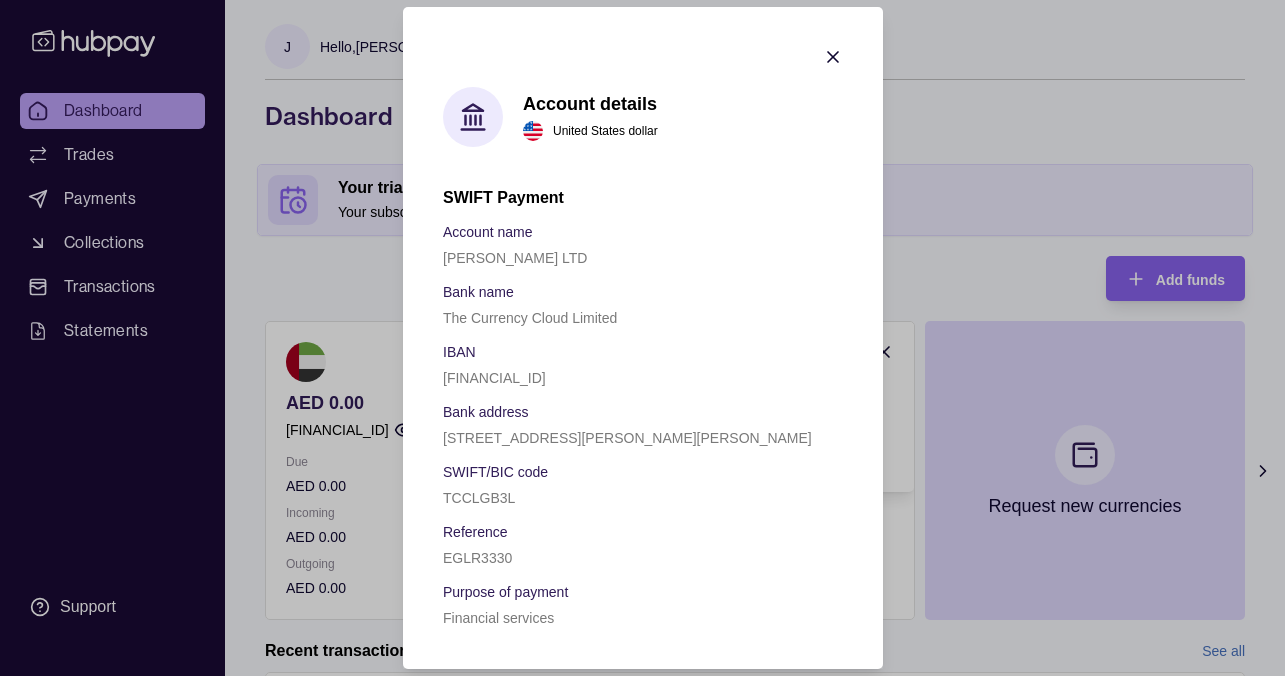 click 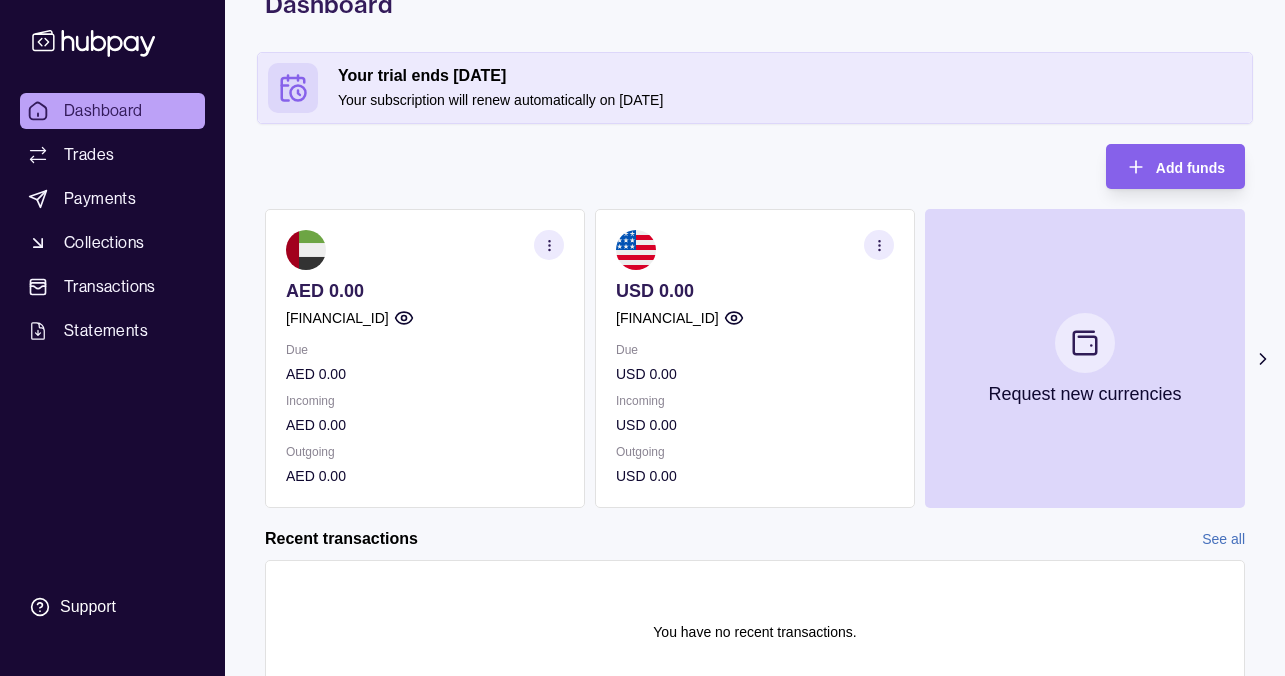 scroll, scrollTop: 116, scrollLeft: 0, axis: vertical 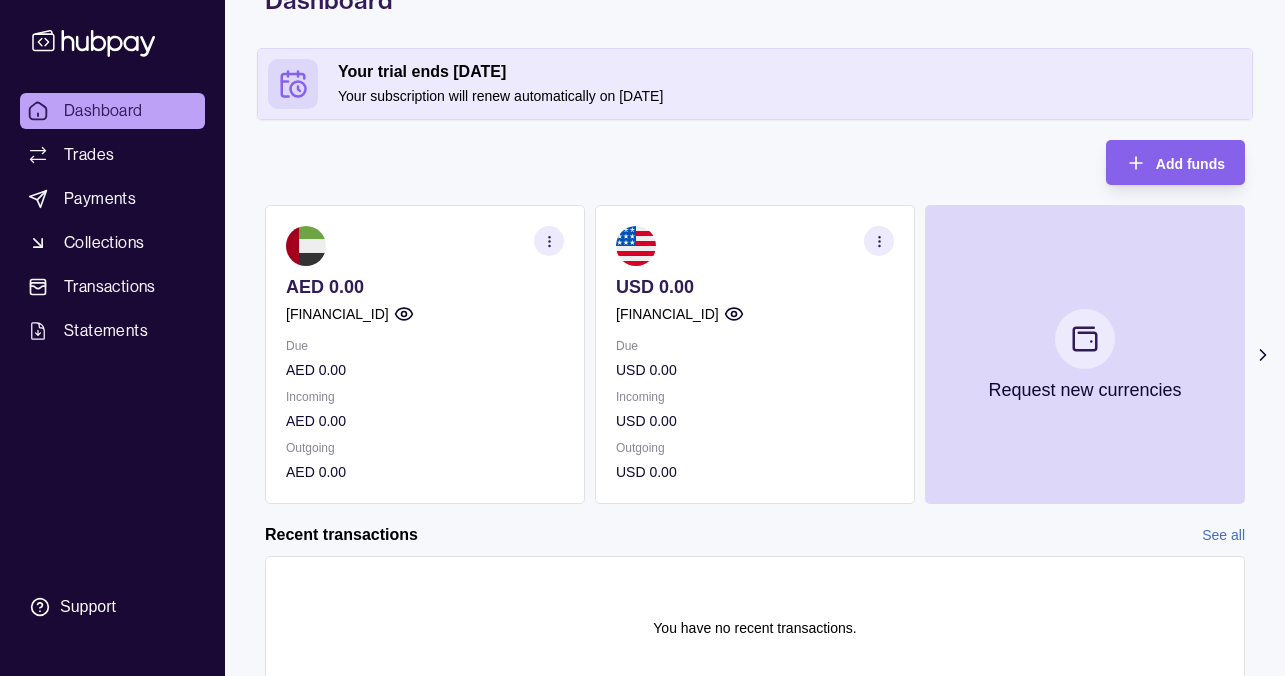 click 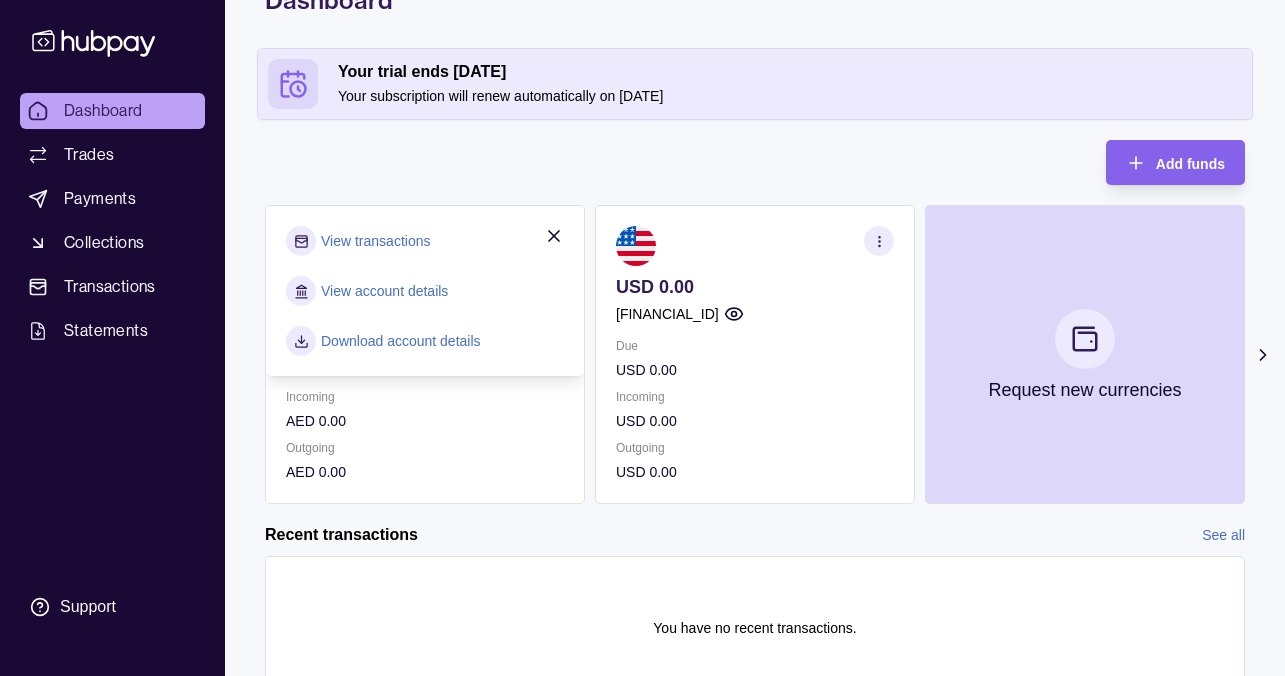 click on "View account details" at bounding box center (384, 291) 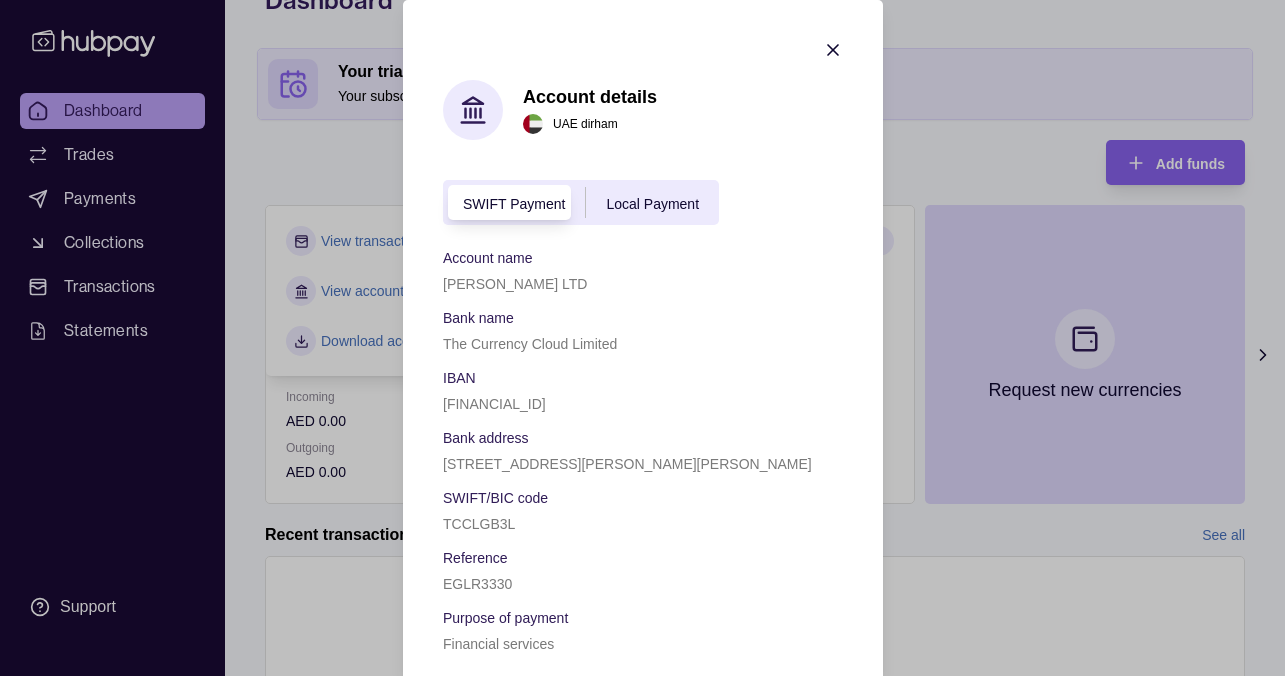 scroll, scrollTop: 19, scrollLeft: 0, axis: vertical 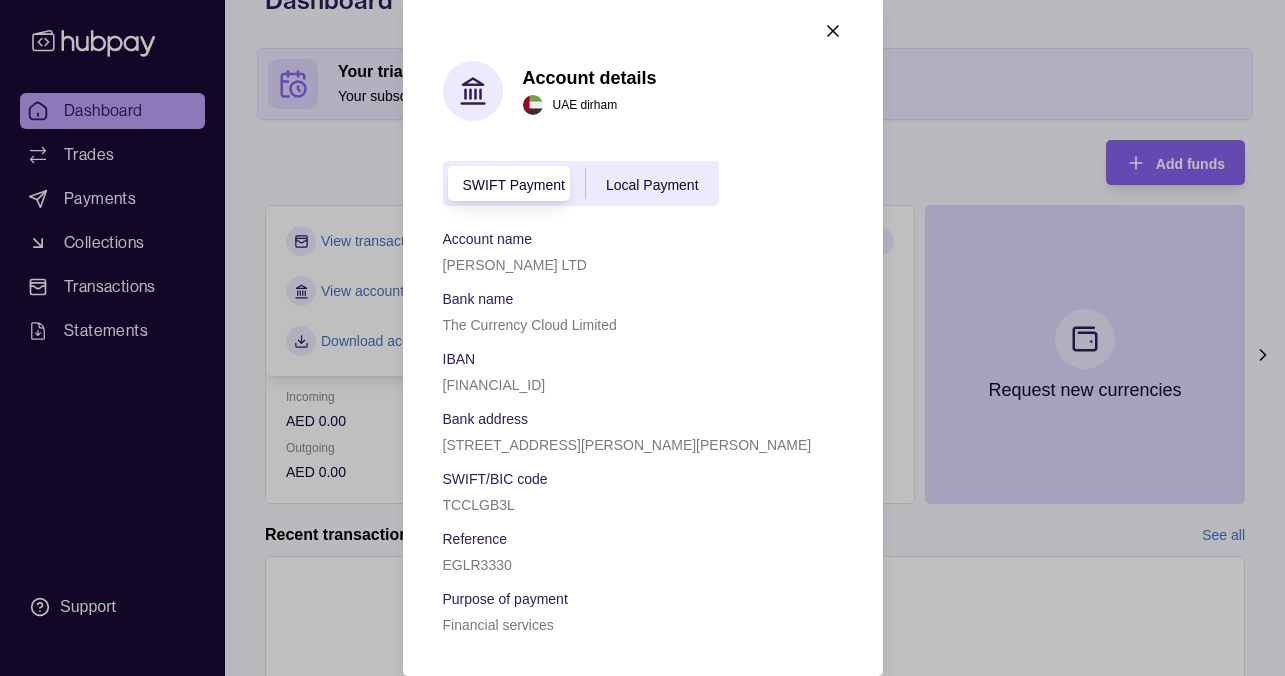 click on "Local Payment" at bounding box center [652, 185] 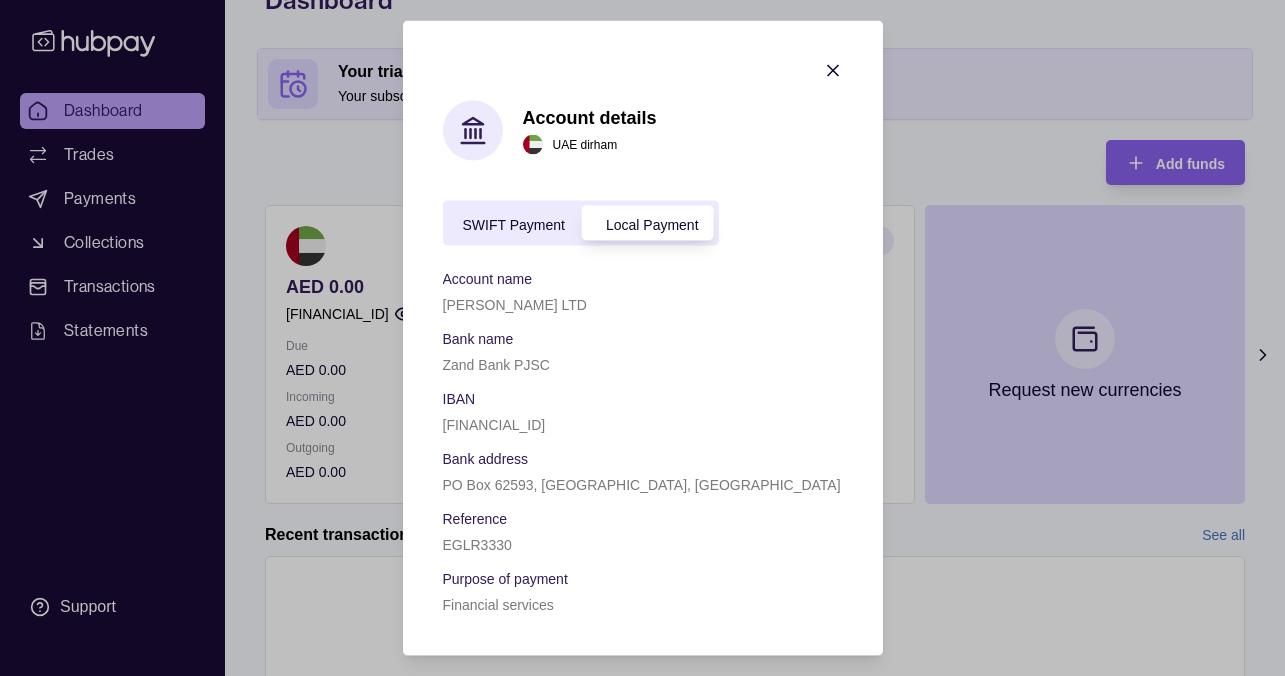 click on "SWIFT Payment" at bounding box center [514, 223] 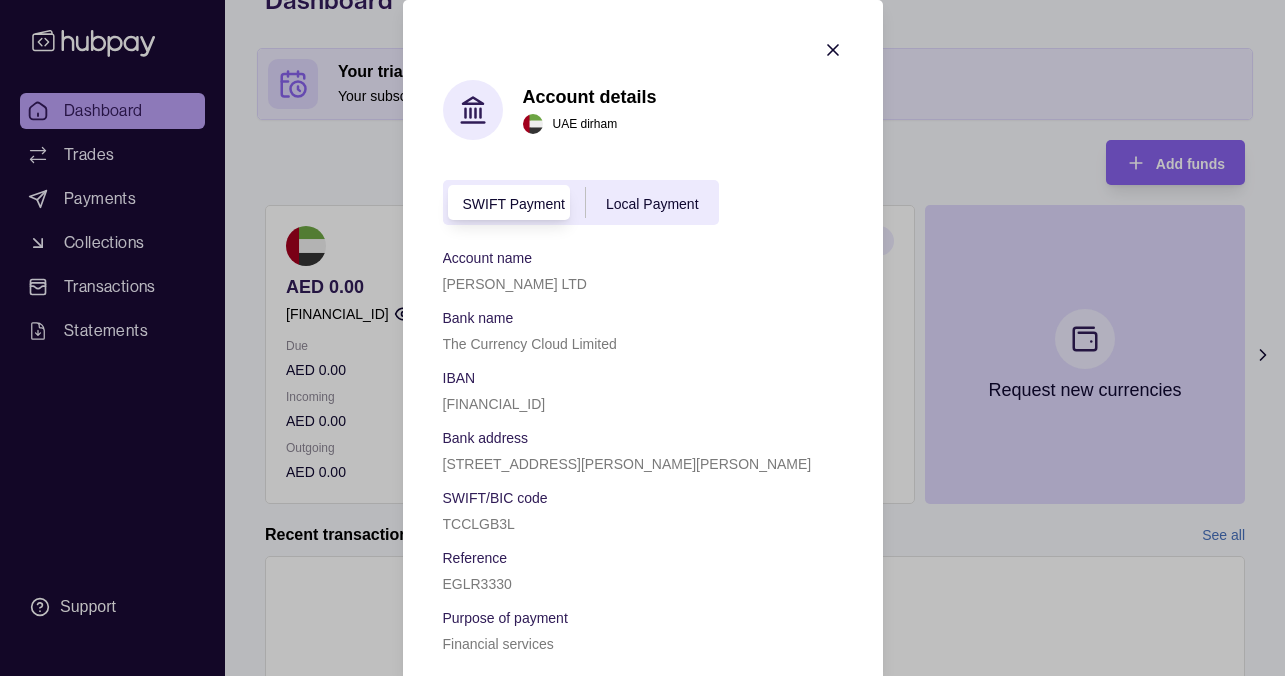 click on "Local Payment" at bounding box center (652, 204) 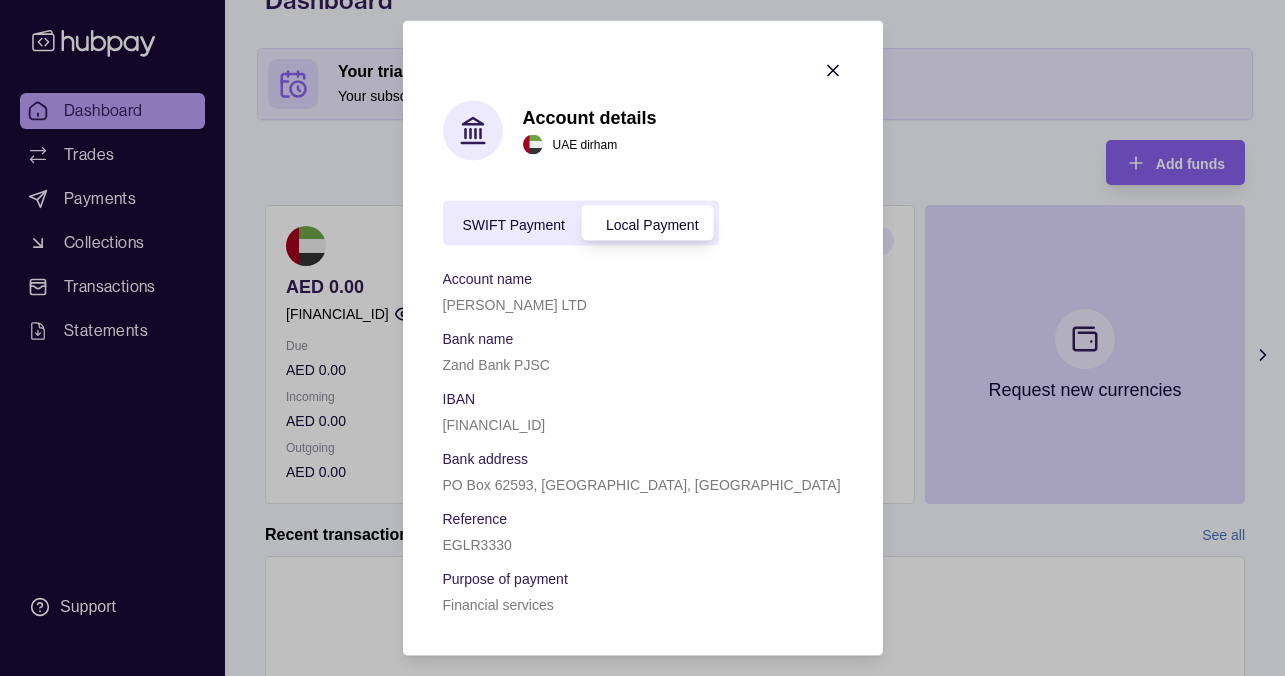 click 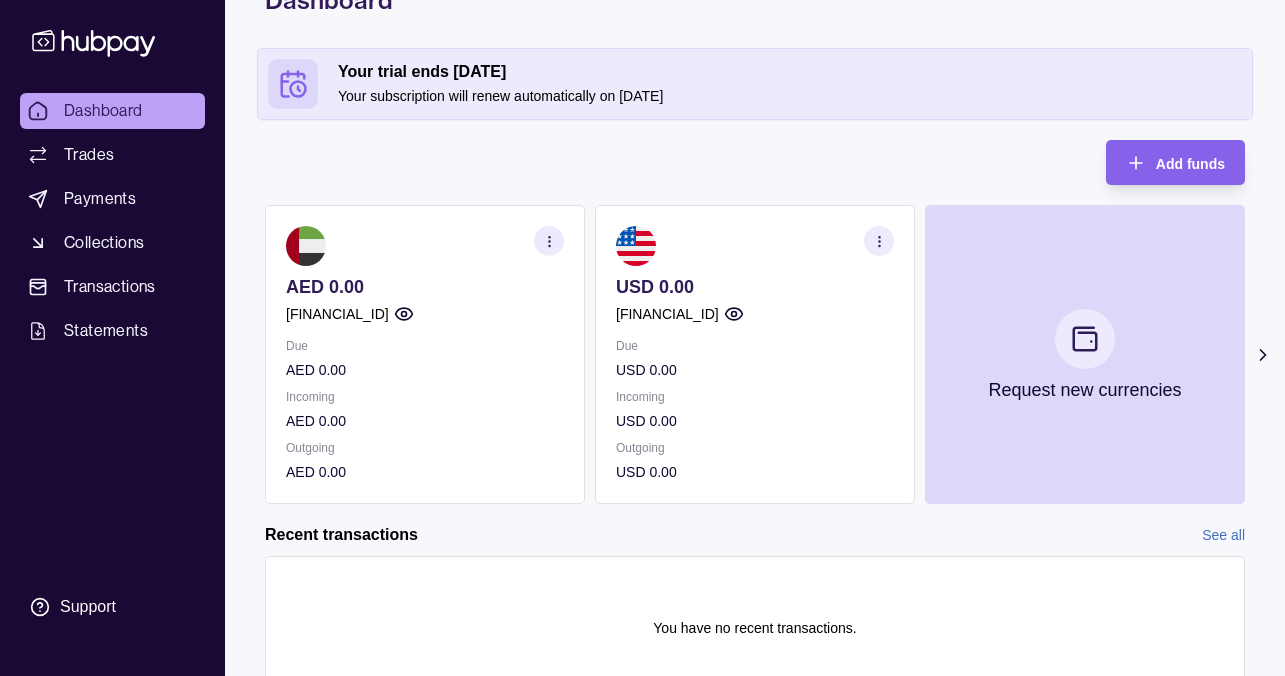 click 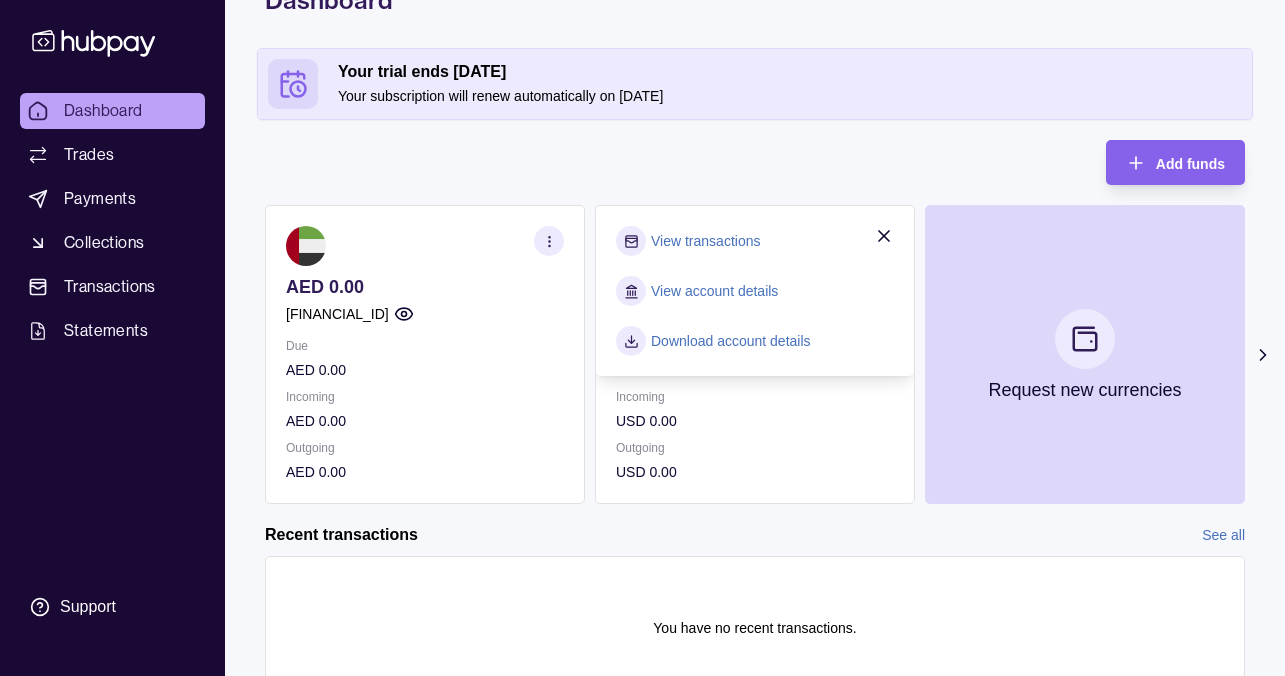 click on "View account details" at bounding box center (714, 291) 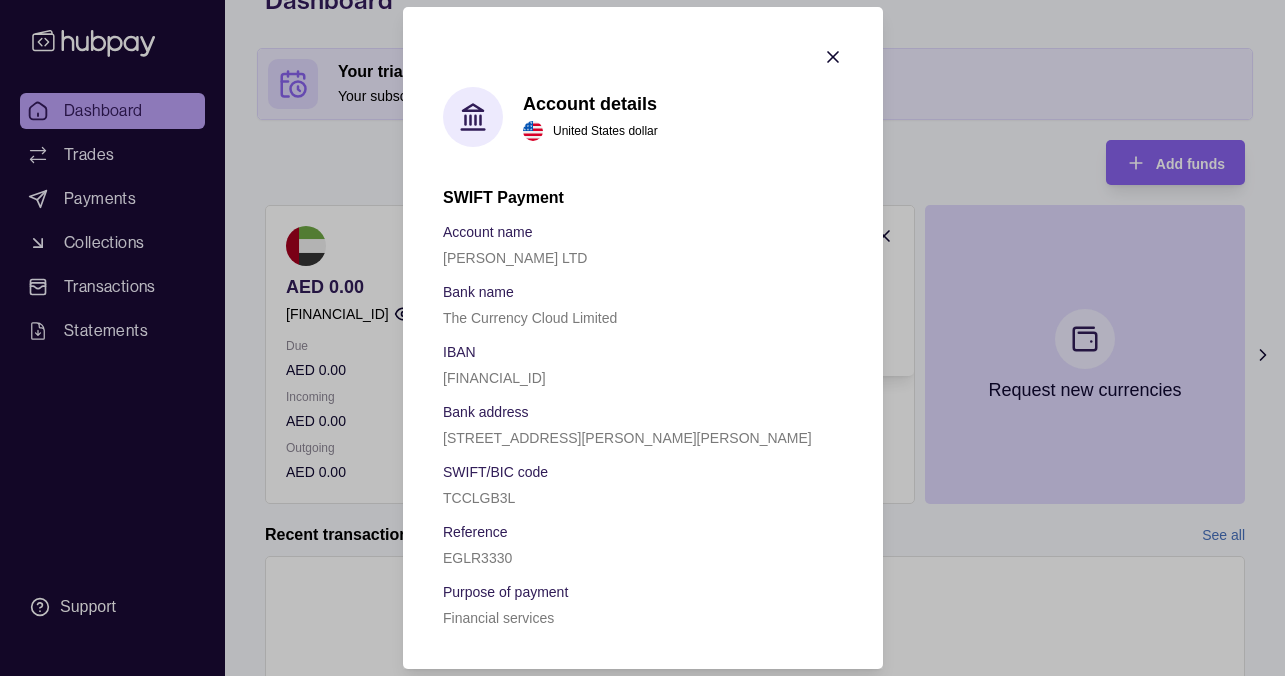 click 